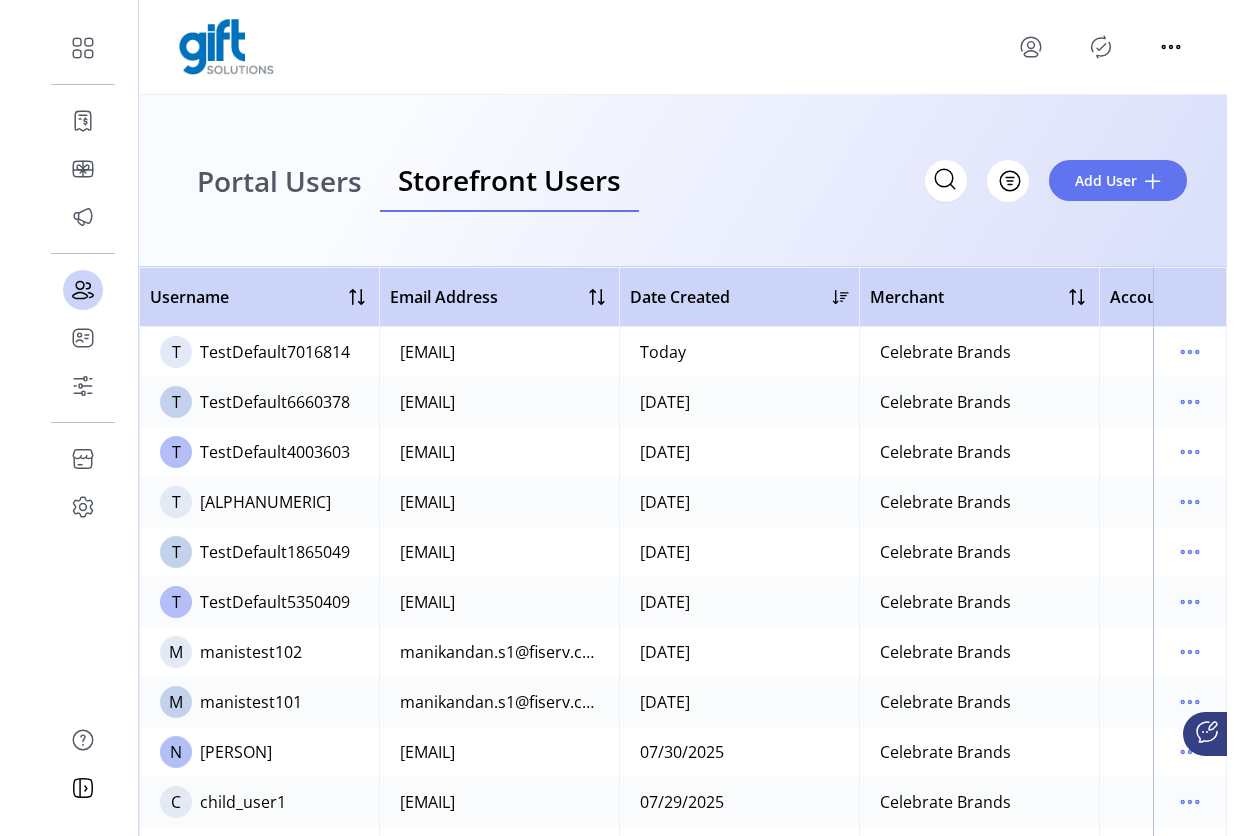 scroll, scrollTop: 0, scrollLeft: 0, axis: both 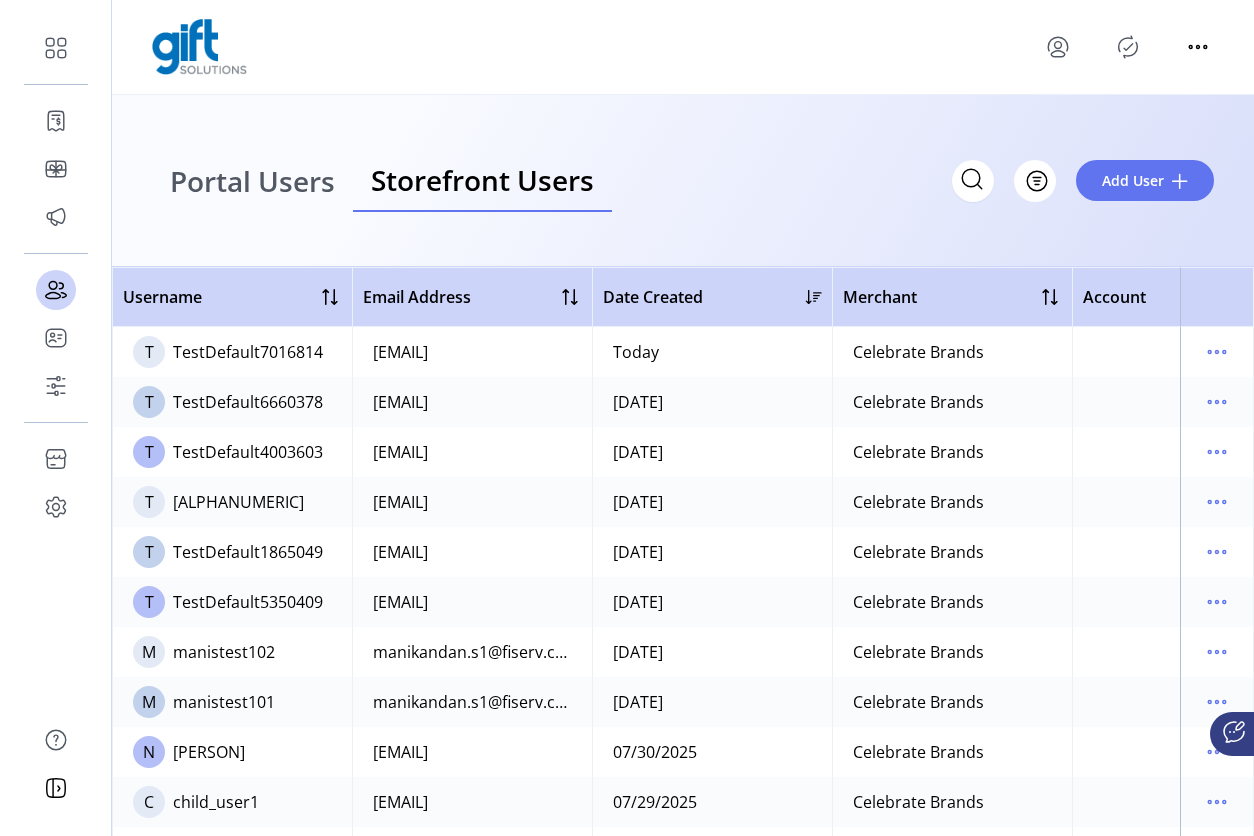 click on "Portal Users" at bounding box center [252, 181] 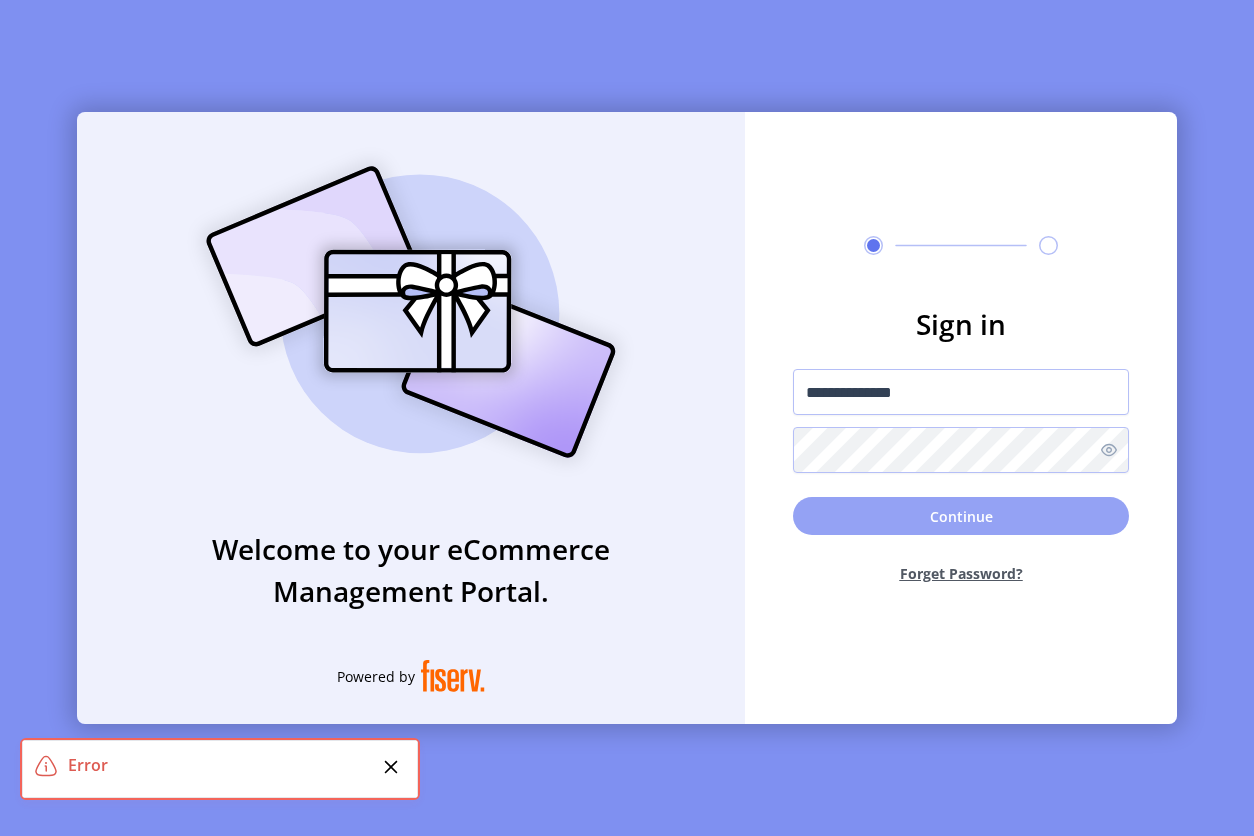 click on "Continue" 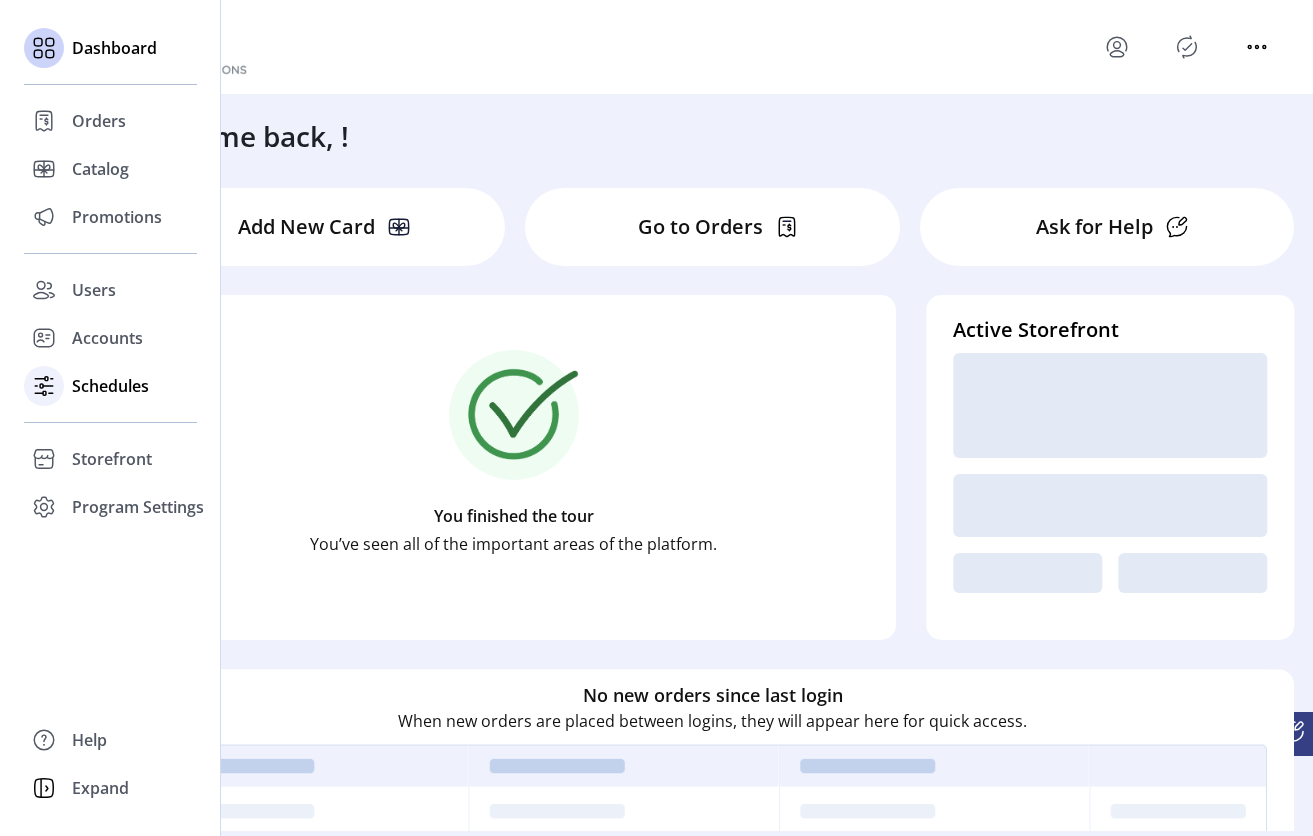 click on "Schedules" 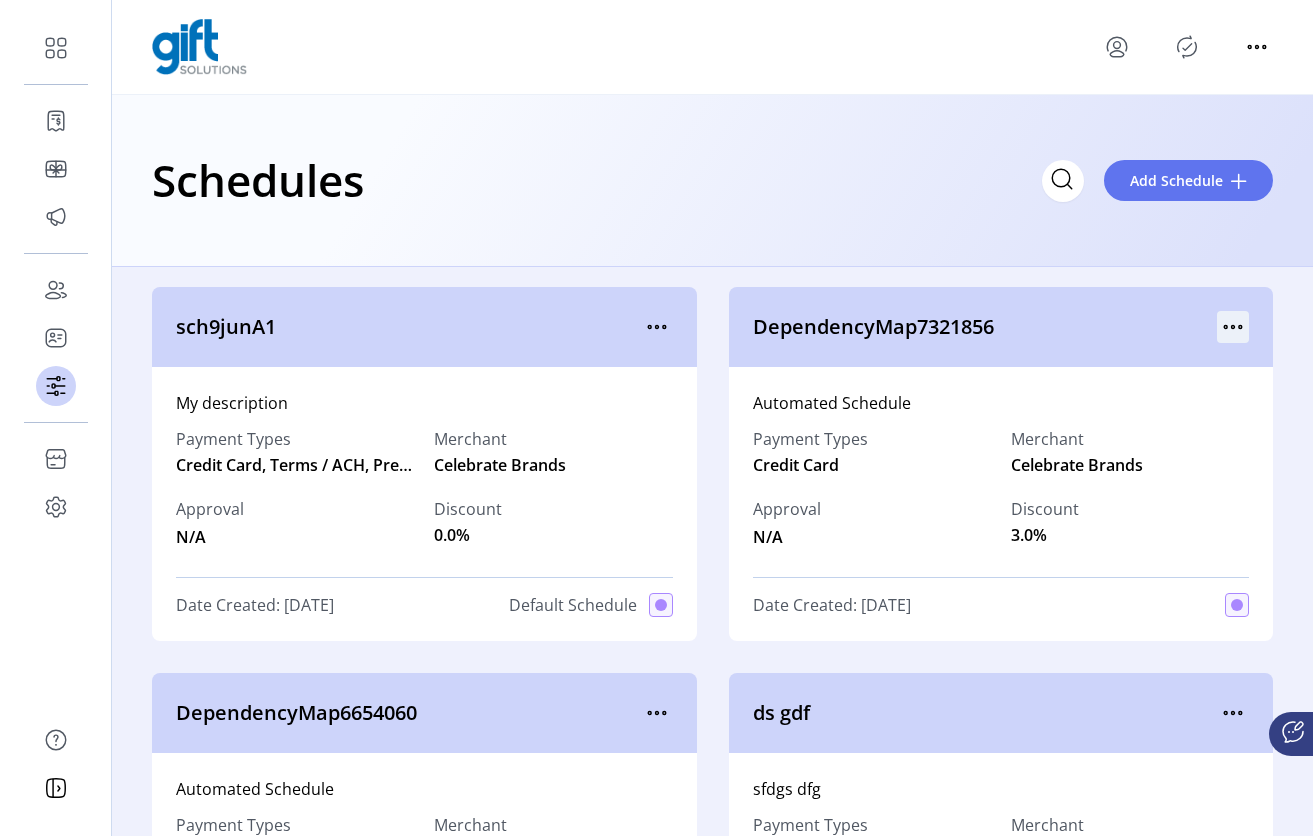 click 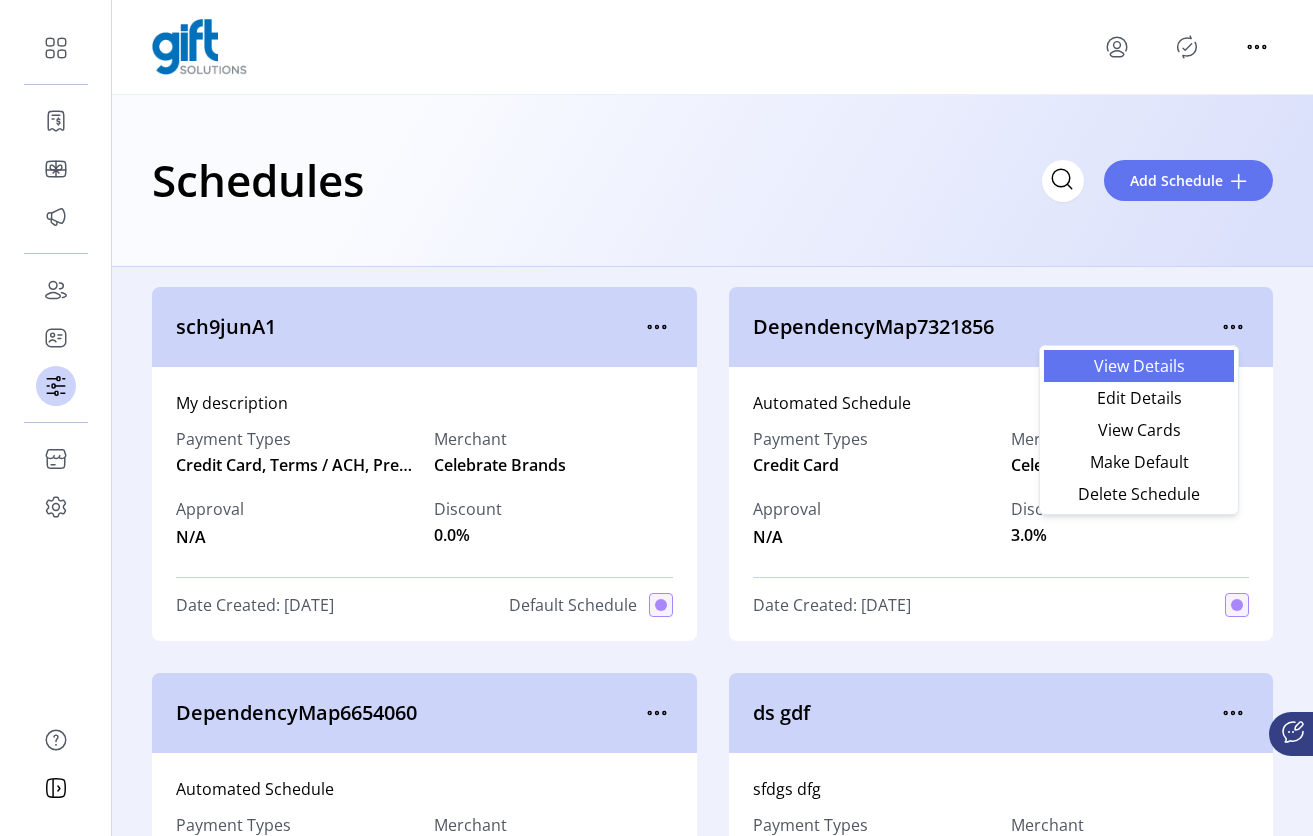 click on "View Details" at bounding box center [1139, 366] 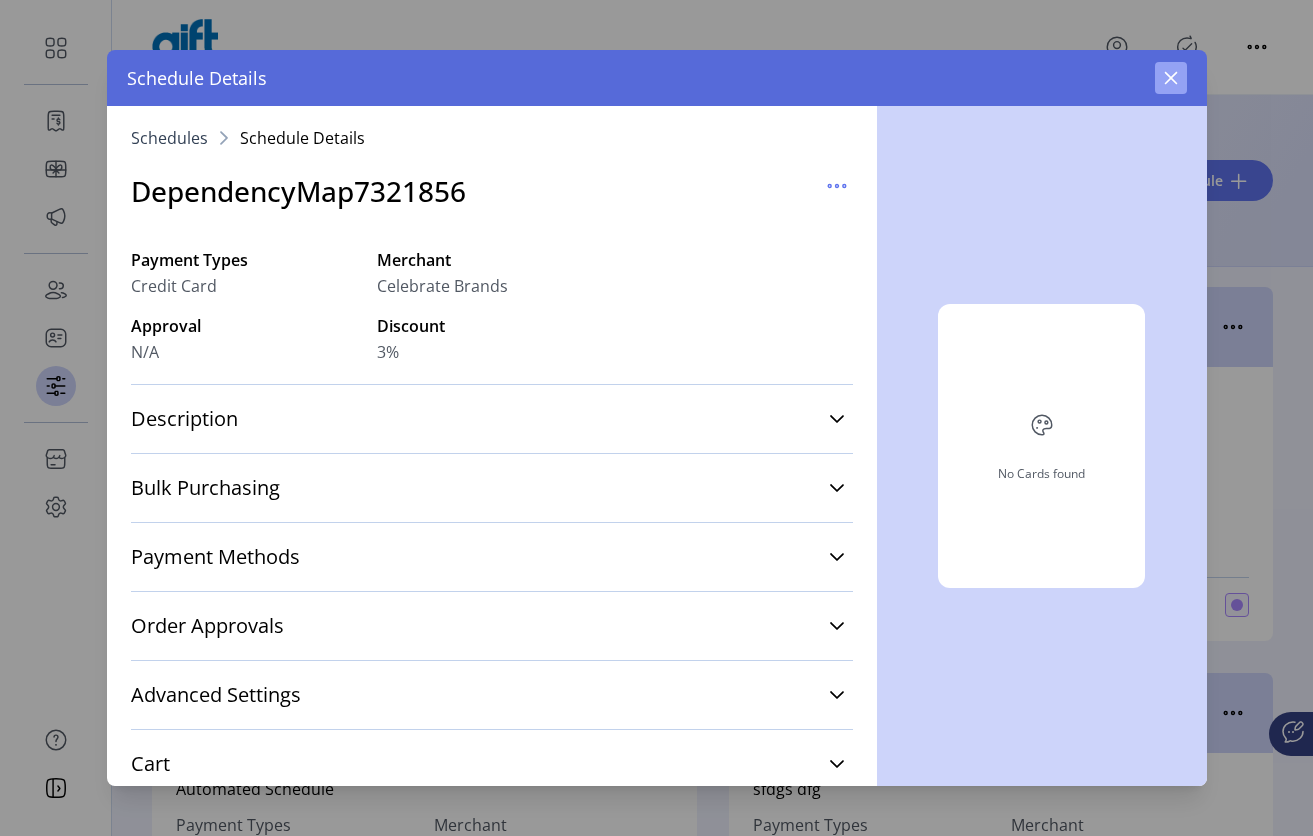 click 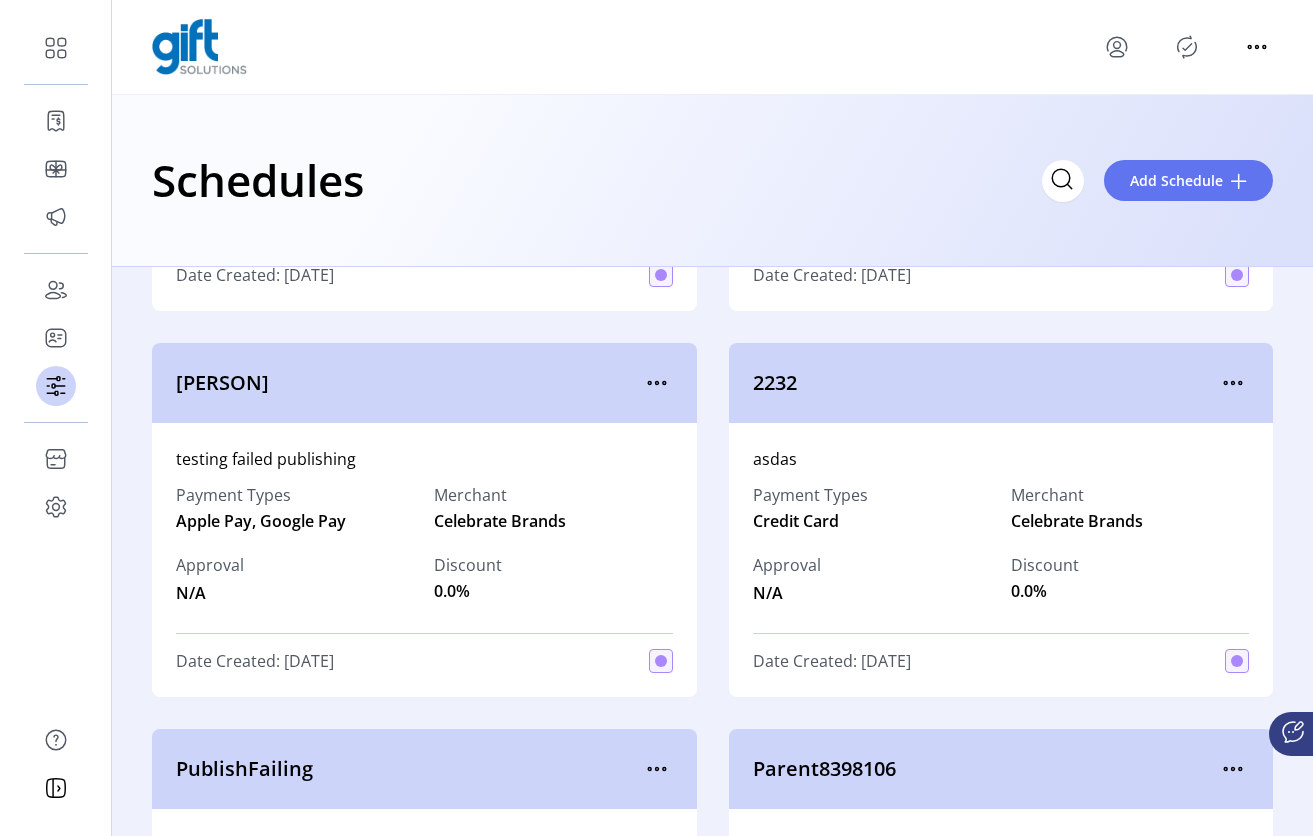 scroll, scrollTop: 770, scrollLeft: 0, axis: vertical 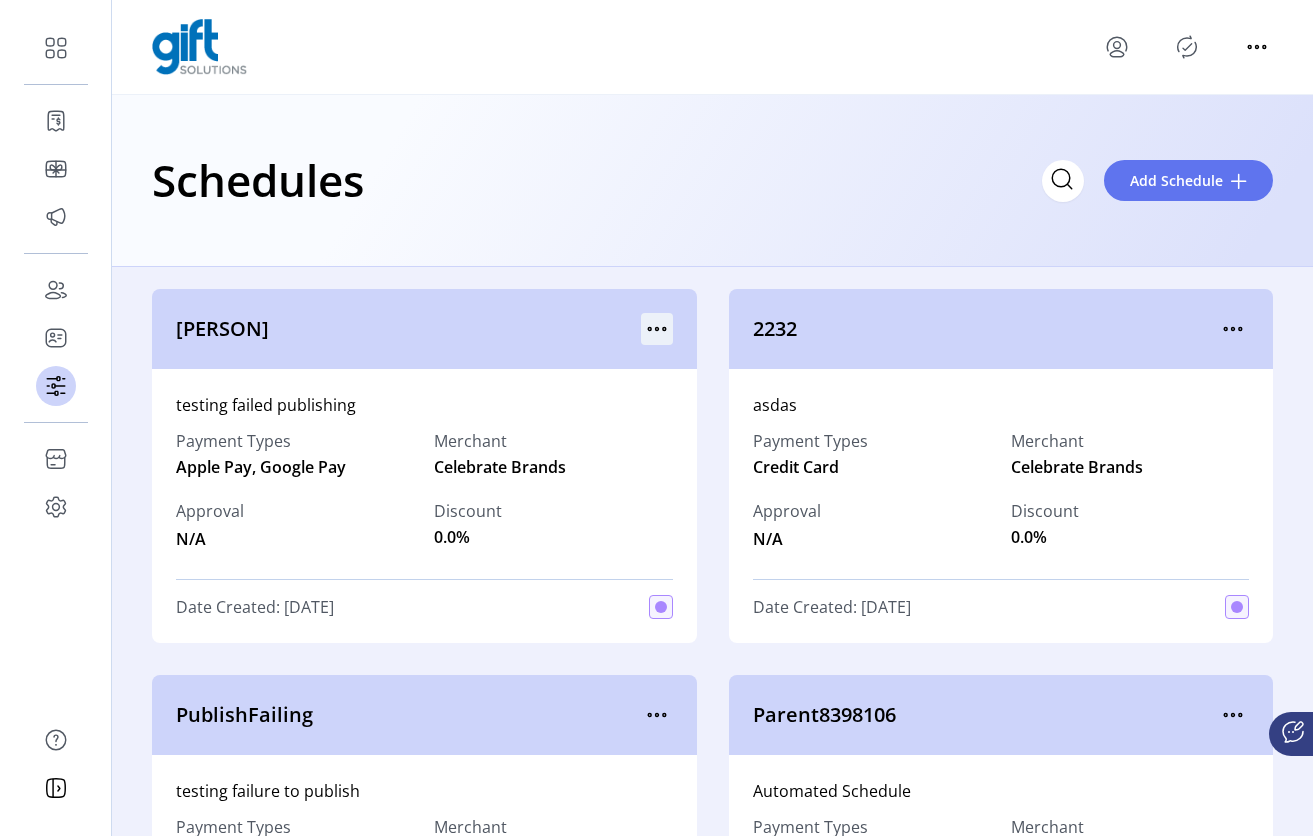 click 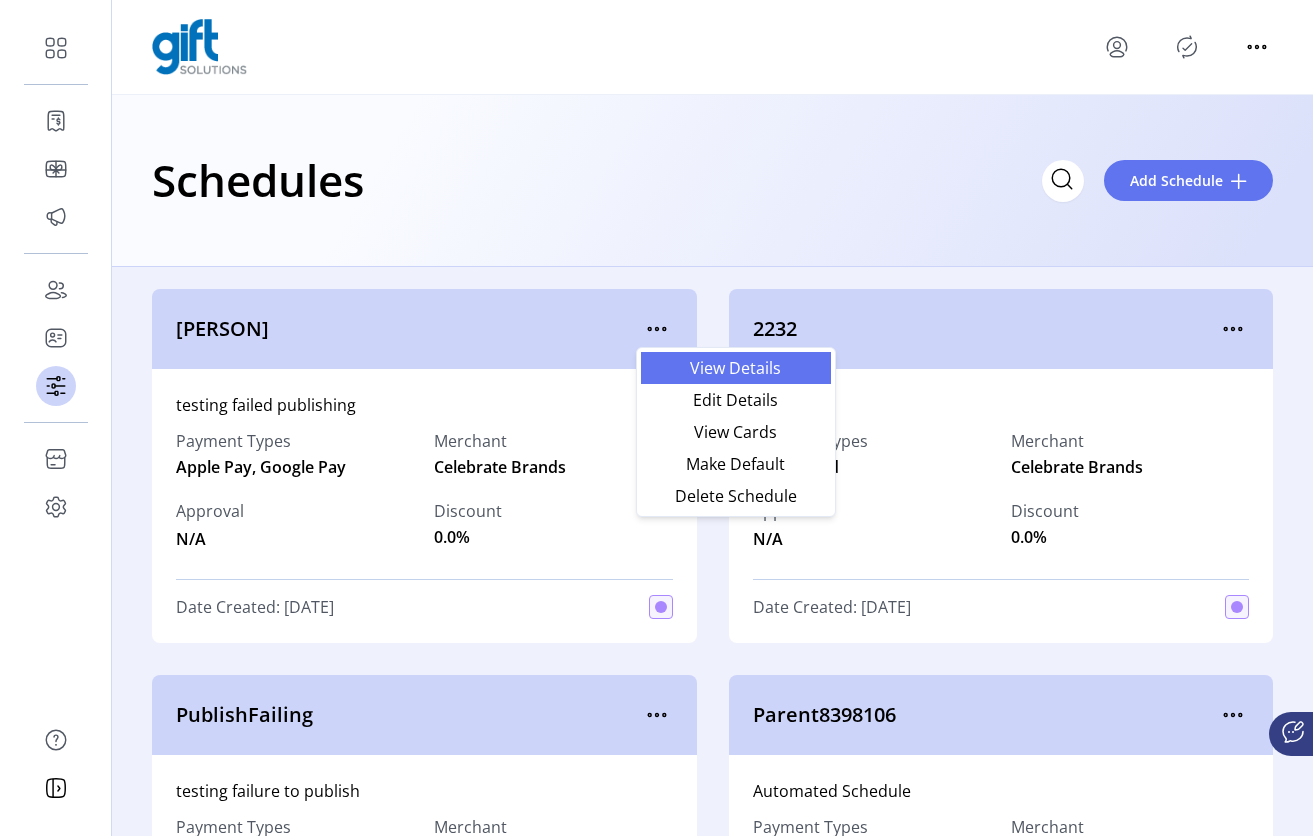 click on "View Details" at bounding box center (736, 368) 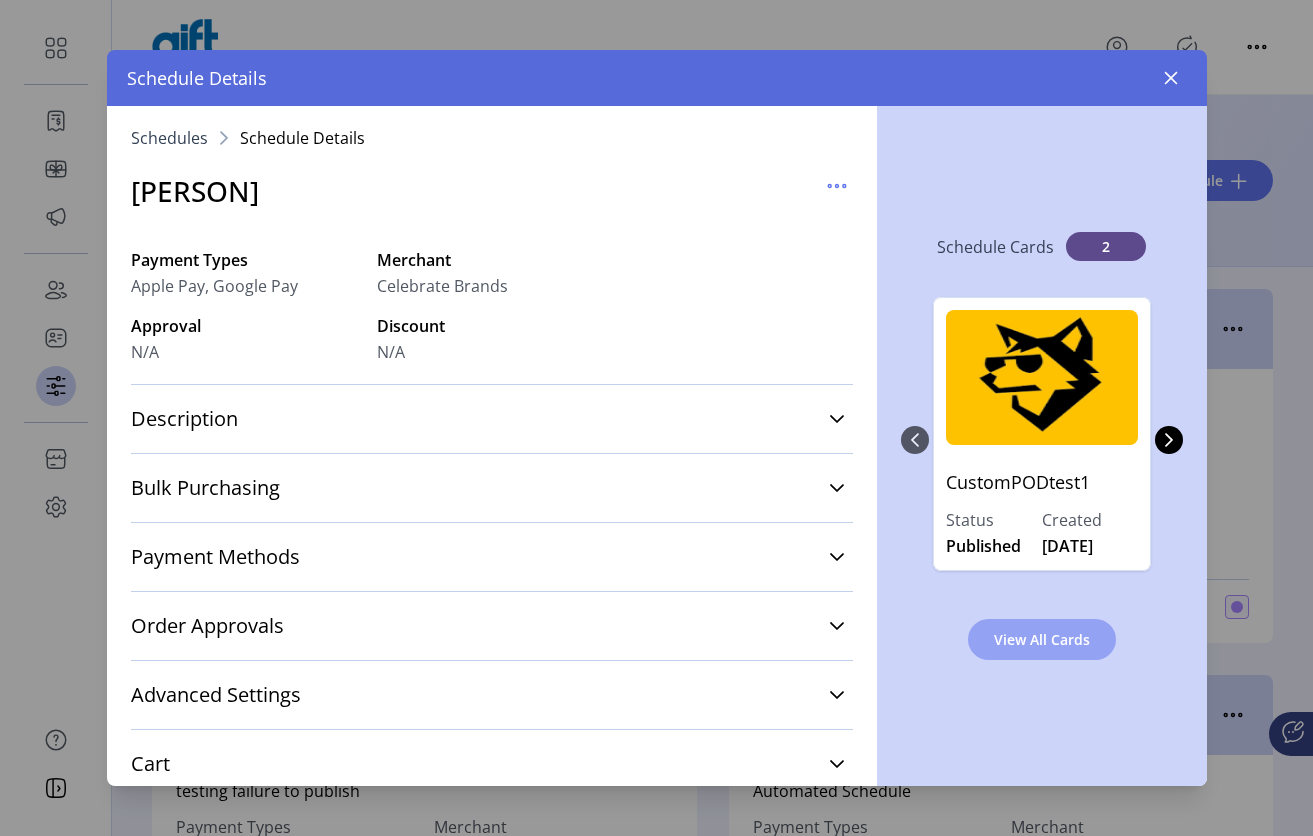 click on "View All Cards" 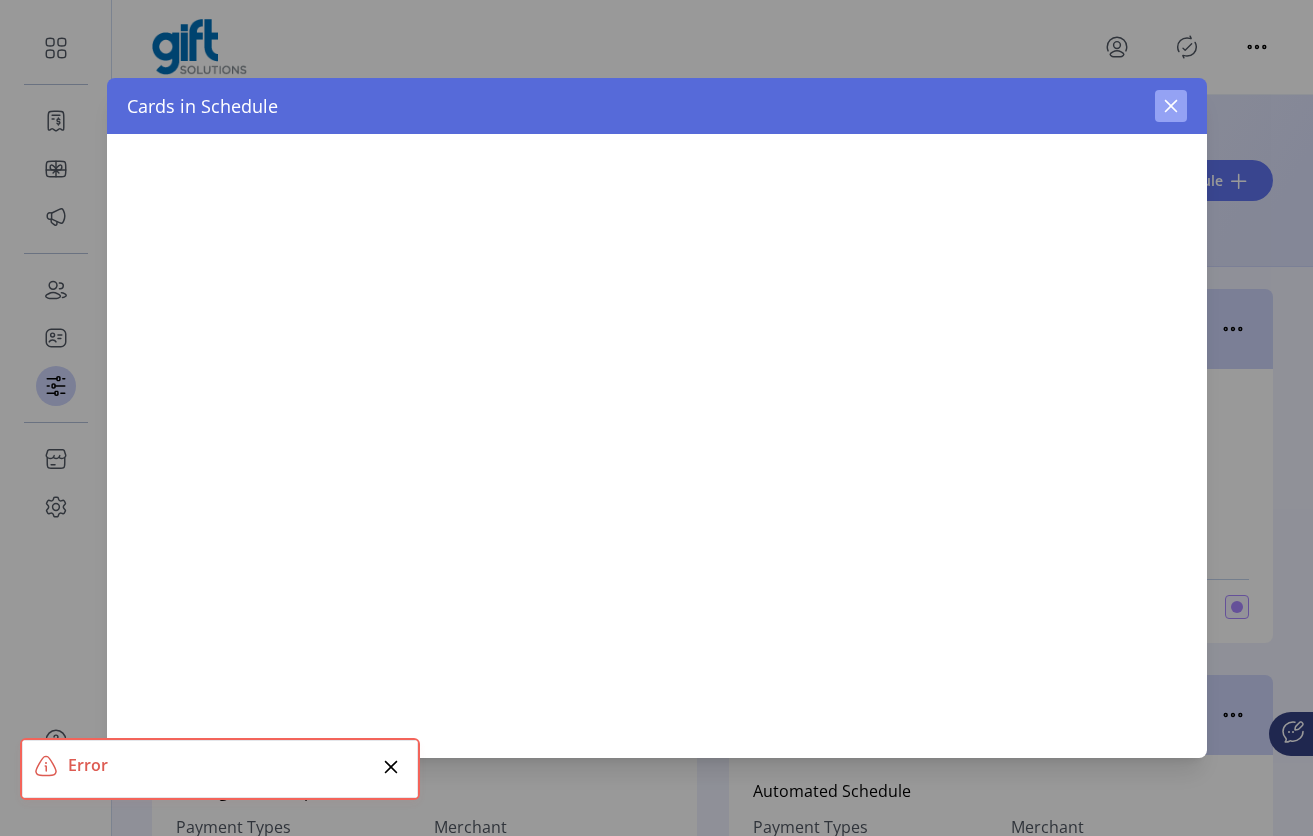 click 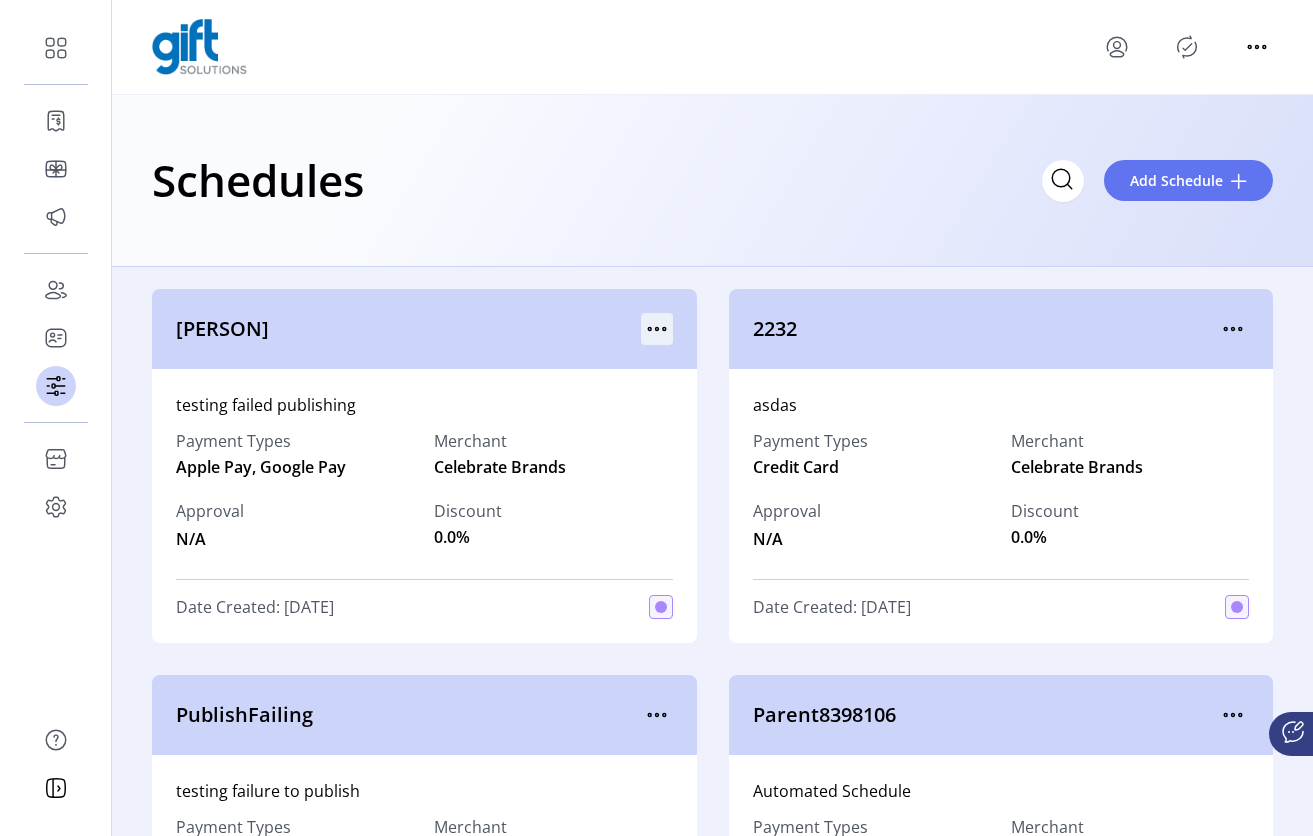 click 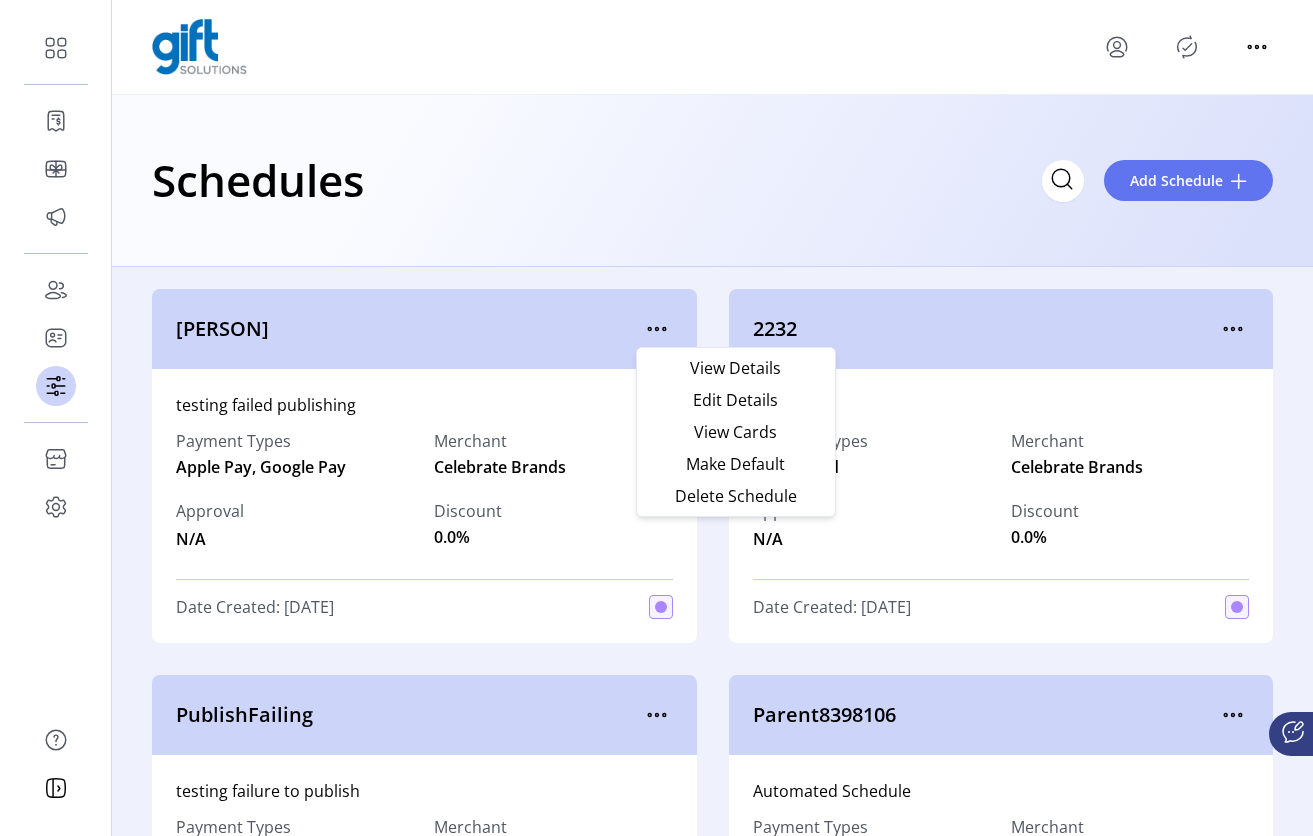 click on "Schedules
Add Schedule" 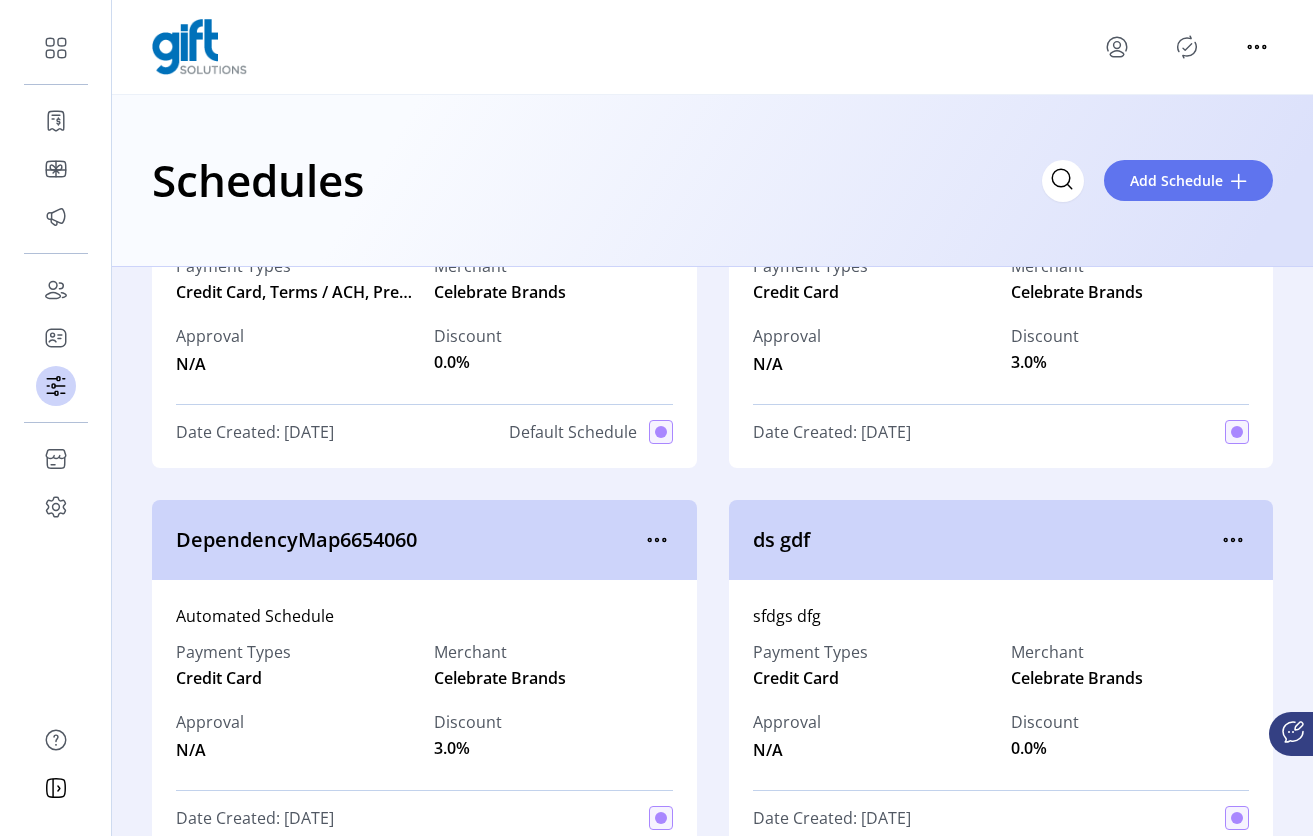 scroll, scrollTop: 0, scrollLeft: 0, axis: both 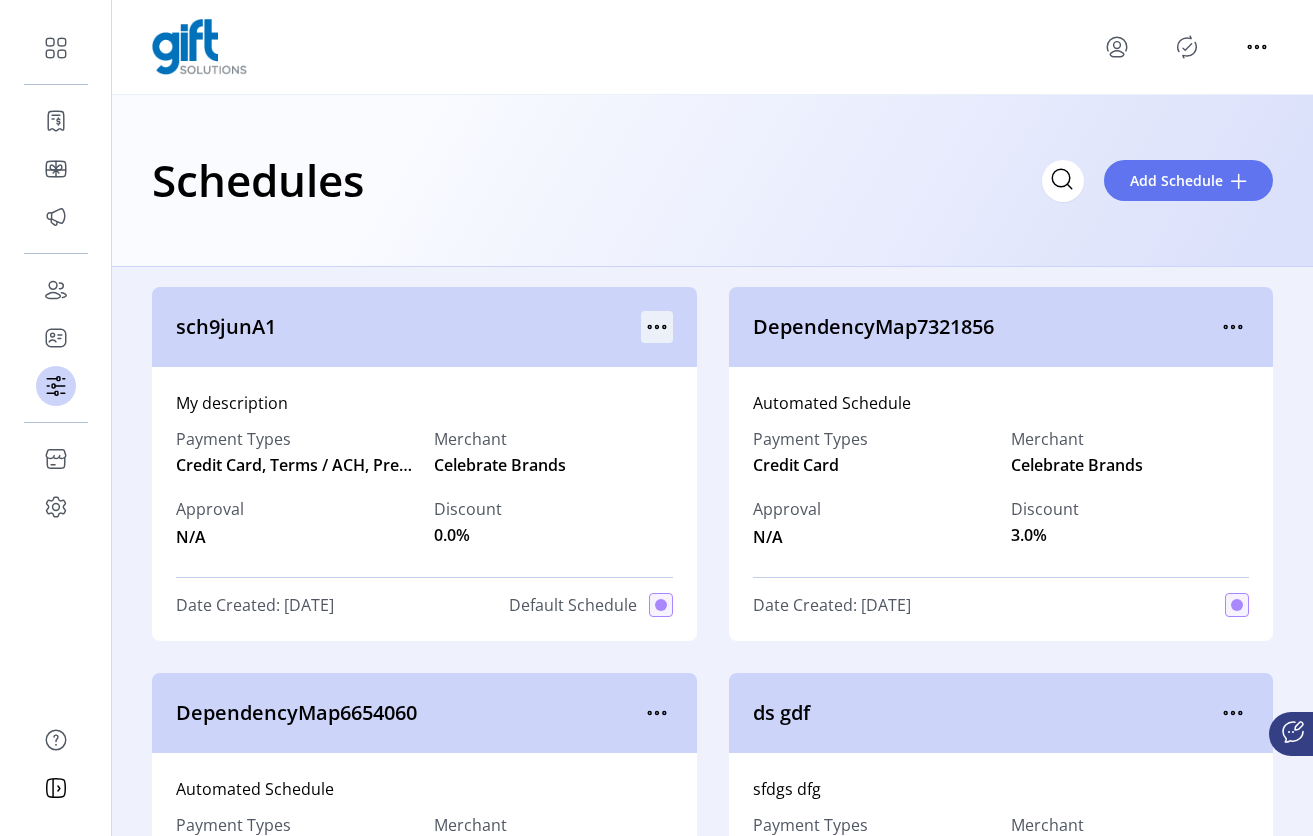 click 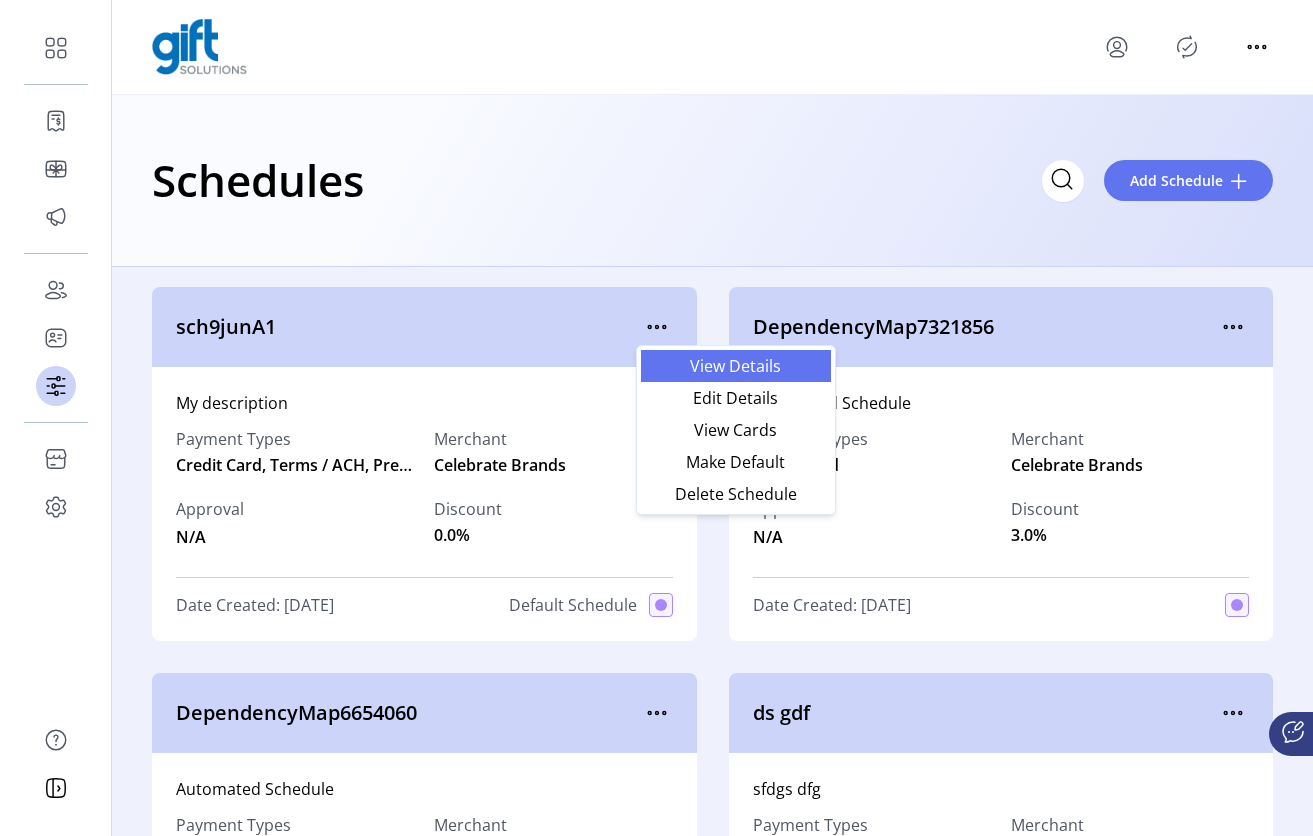 click on "View Details" at bounding box center [736, 366] 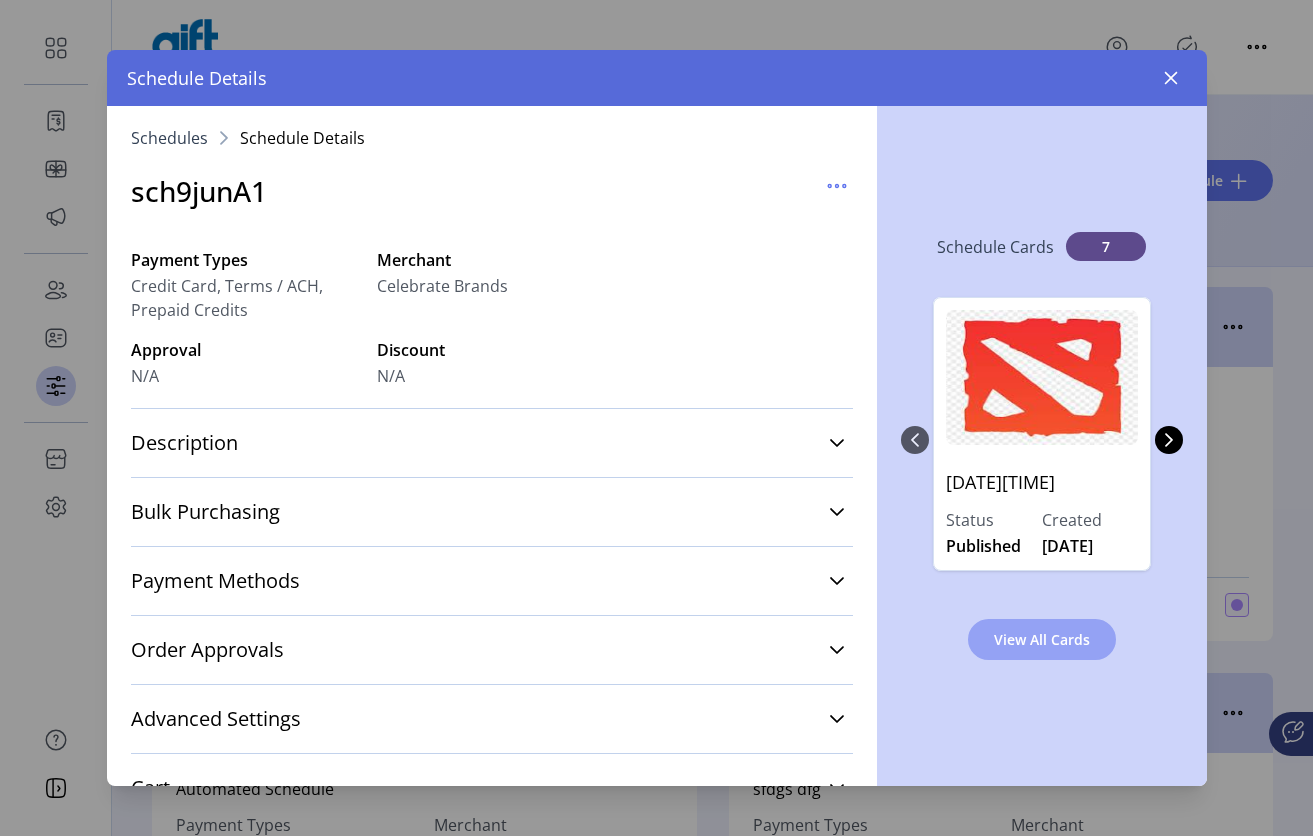 click on "View All Cards" 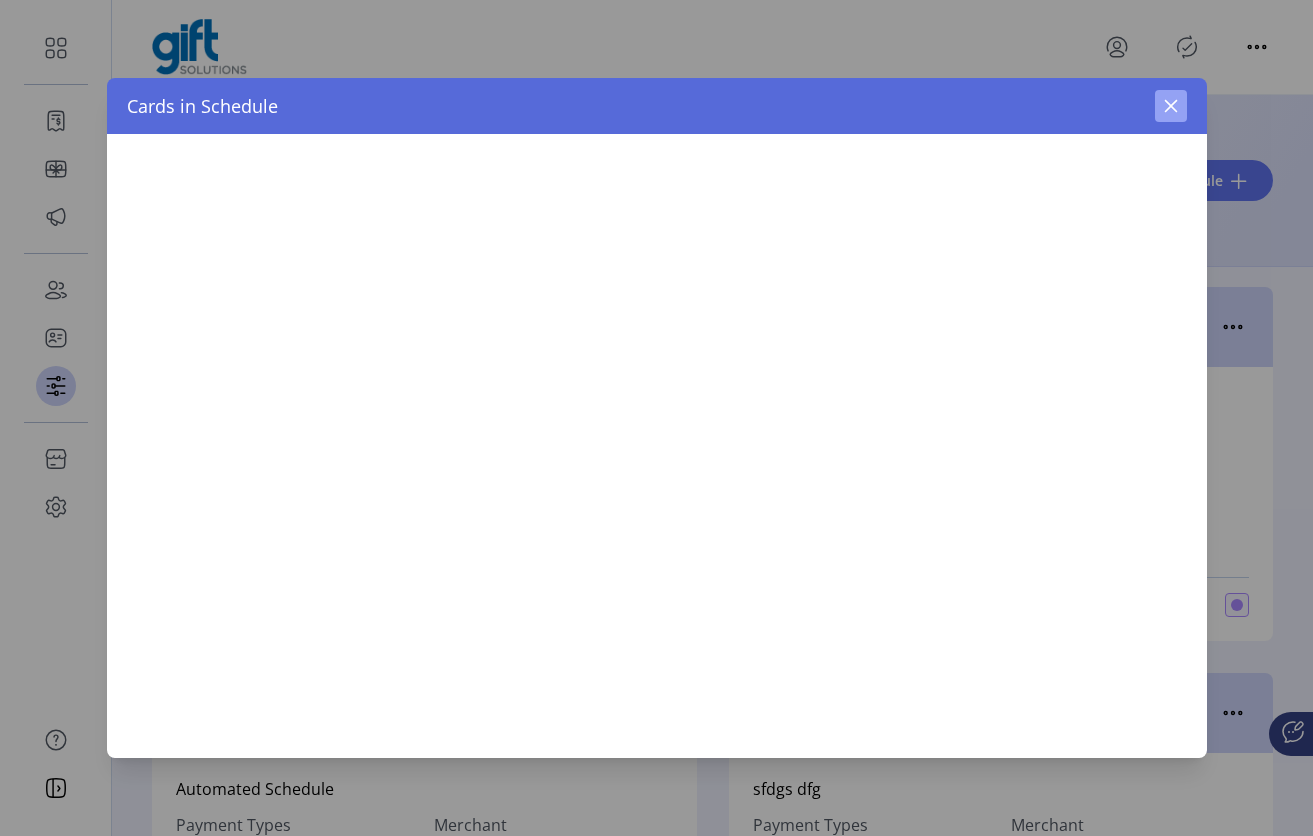 click 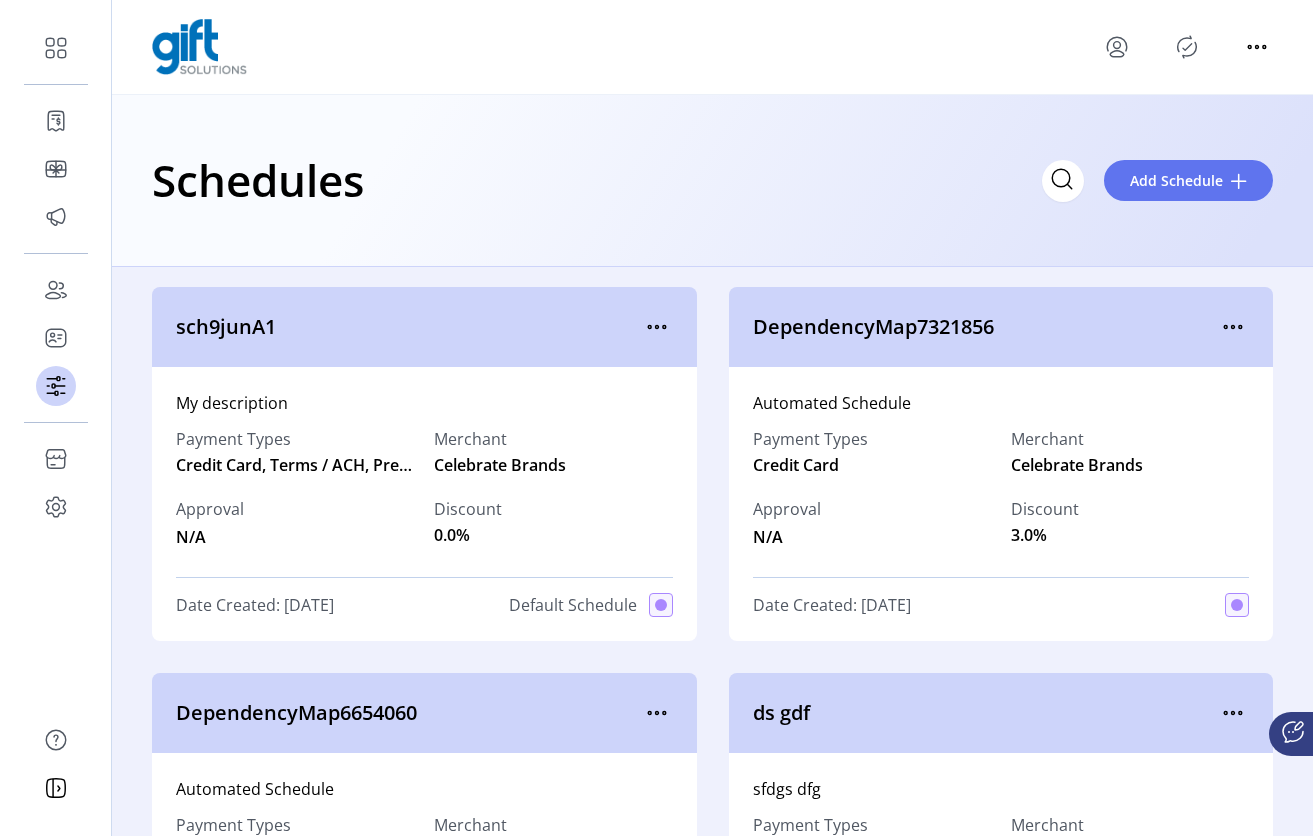 click at bounding box center (712, 47) 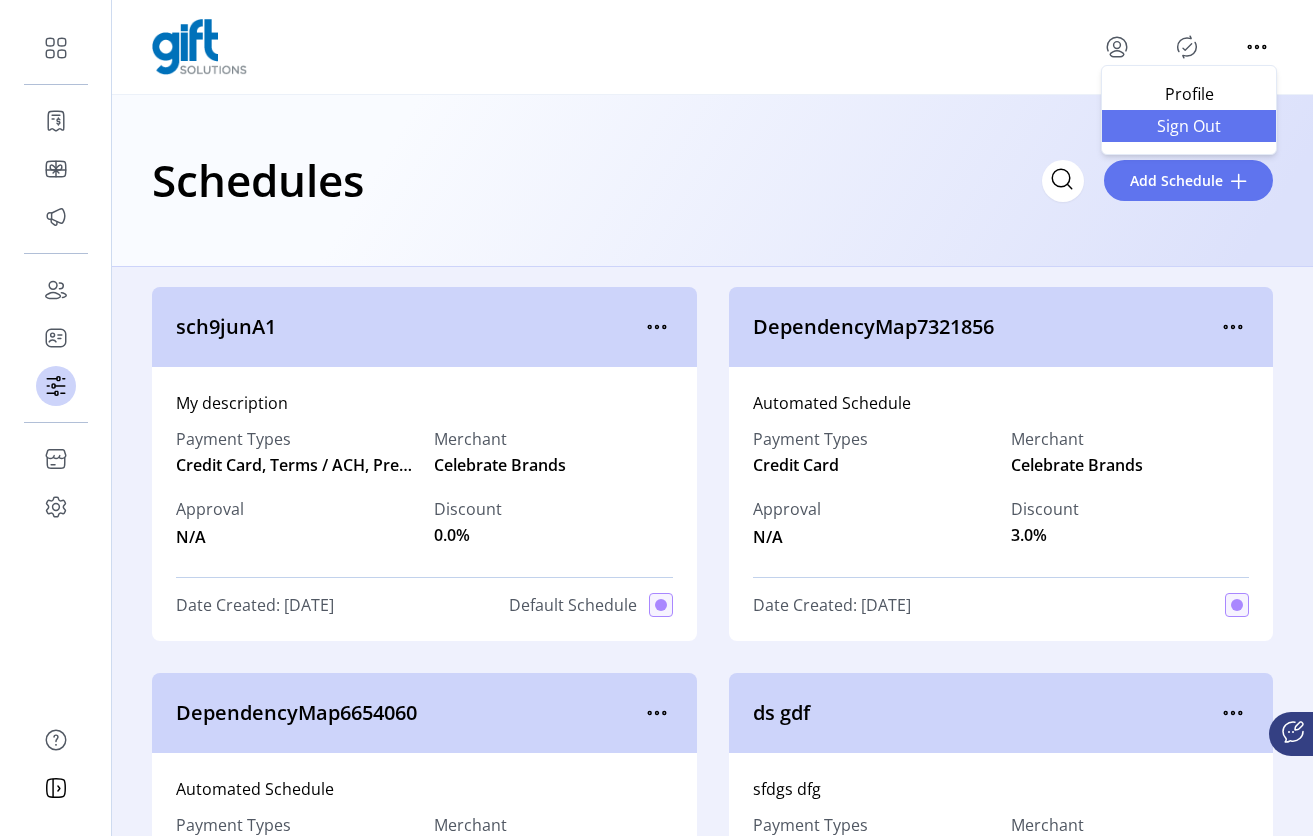 click on "Sign Out" at bounding box center [1189, 126] 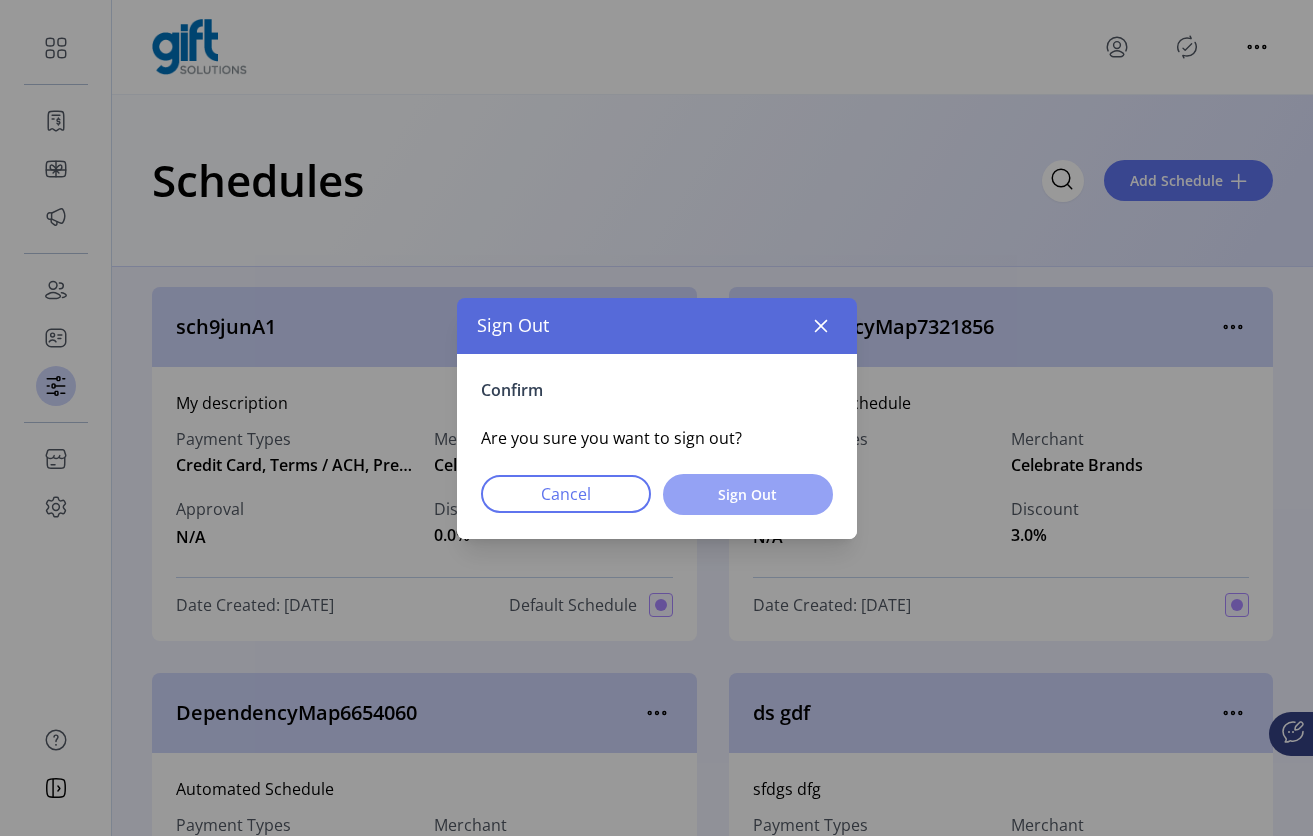 click on "Sign Out" at bounding box center [748, 494] 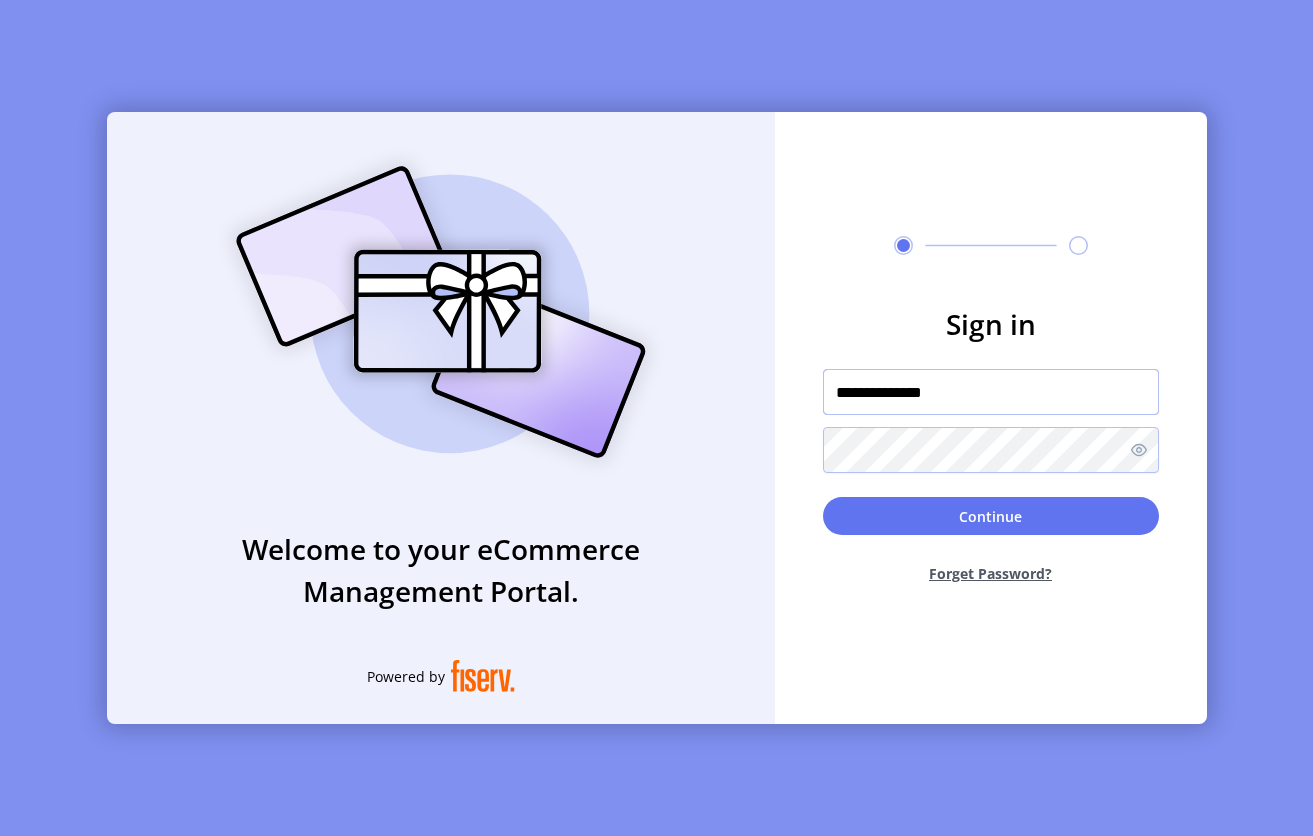drag, startPoint x: 1002, startPoint y: 393, endPoint x: 699, endPoint y: 385, distance: 303.1056 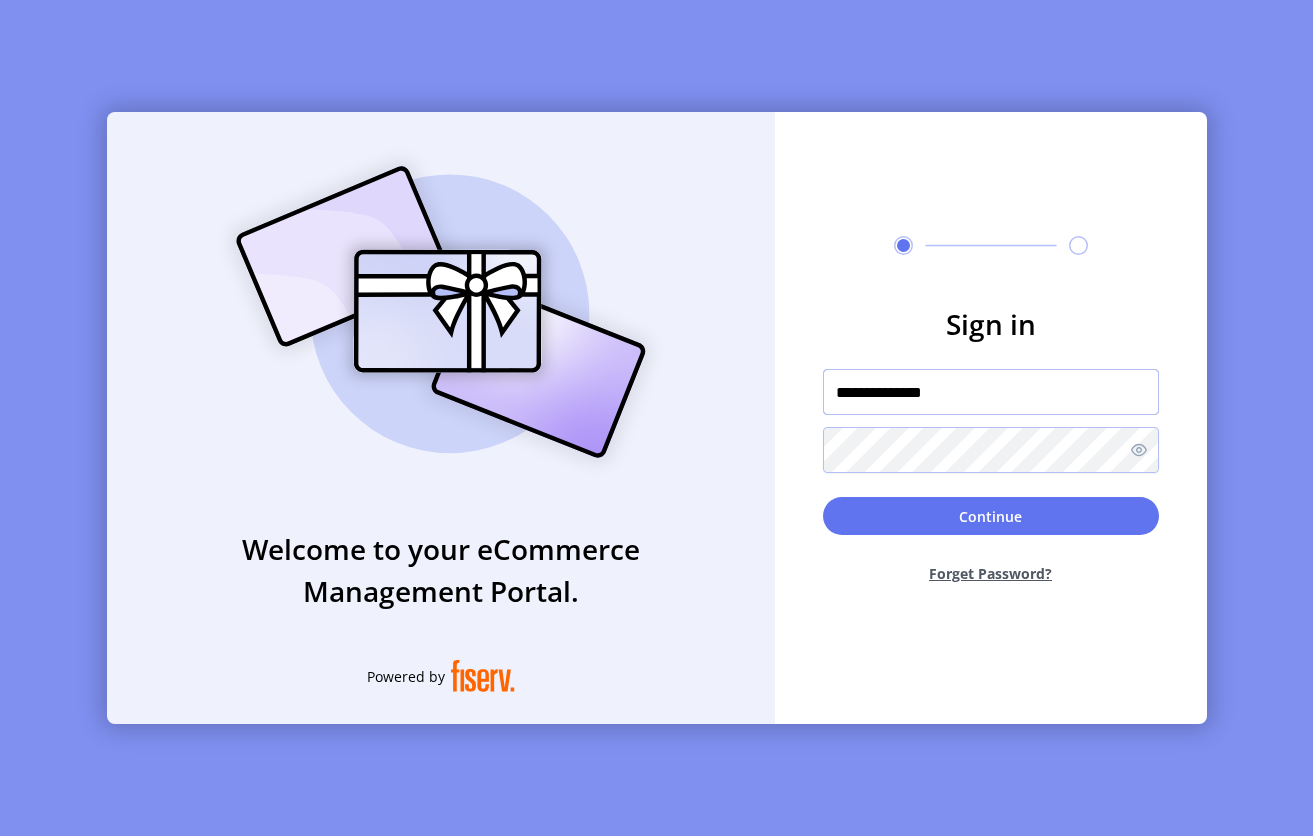 click on "**********" 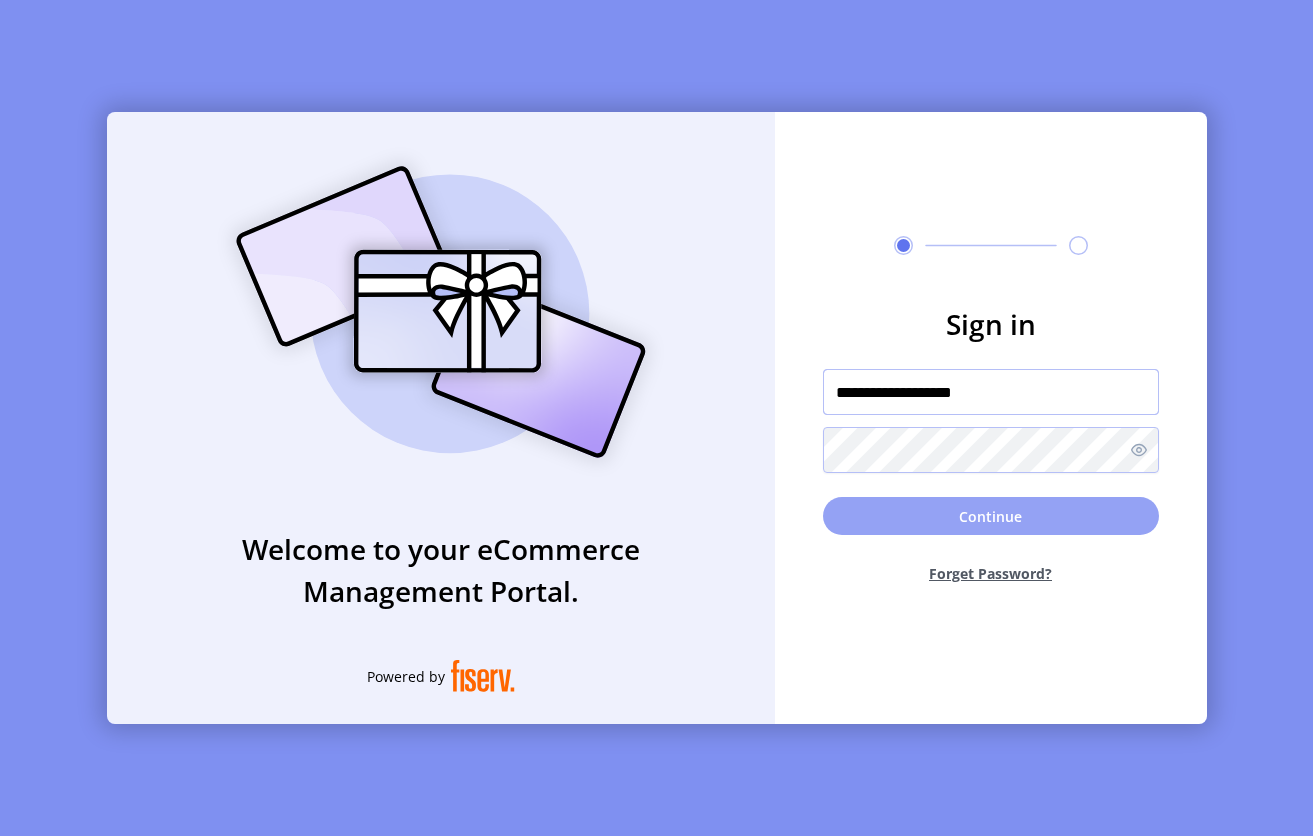 type on "**********" 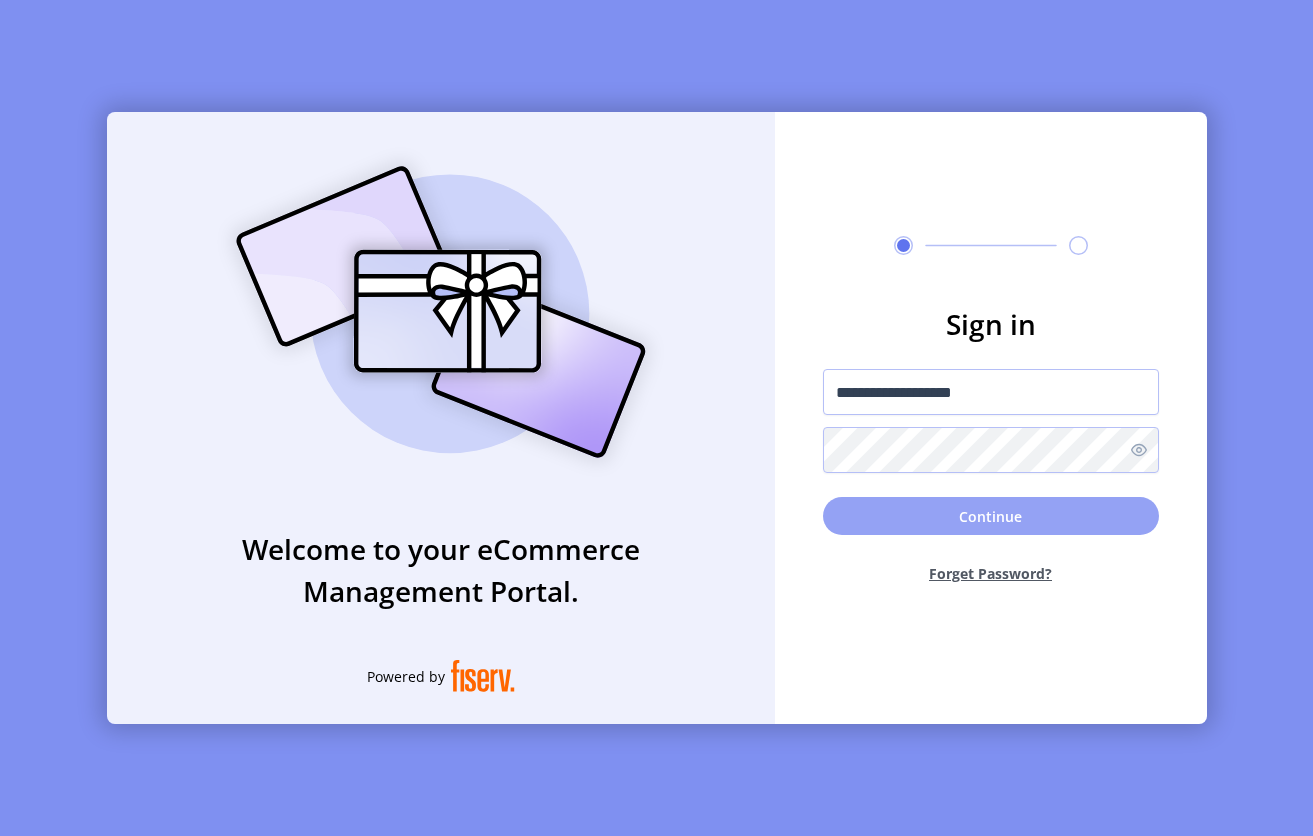 click on "Continue" 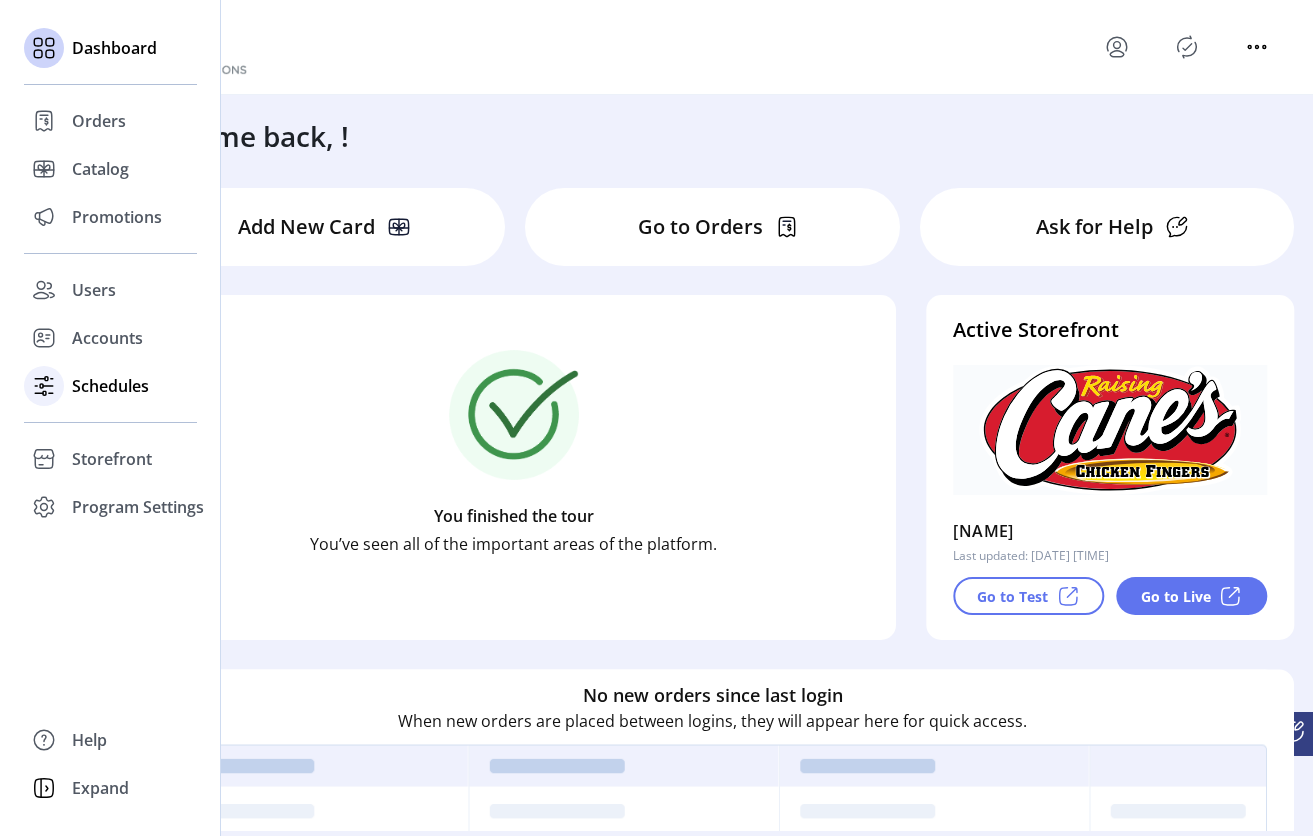 click on "Schedules" 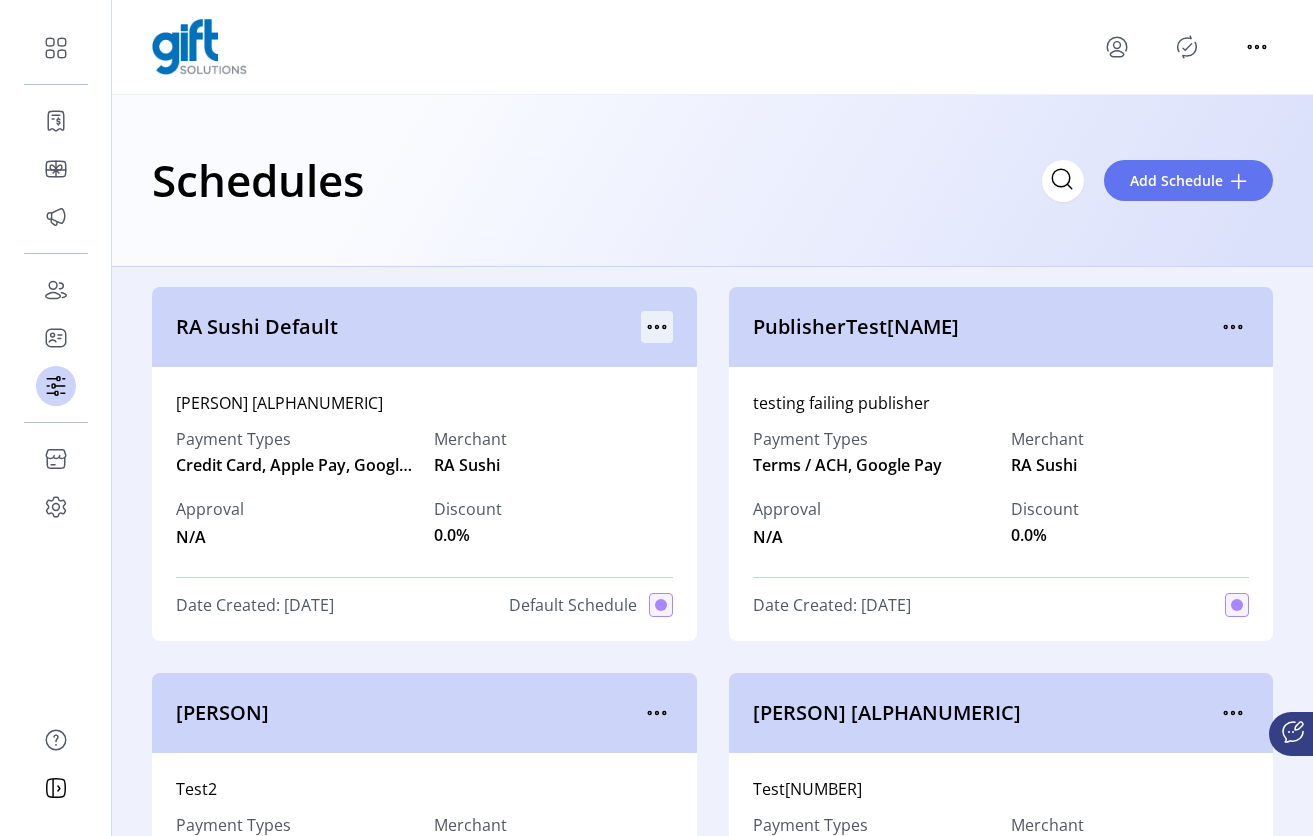 click 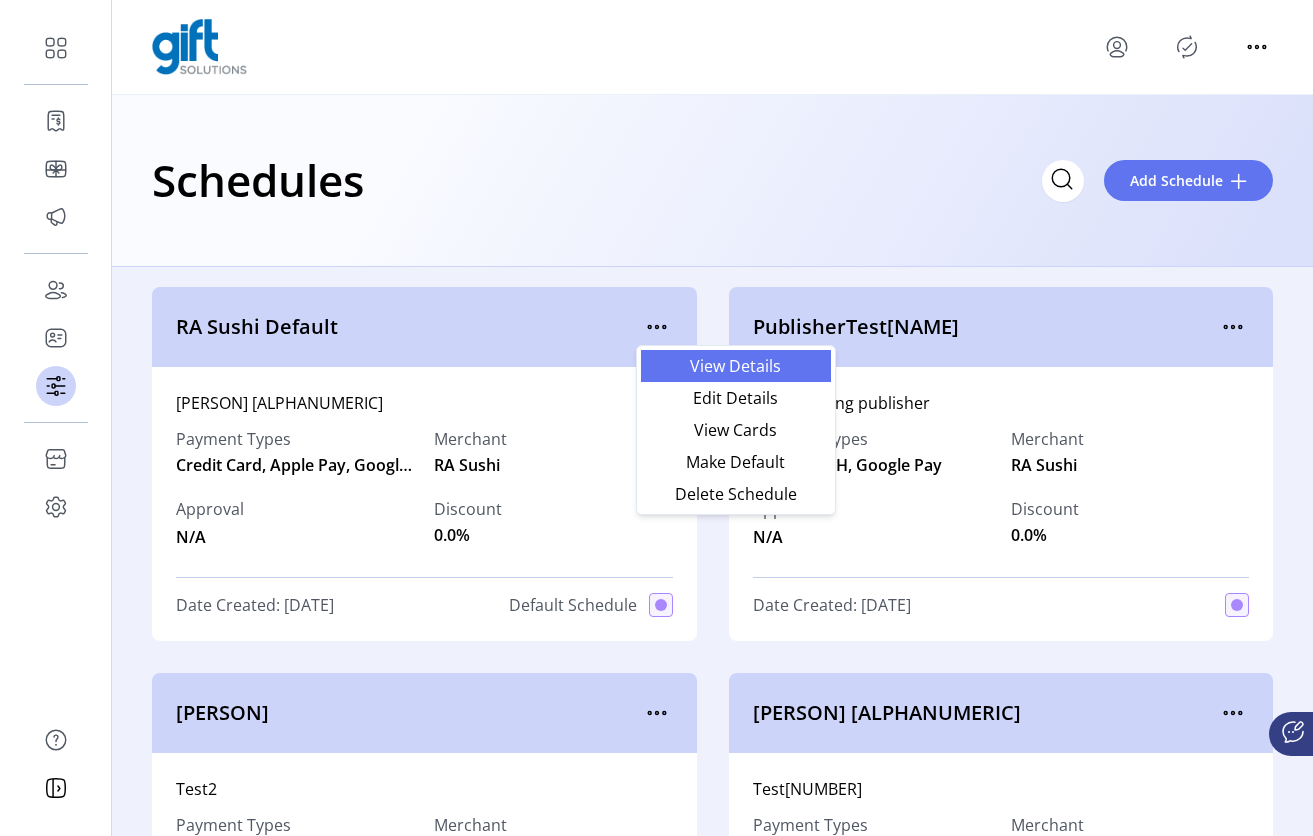 click on "View Details" at bounding box center (736, 366) 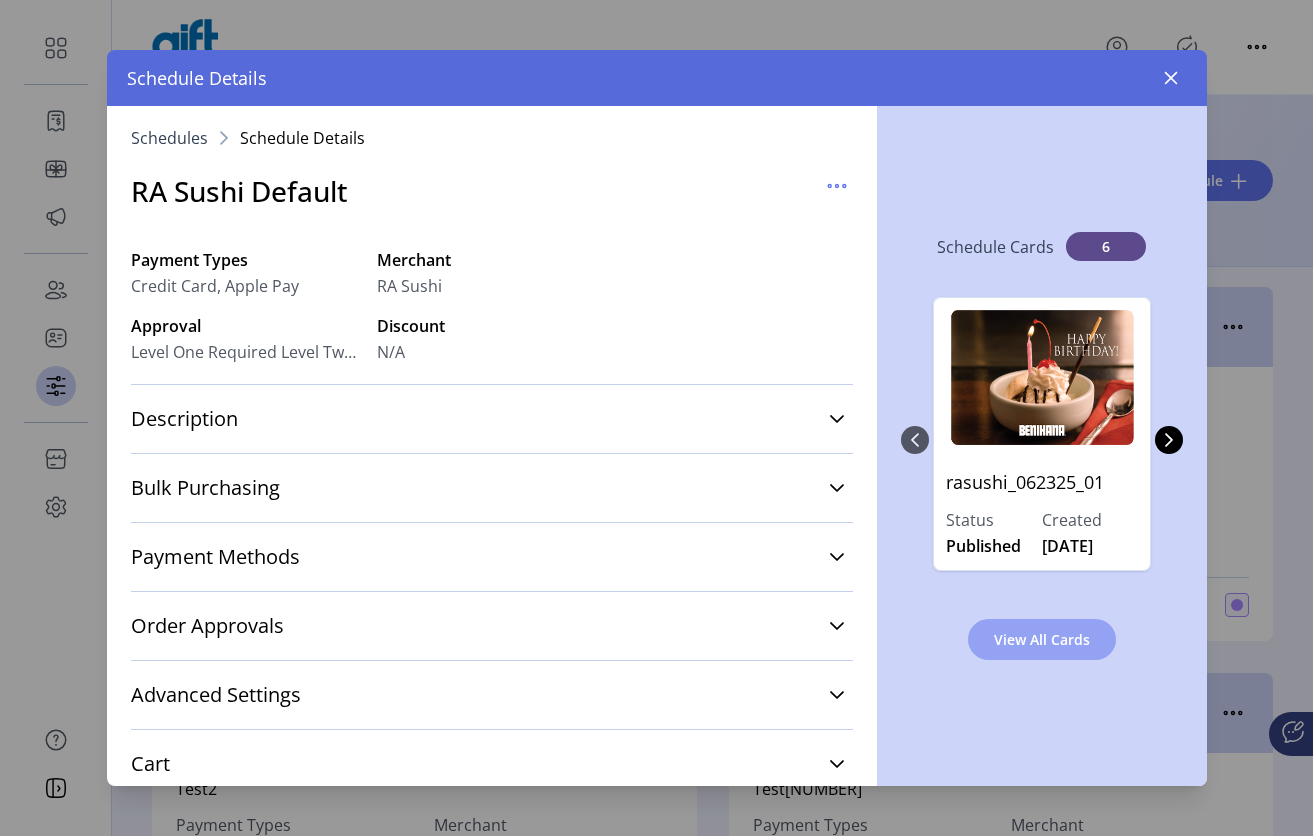 click on "View All Cards" 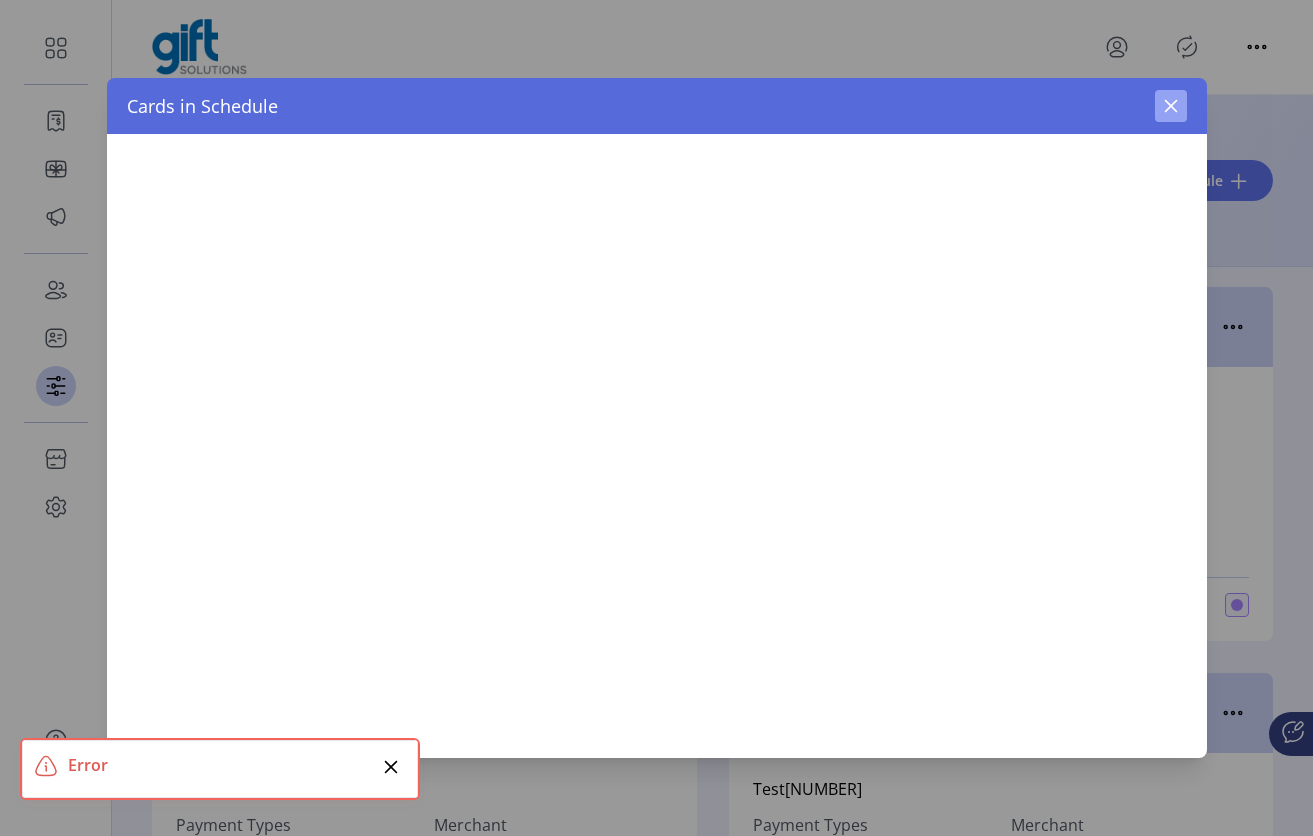 click 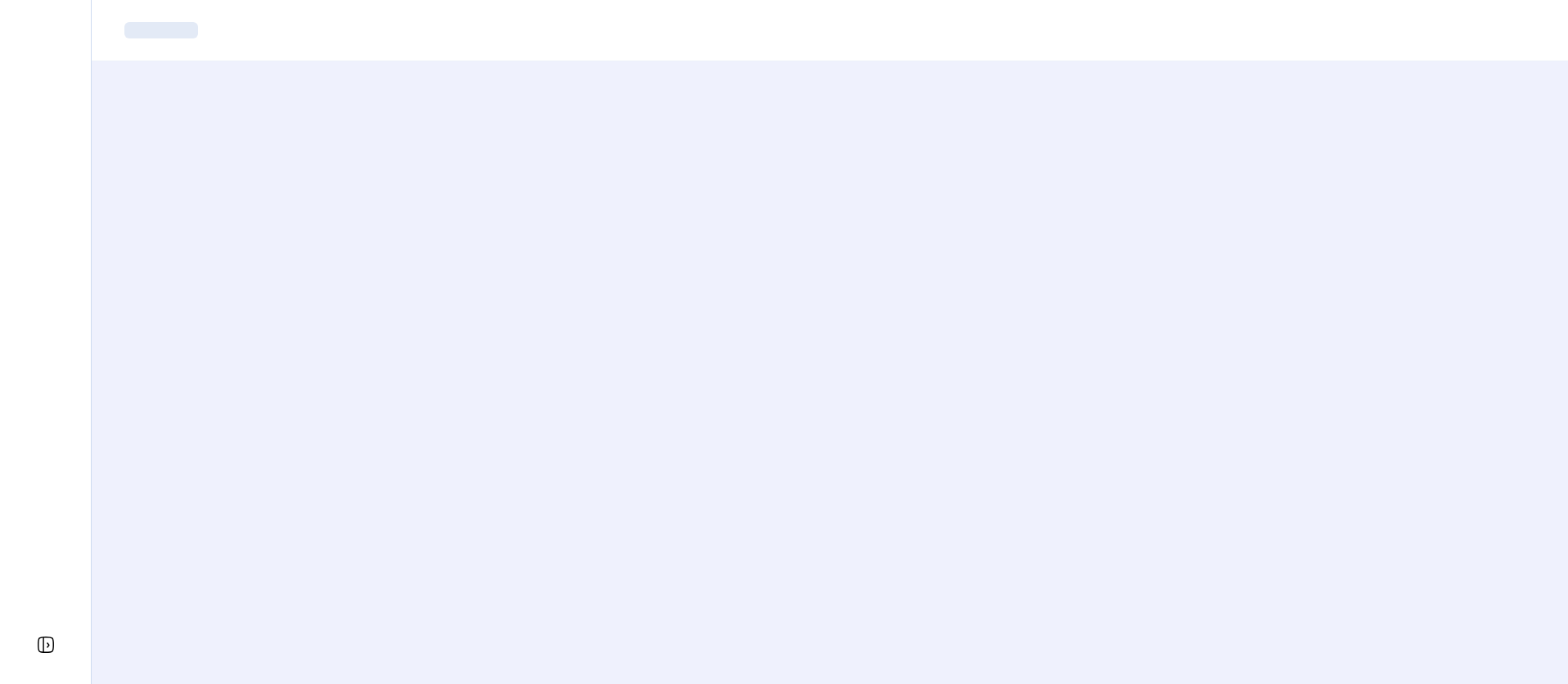 scroll, scrollTop: 0, scrollLeft: 0, axis: both 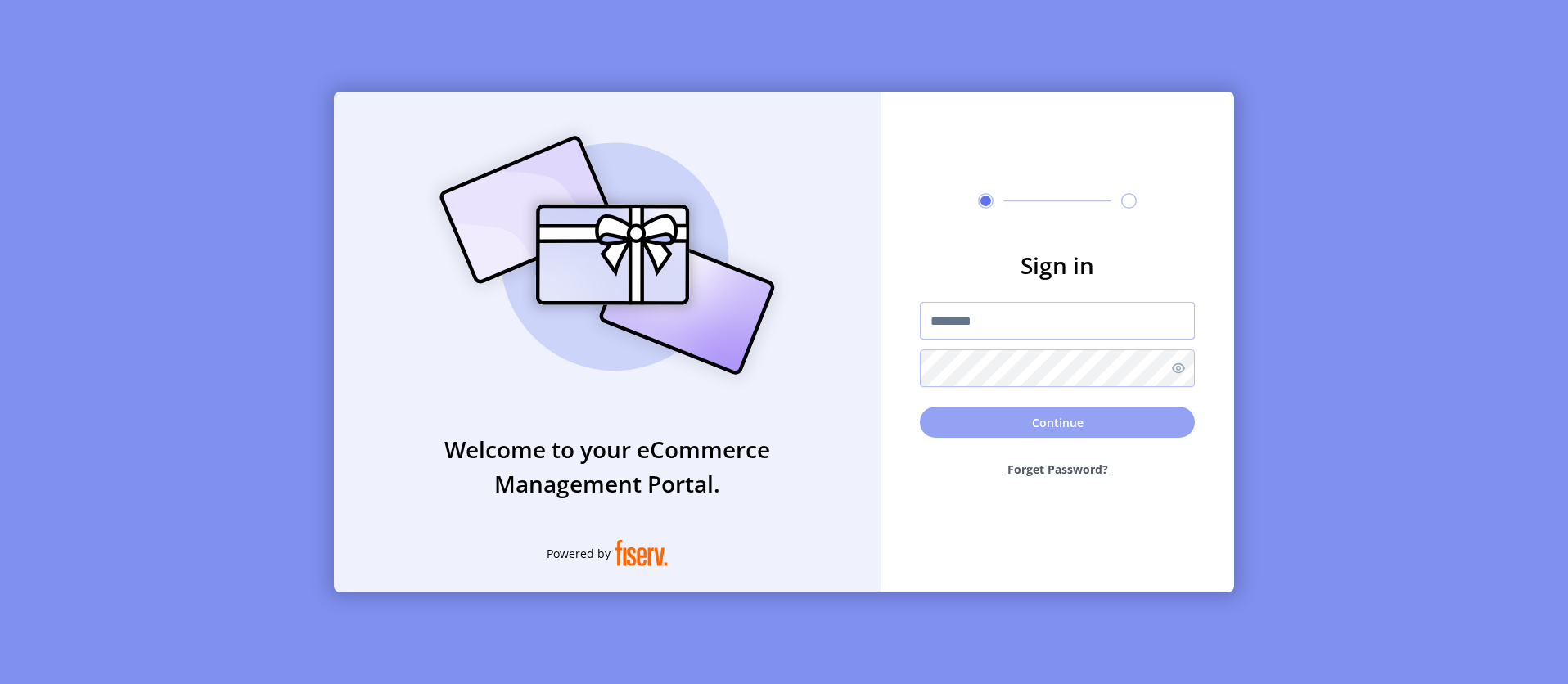 type on "**********" 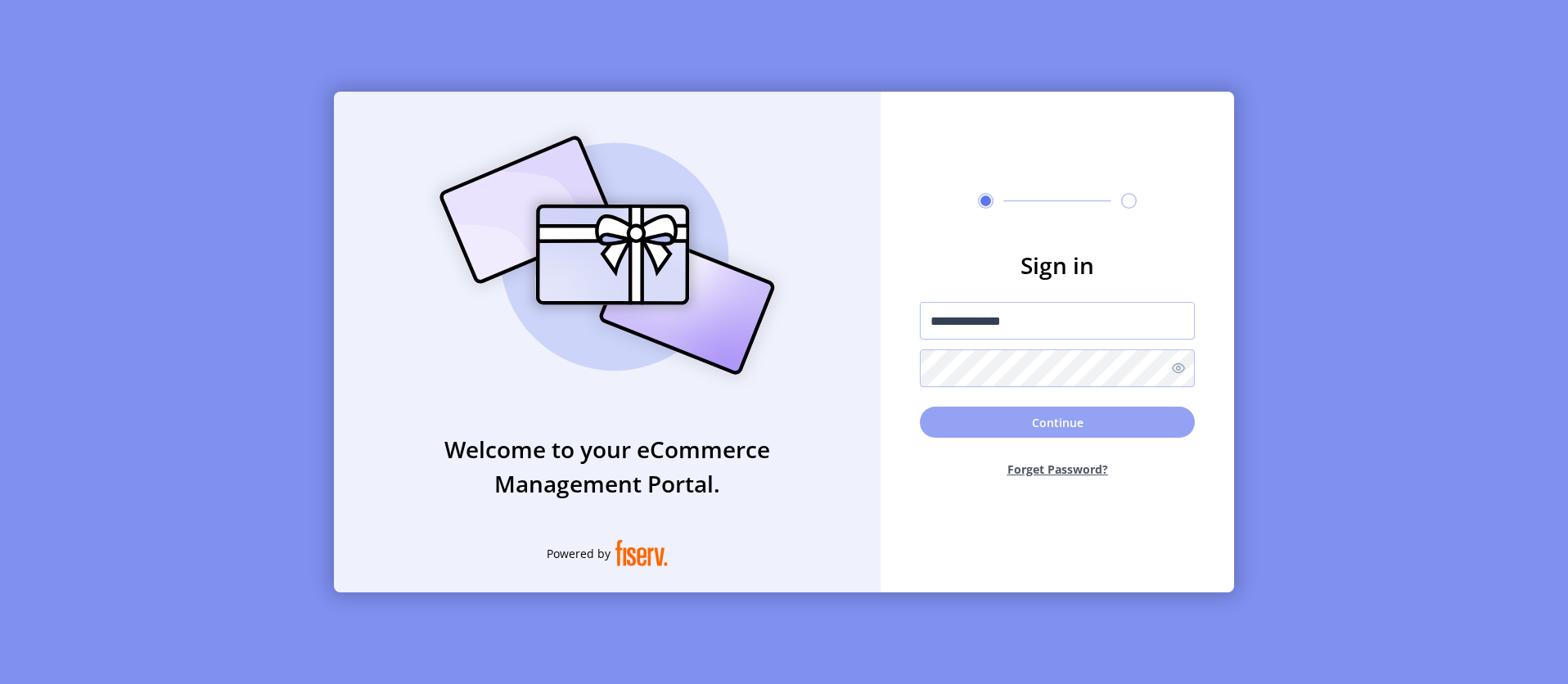 click on "Continue" 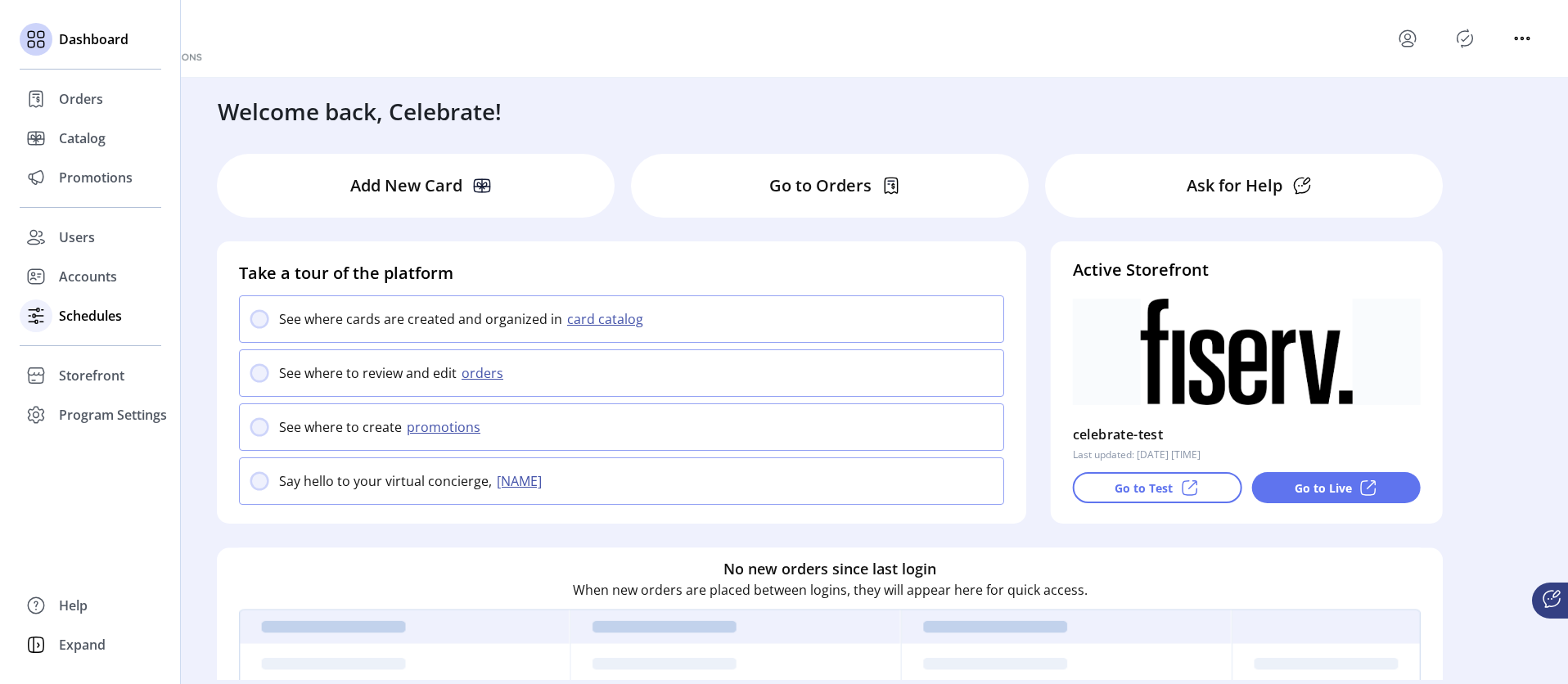 click on "Schedules" 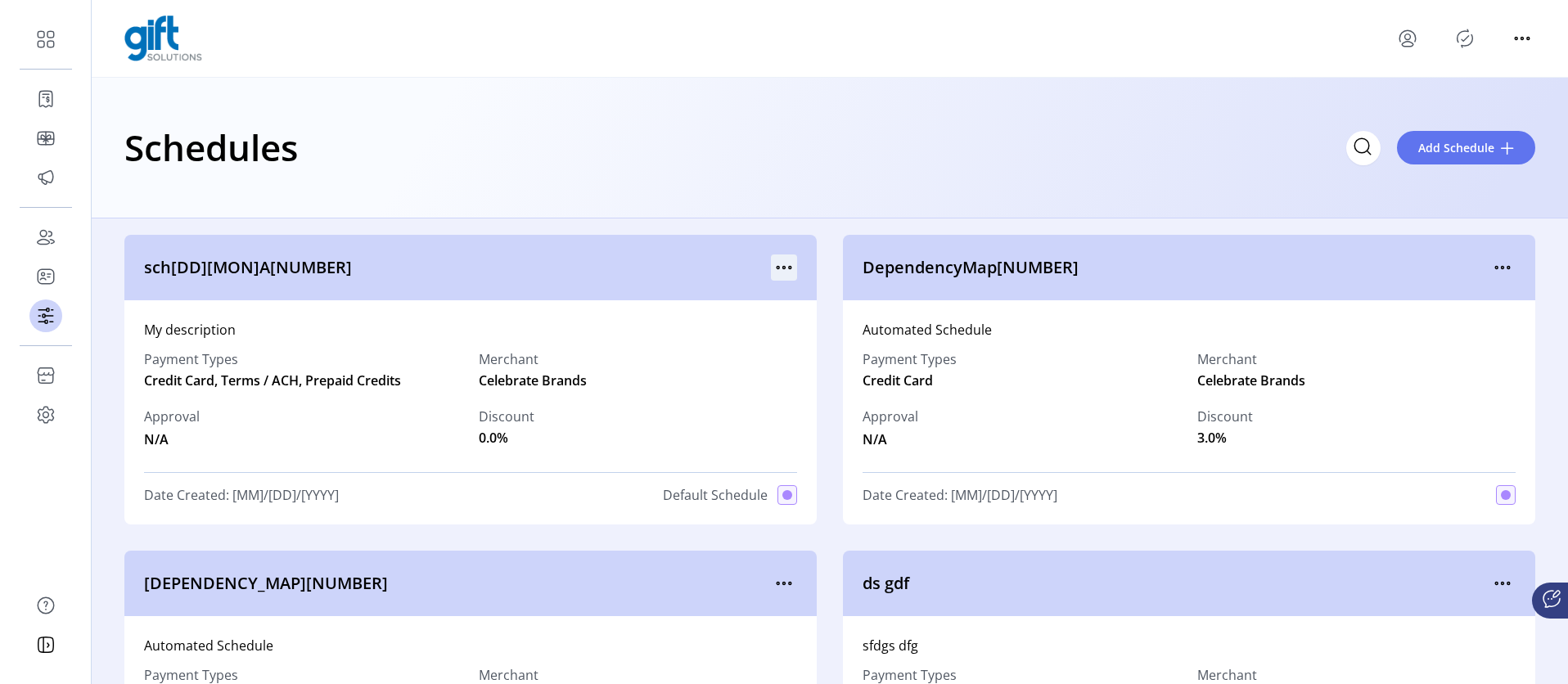click 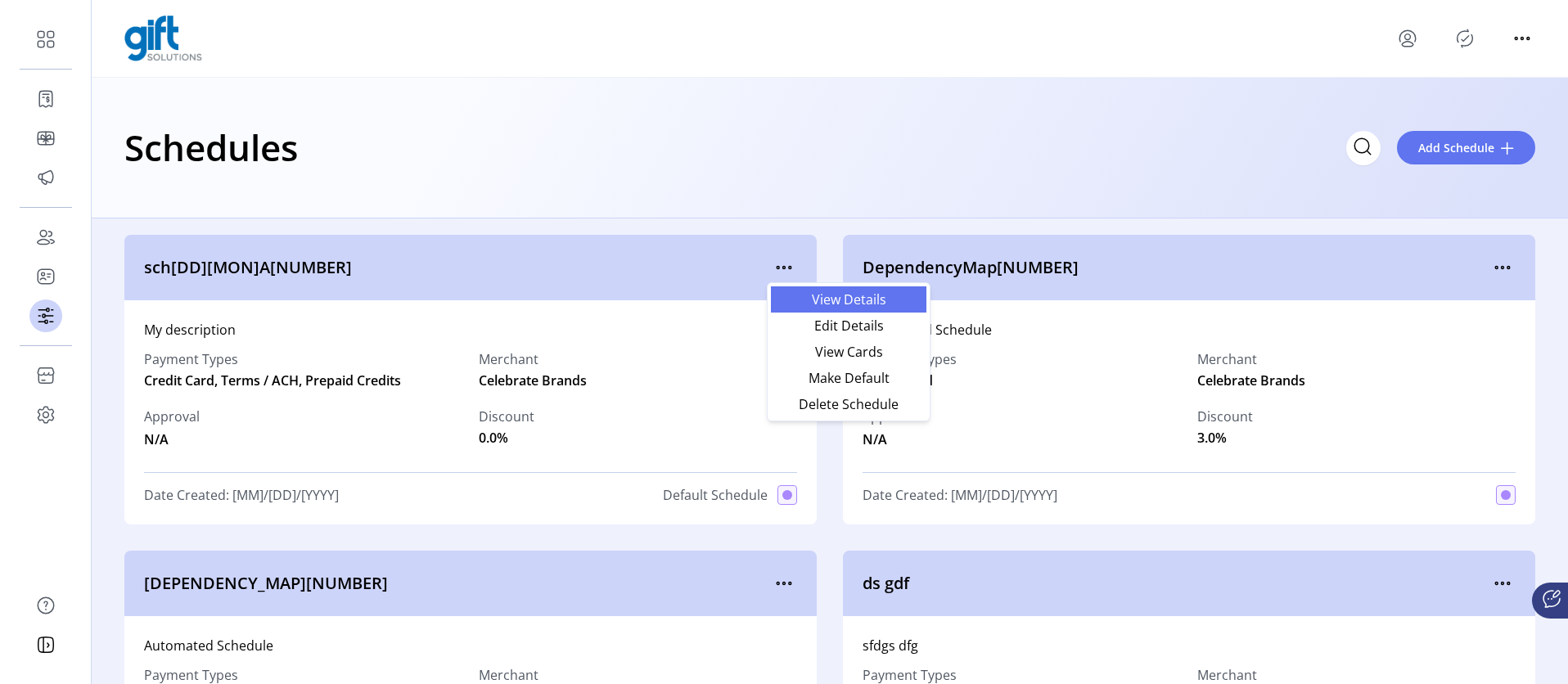 click on "View Details" at bounding box center [849, 299] 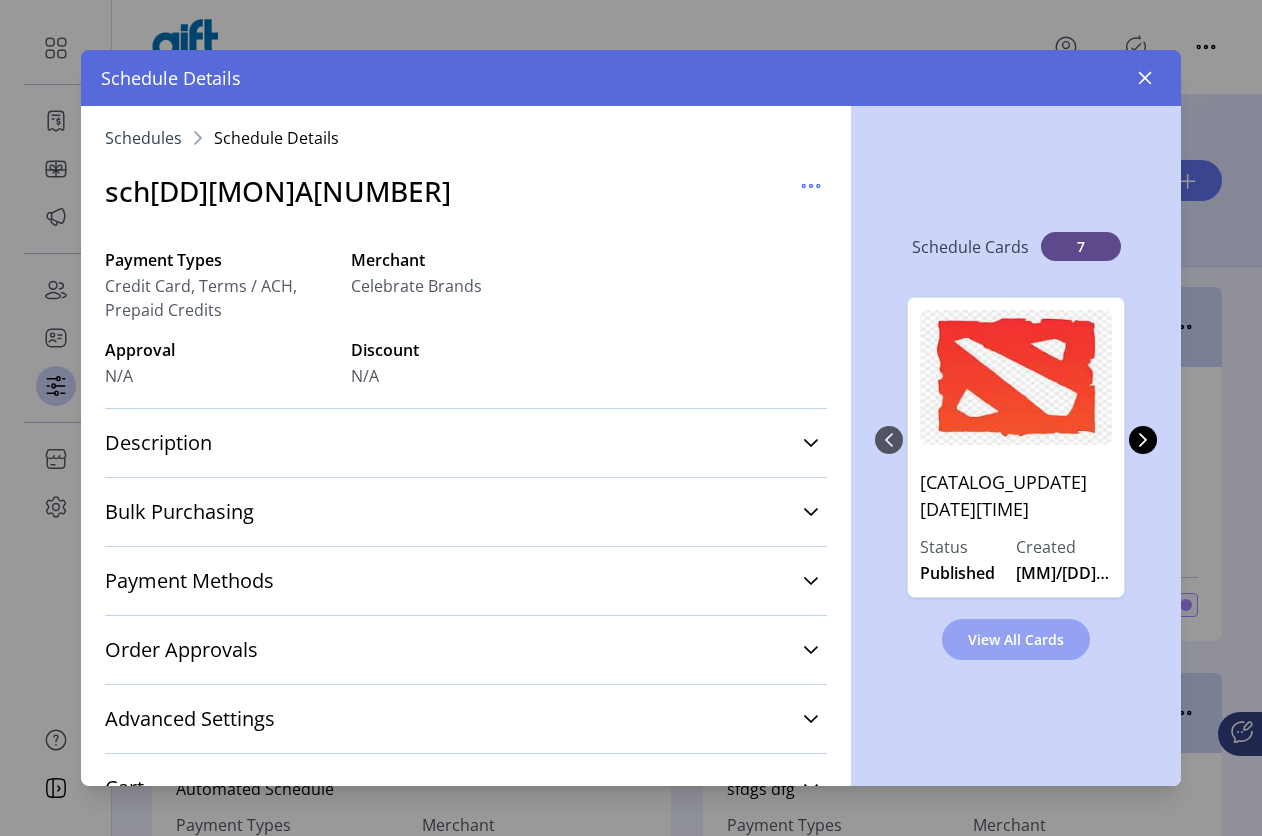 click on "View All Cards" 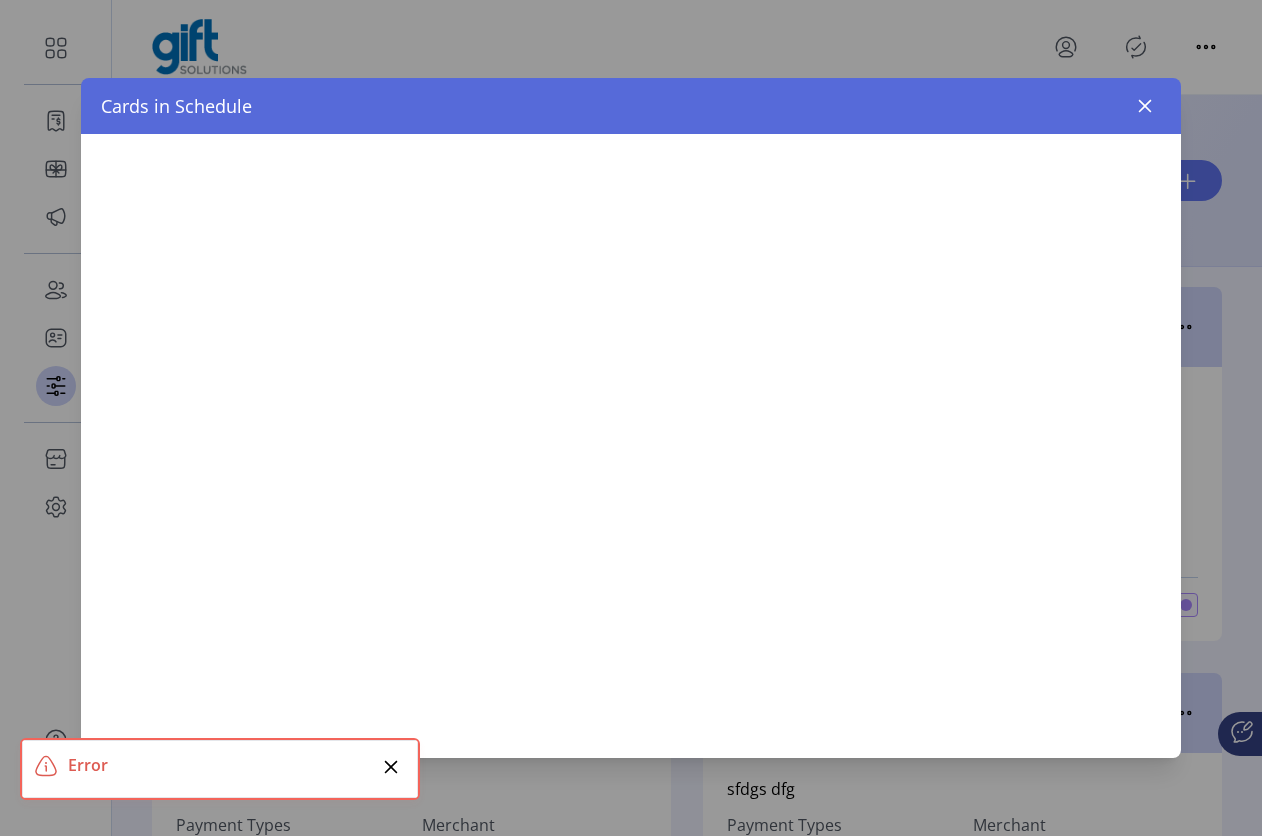 click 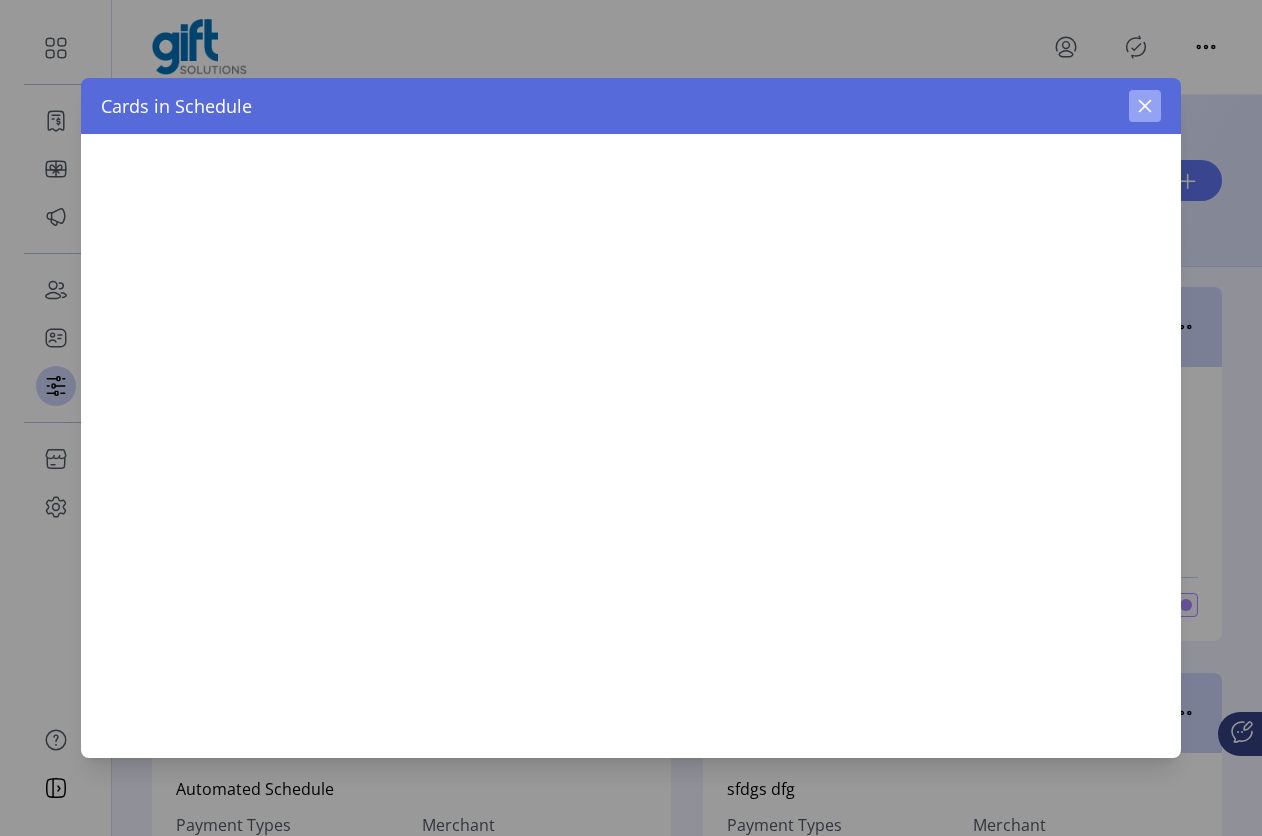 click 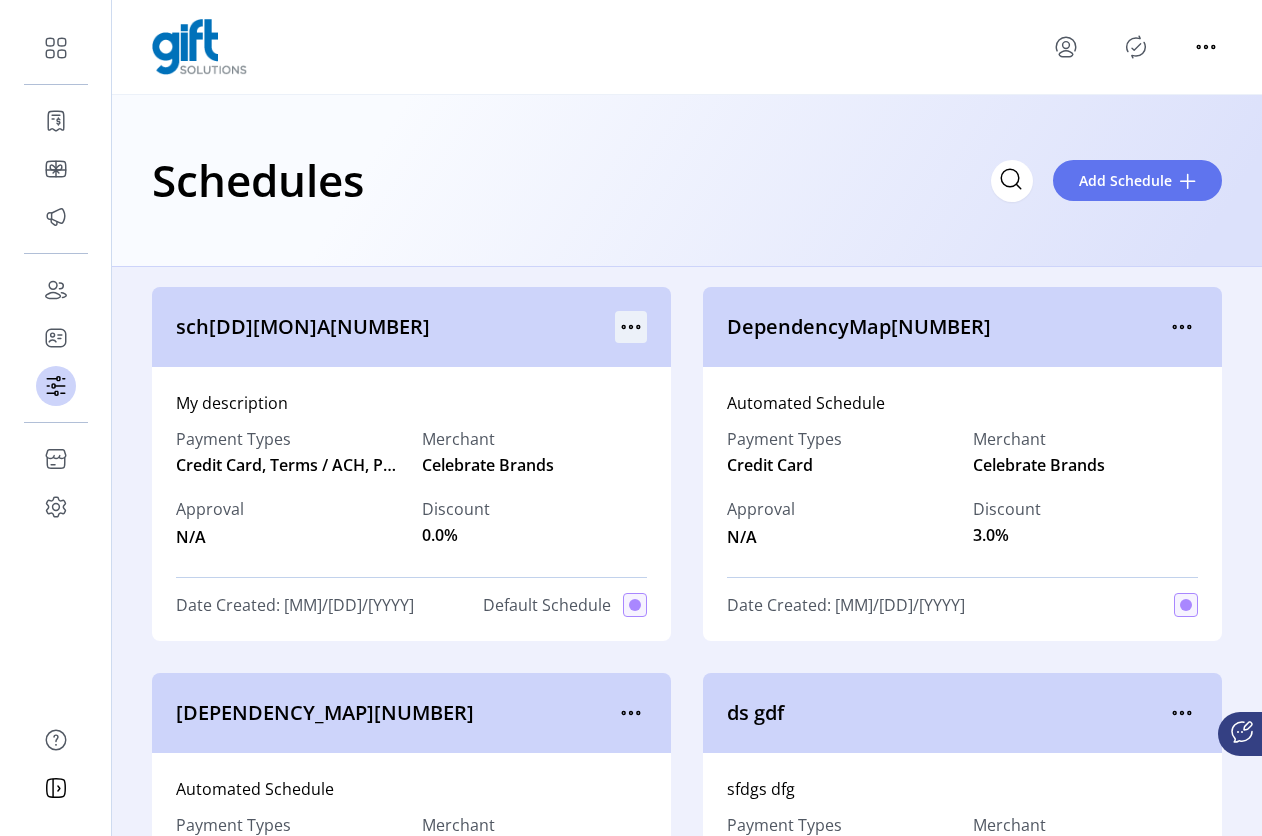 click 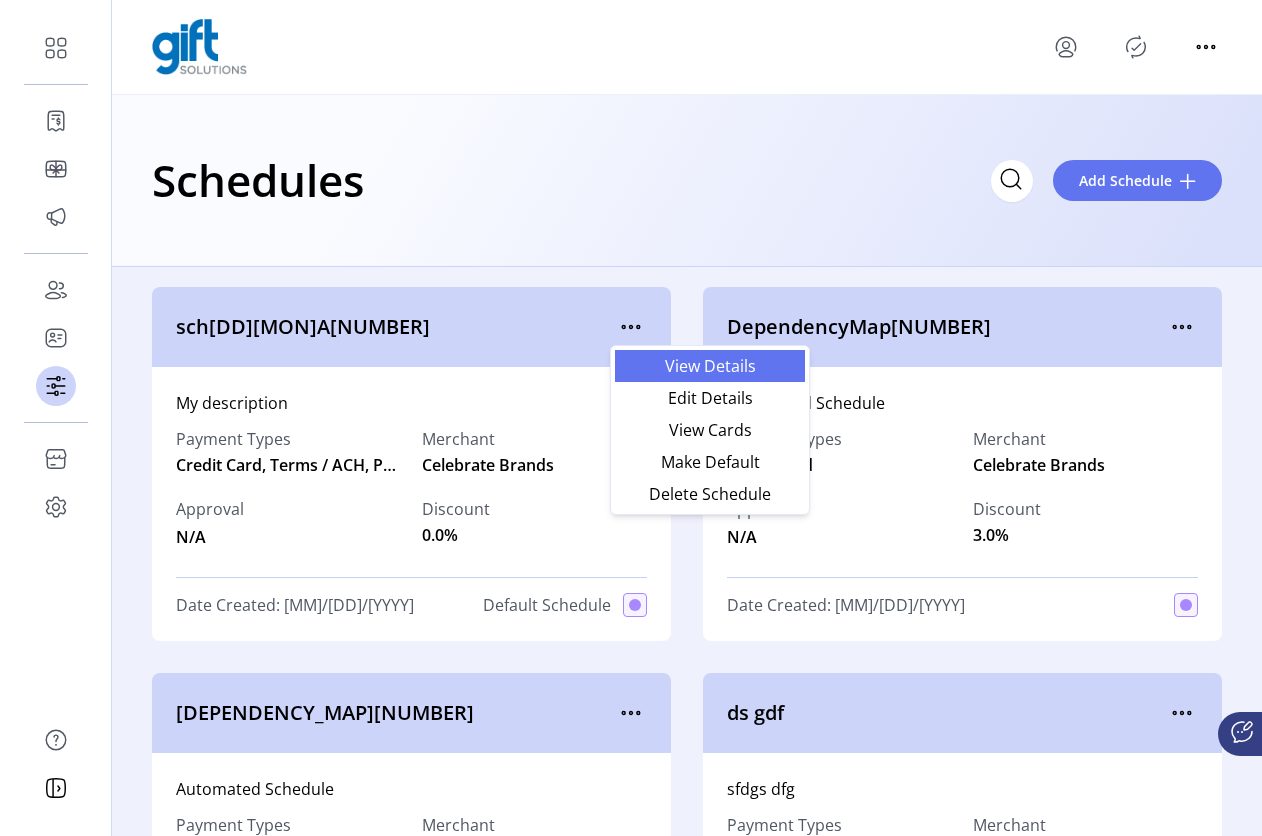 click on "View Details" at bounding box center [710, 366] 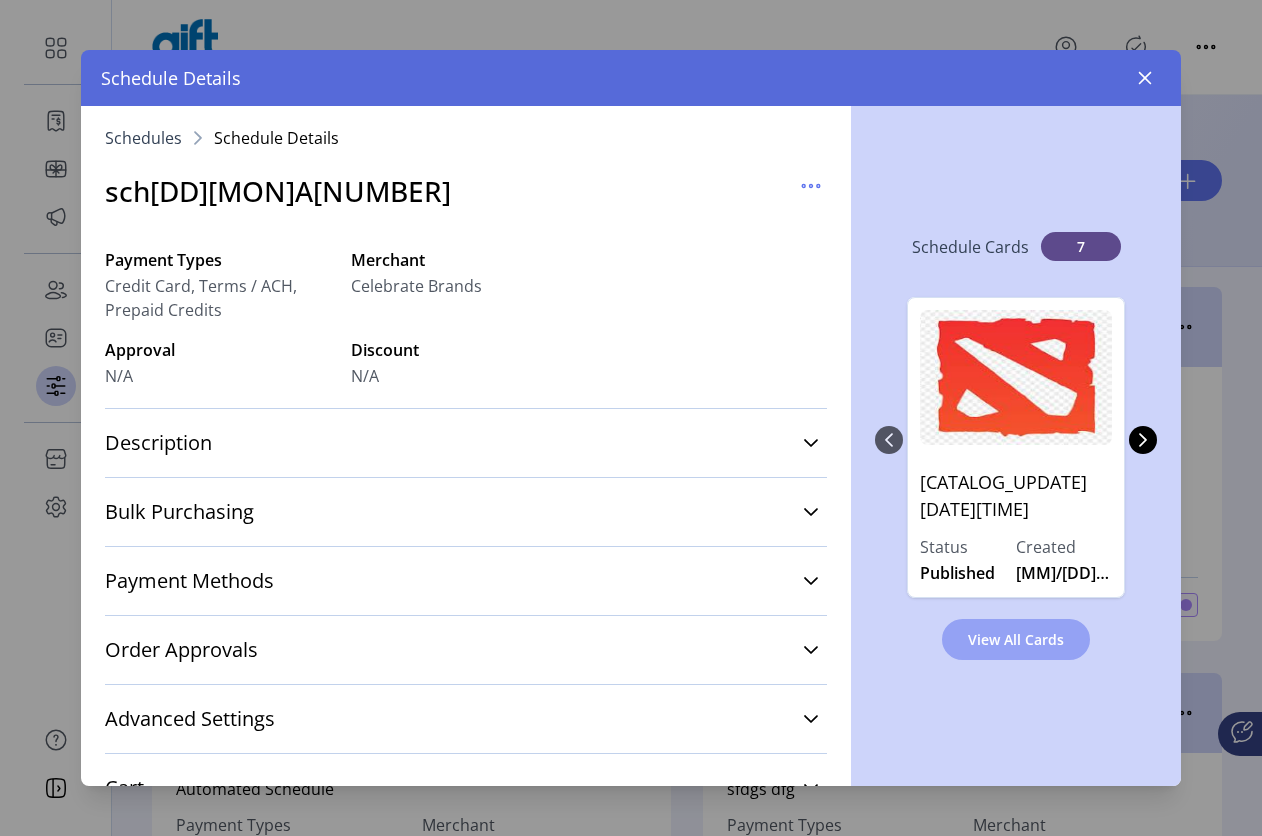 click on "View All Cards" 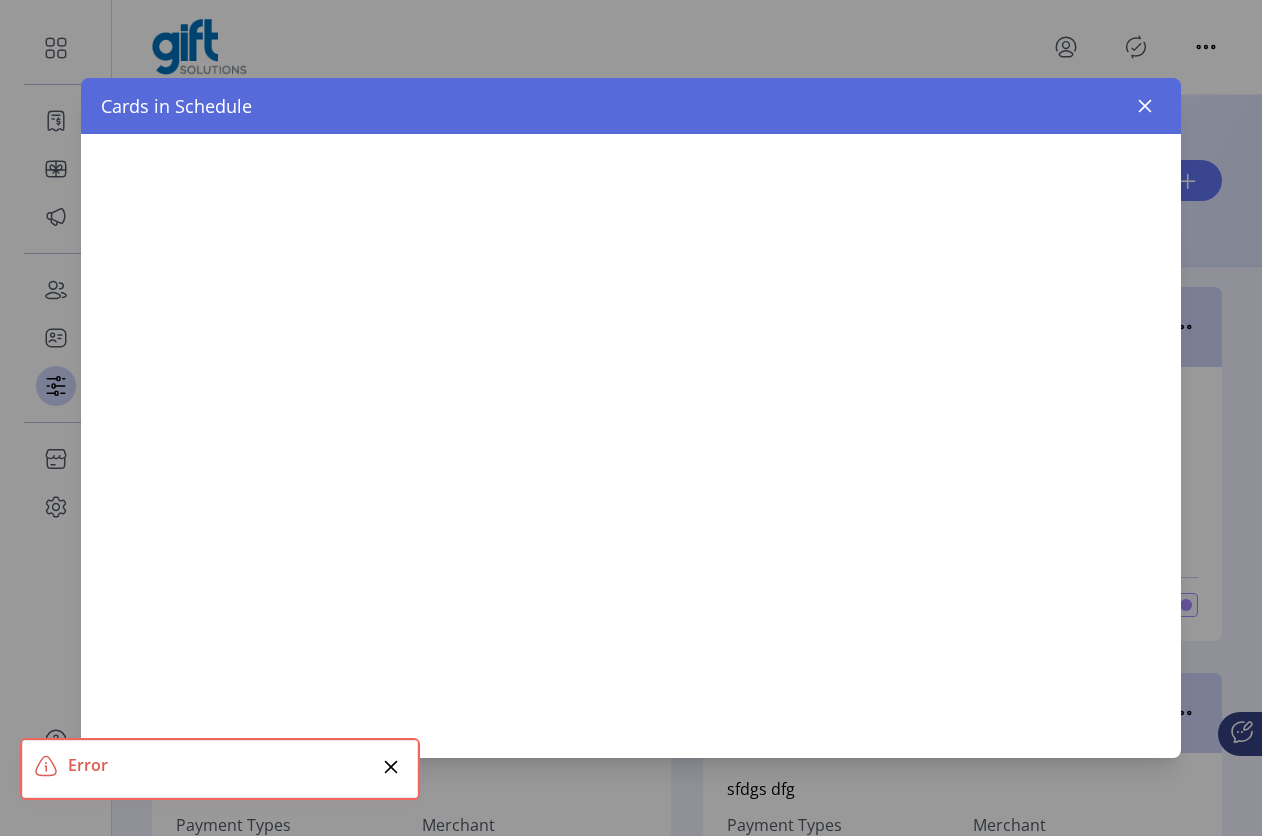 click 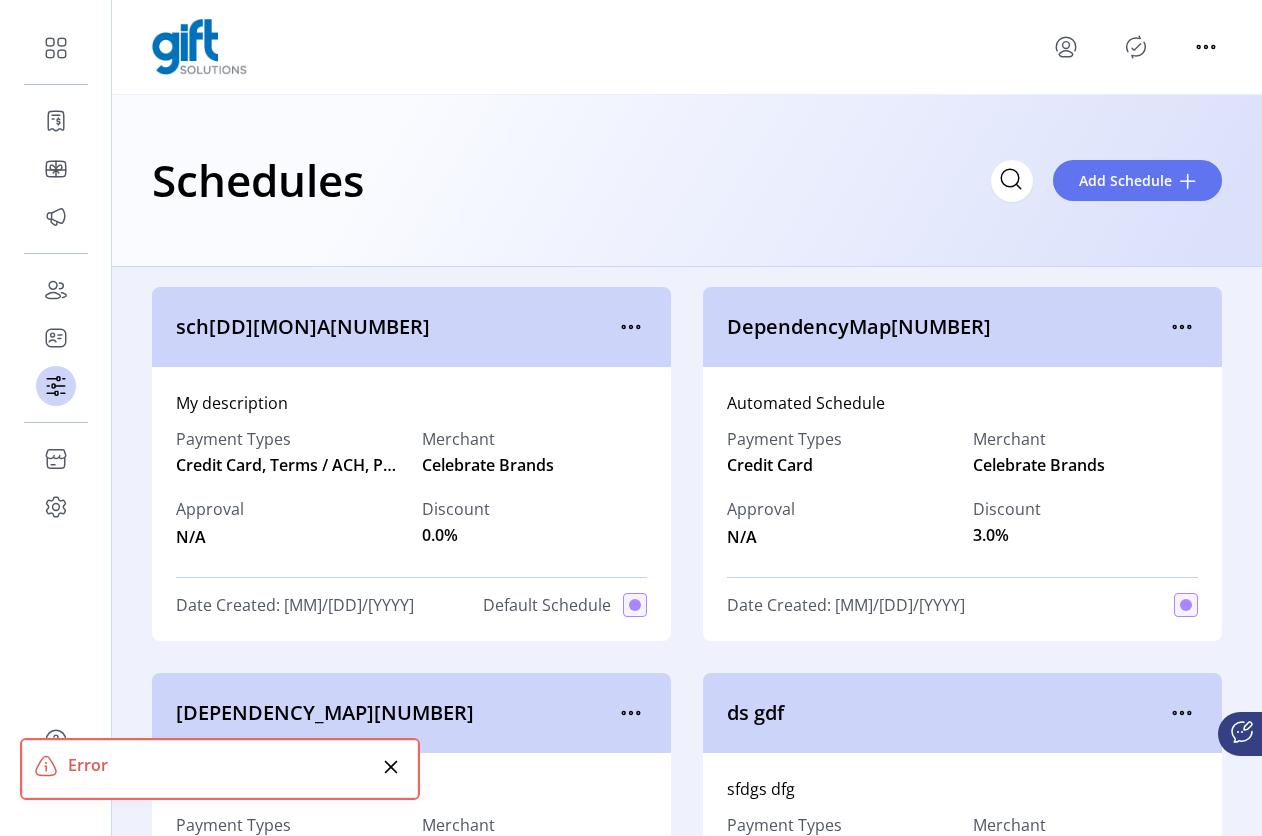 click 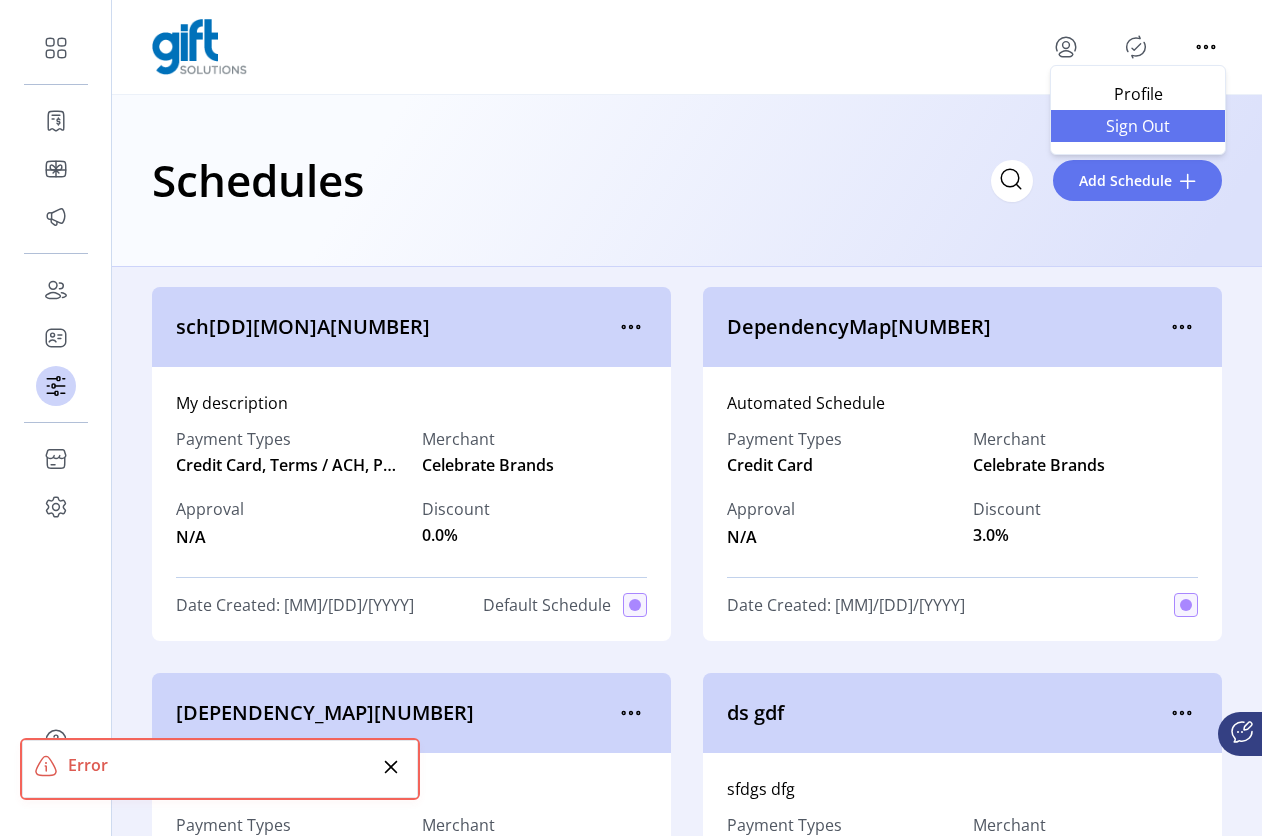 click on "Sign Out" at bounding box center (1138, 126) 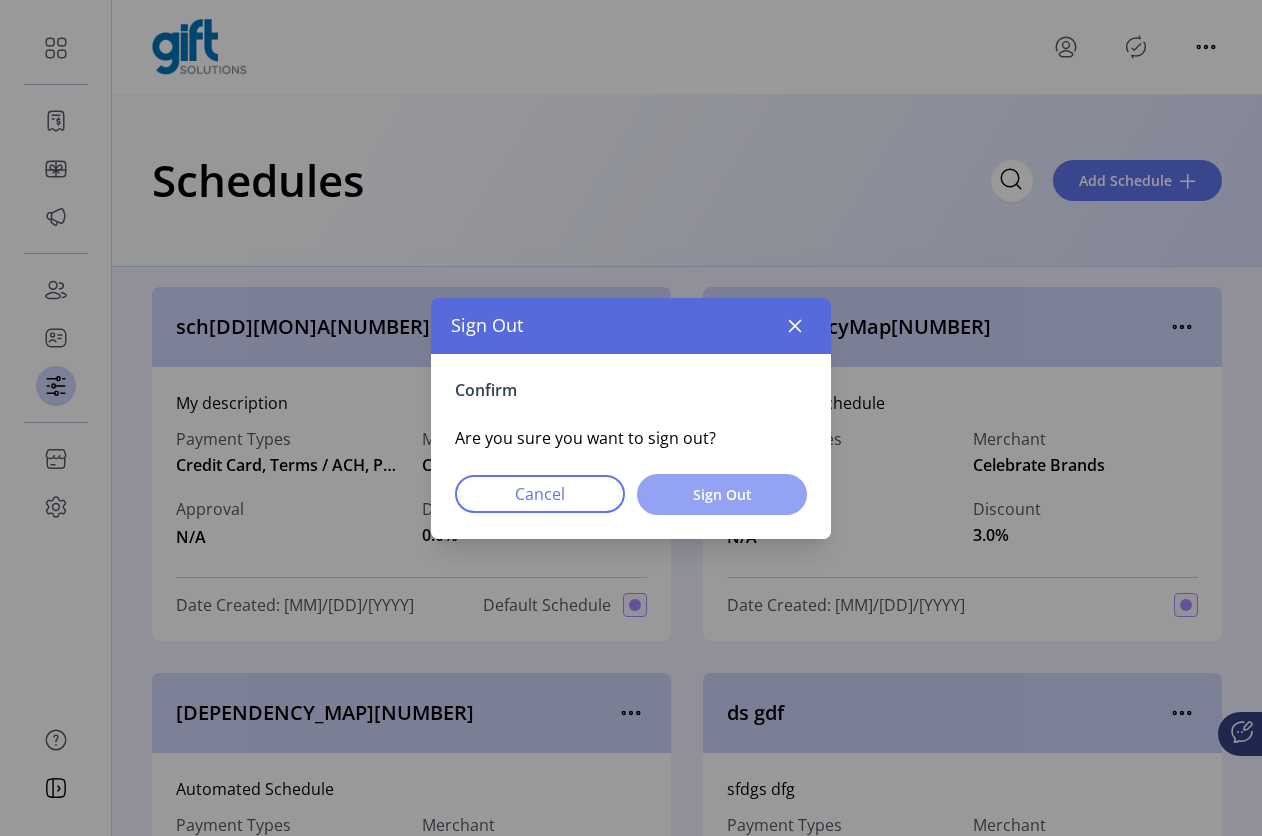 click on "Sign Out" at bounding box center (722, 494) 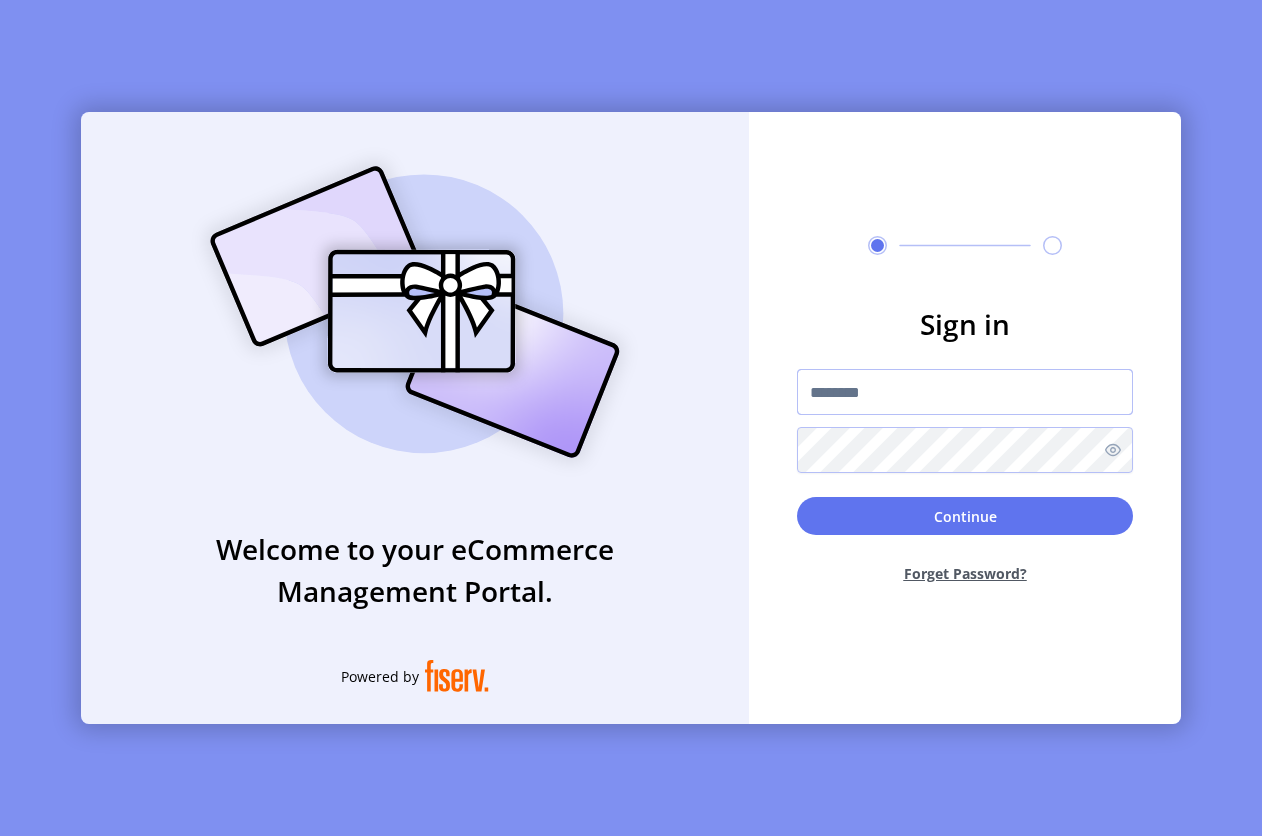 type on "**********" 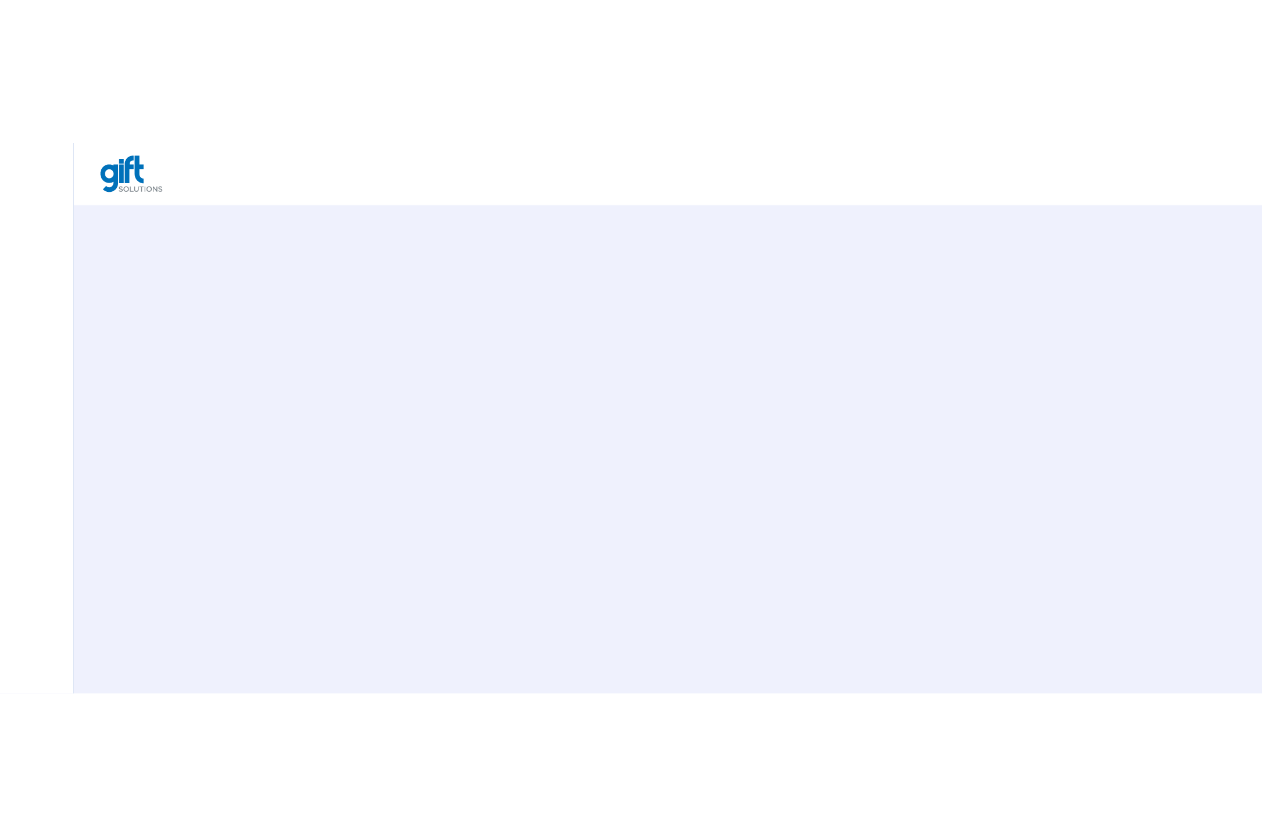scroll, scrollTop: 0, scrollLeft: 0, axis: both 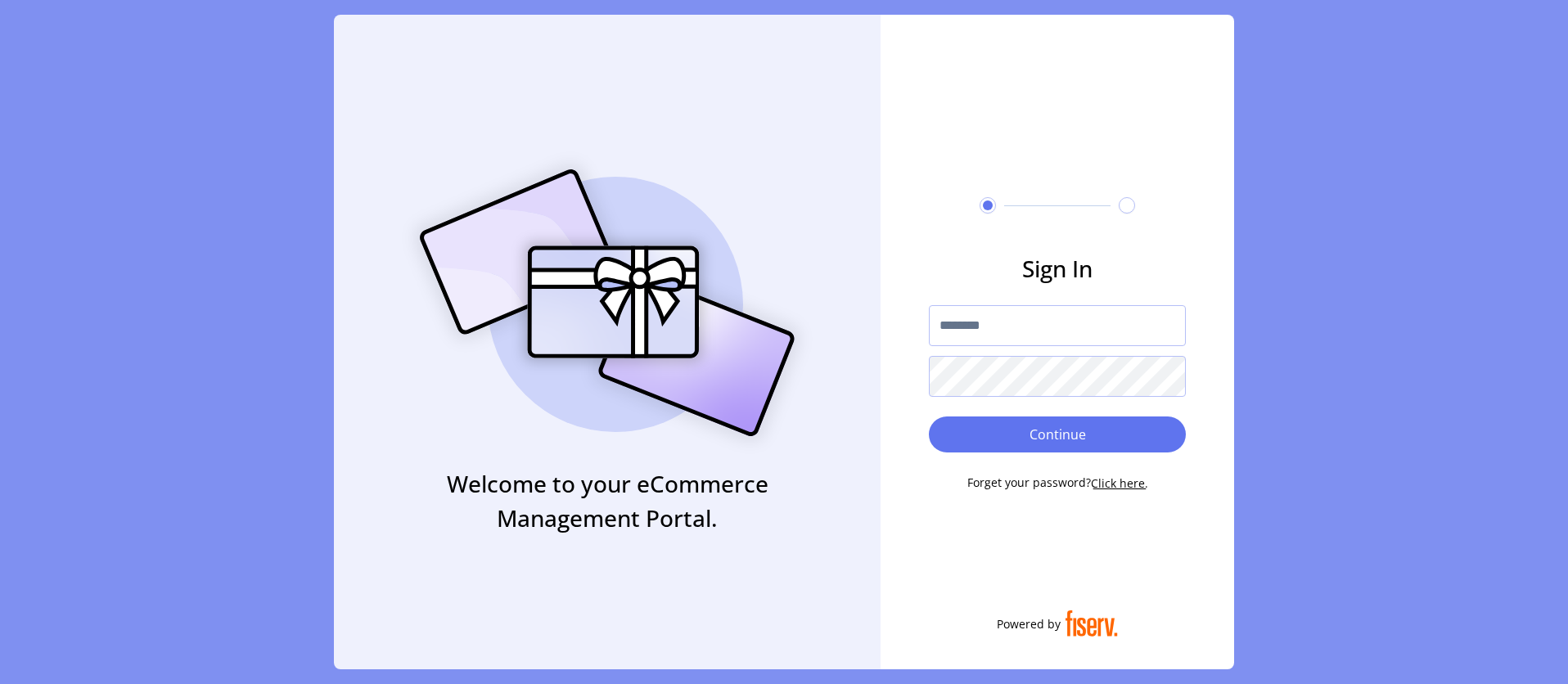 click at bounding box center (1057, 326) 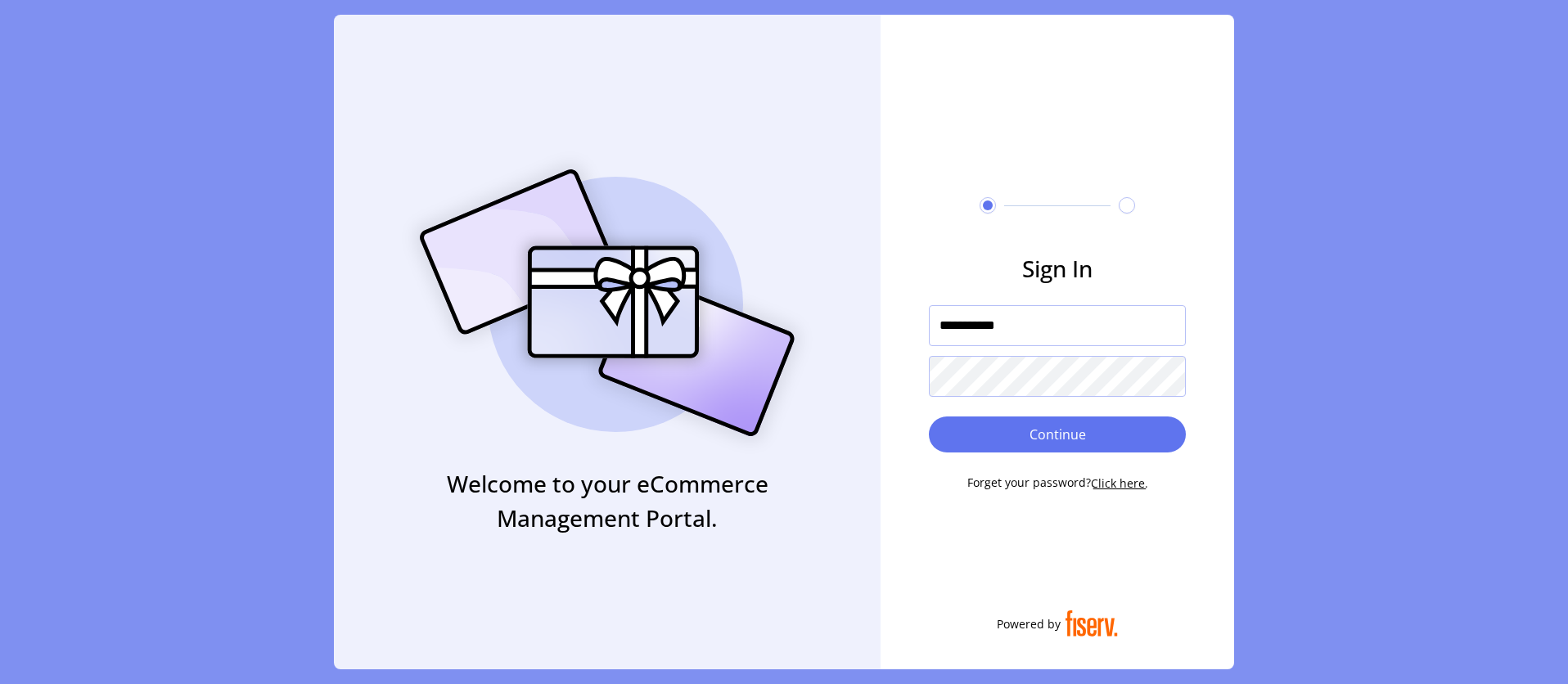 type on "**********" 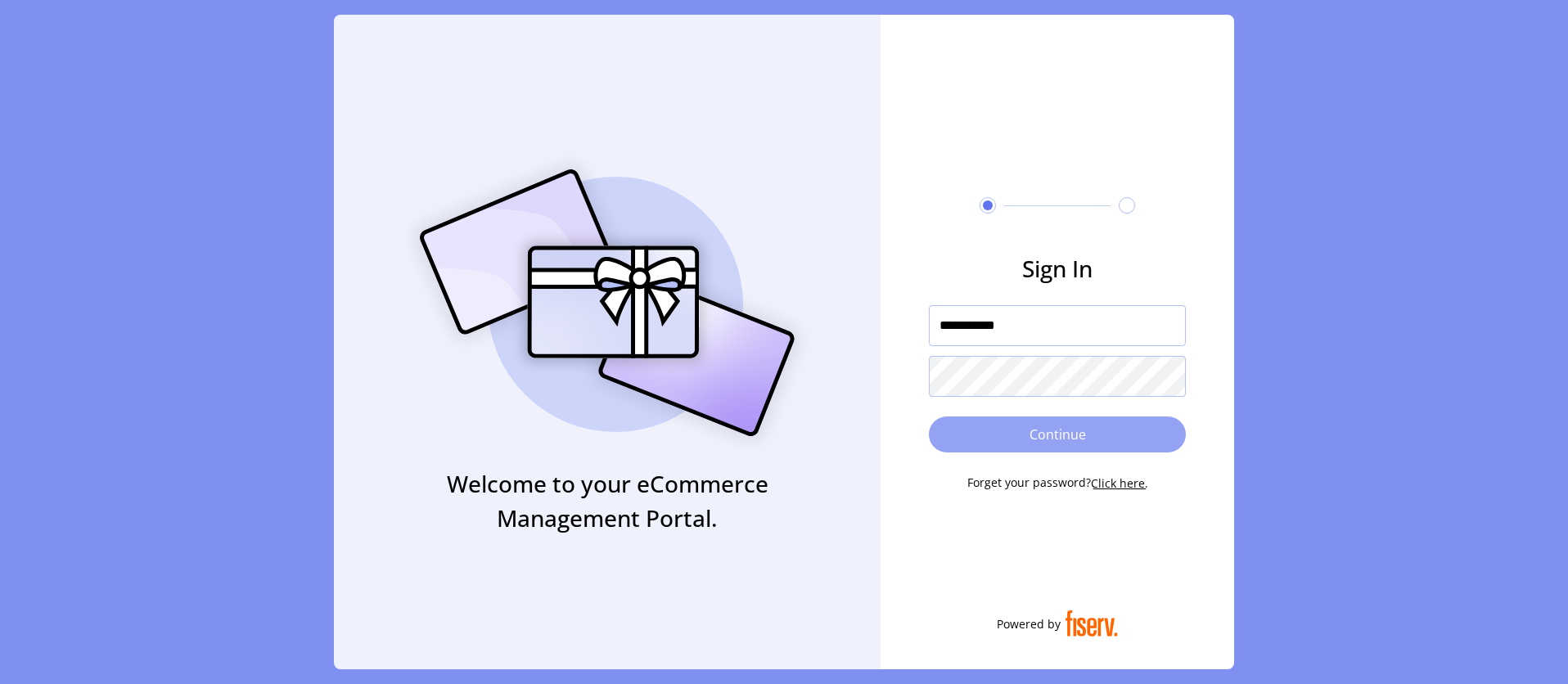 click on "Continue" at bounding box center (1057, 434) 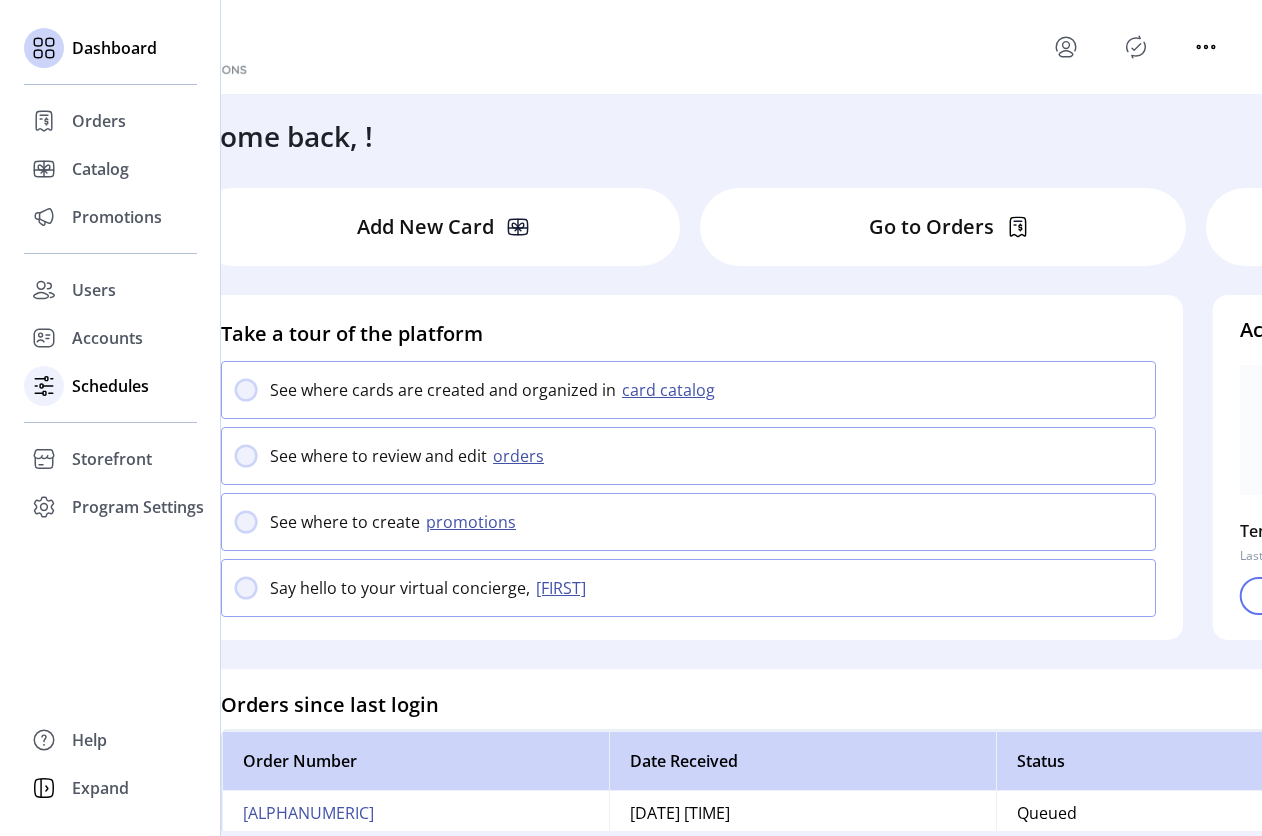click on "Schedules" 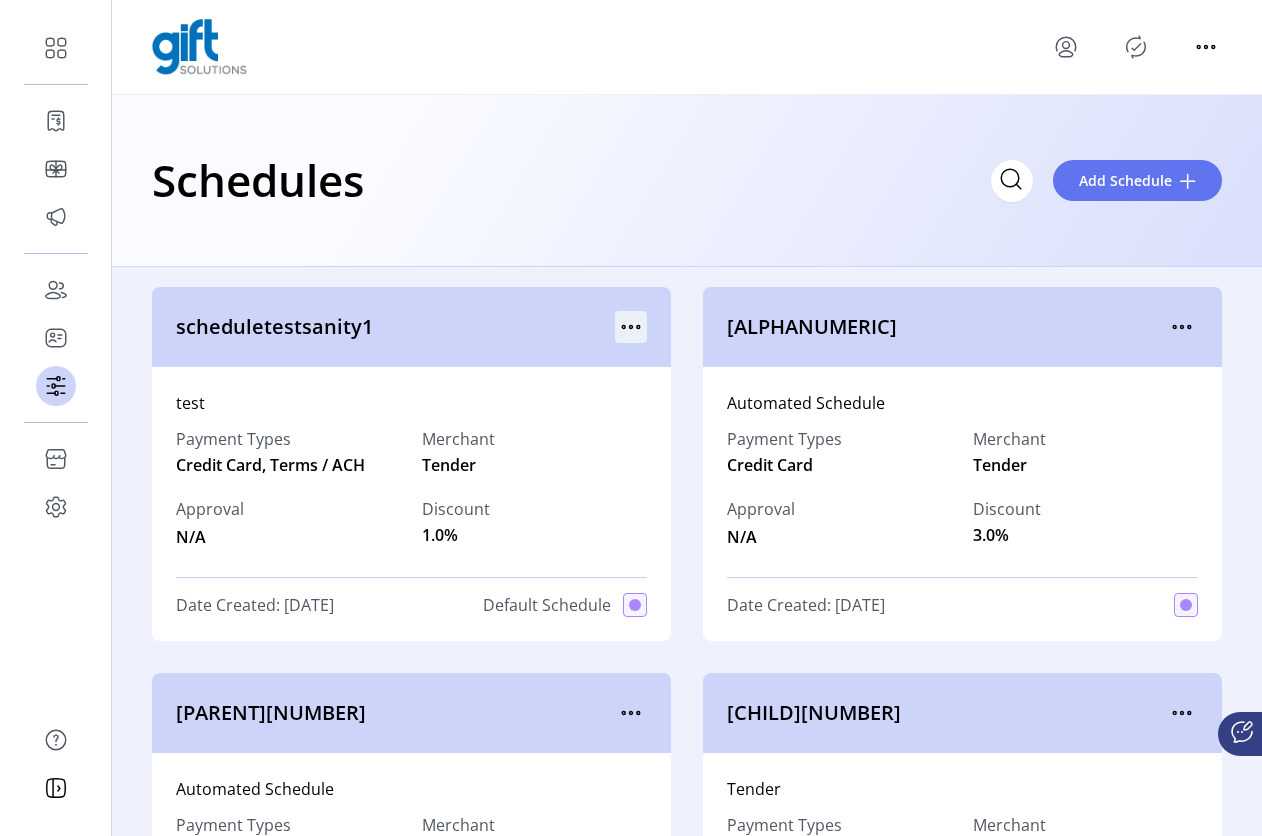 click 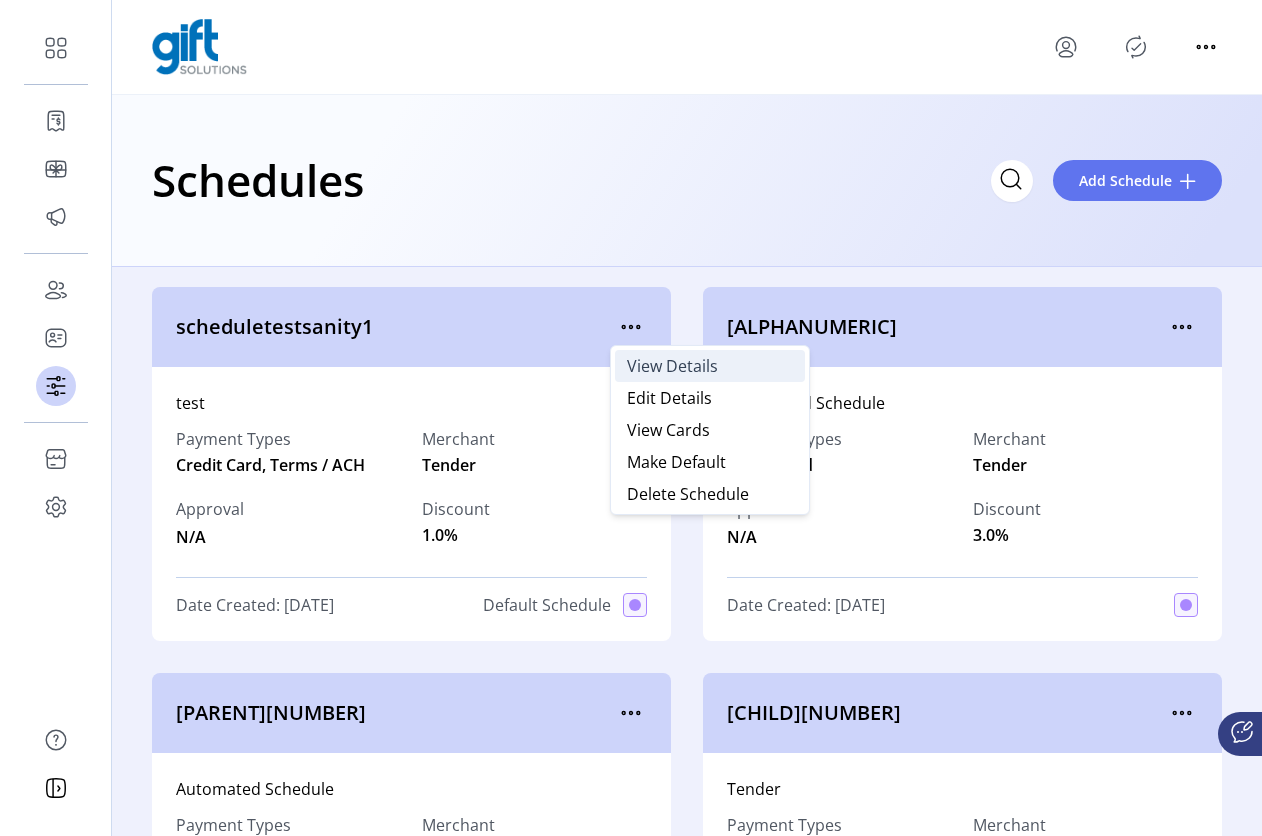 click on "View Details" at bounding box center [672, 366] 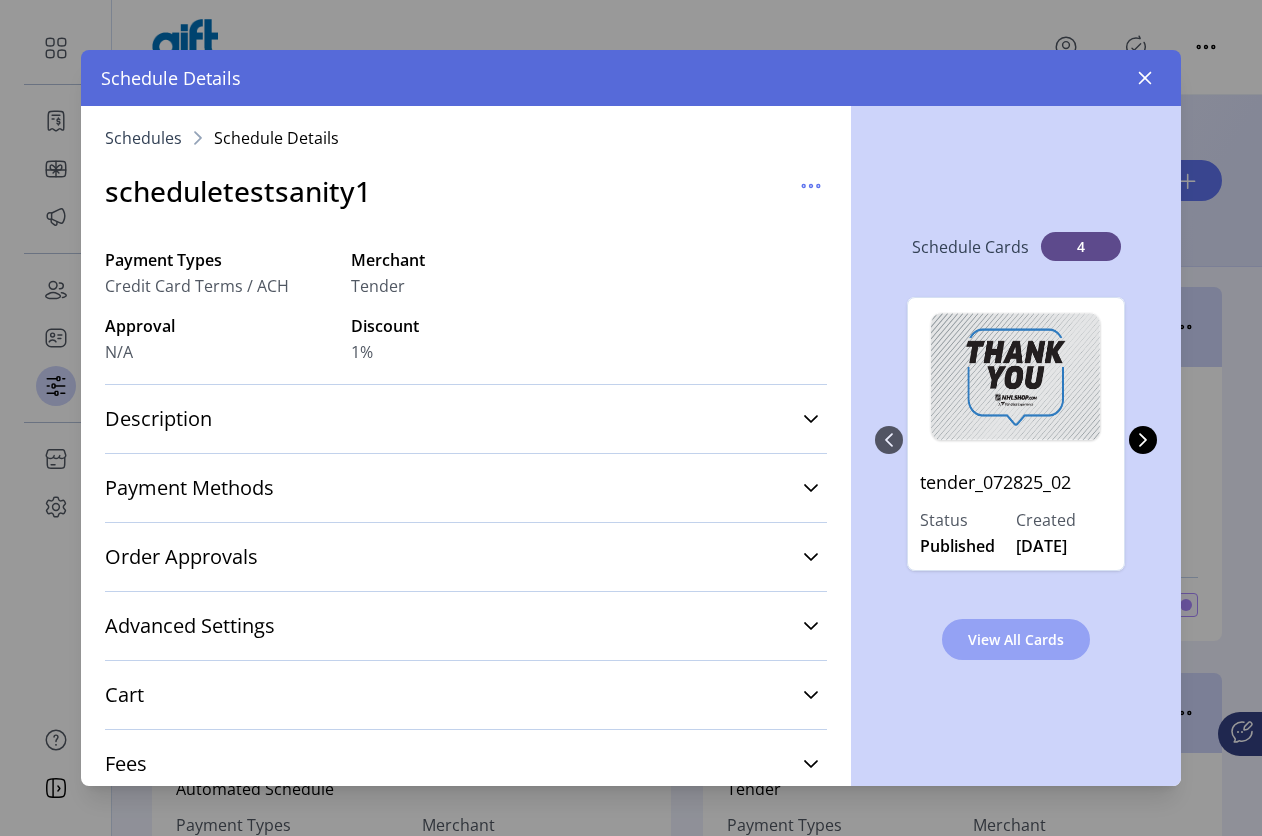 click on "View All Cards" 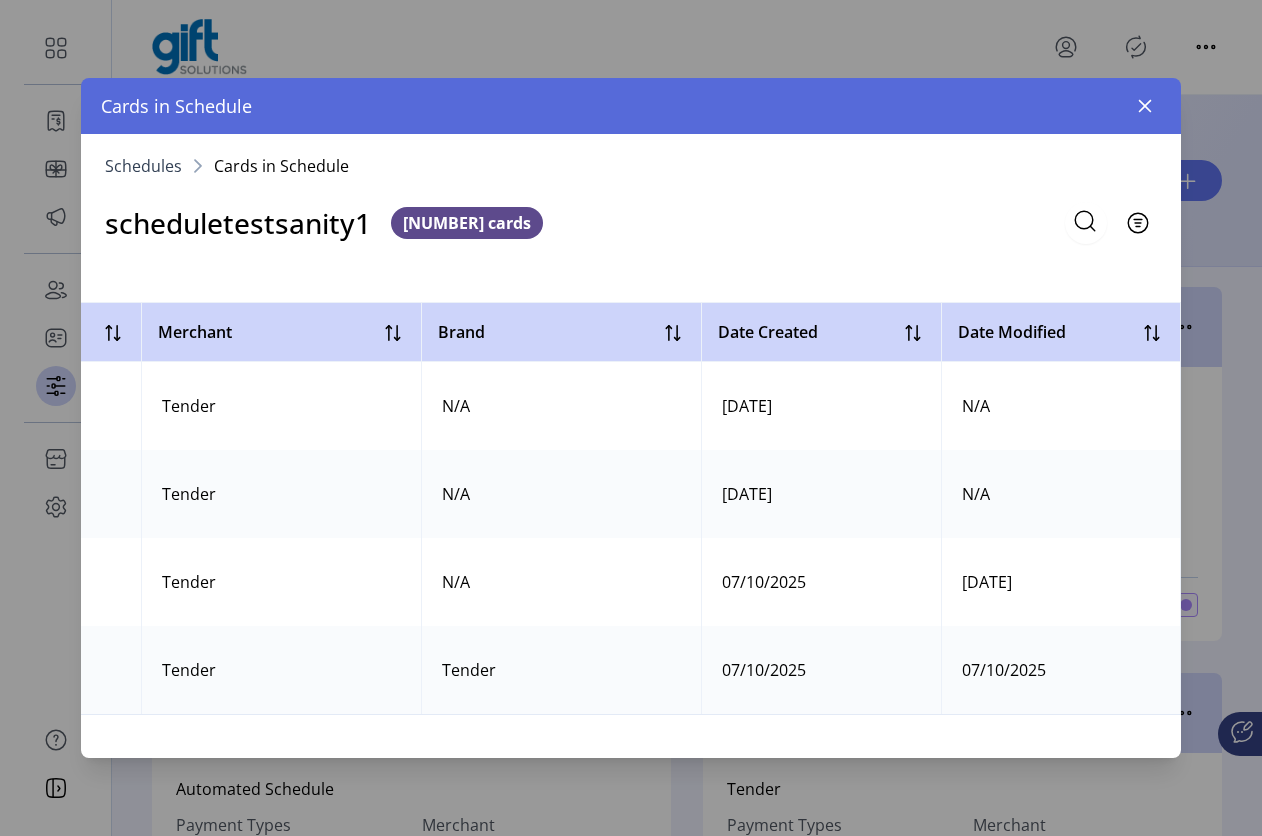 scroll, scrollTop: 0, scrollLeft: 0, axis: both 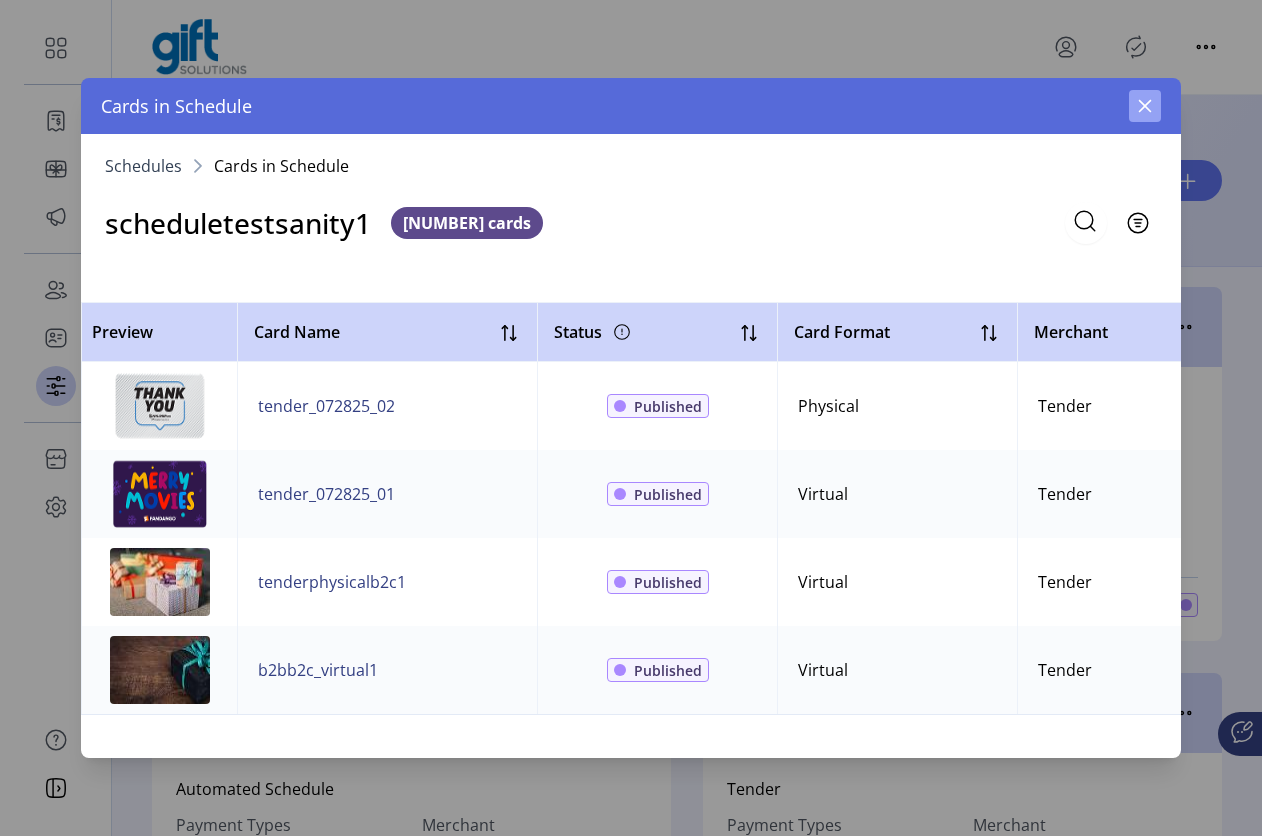 click 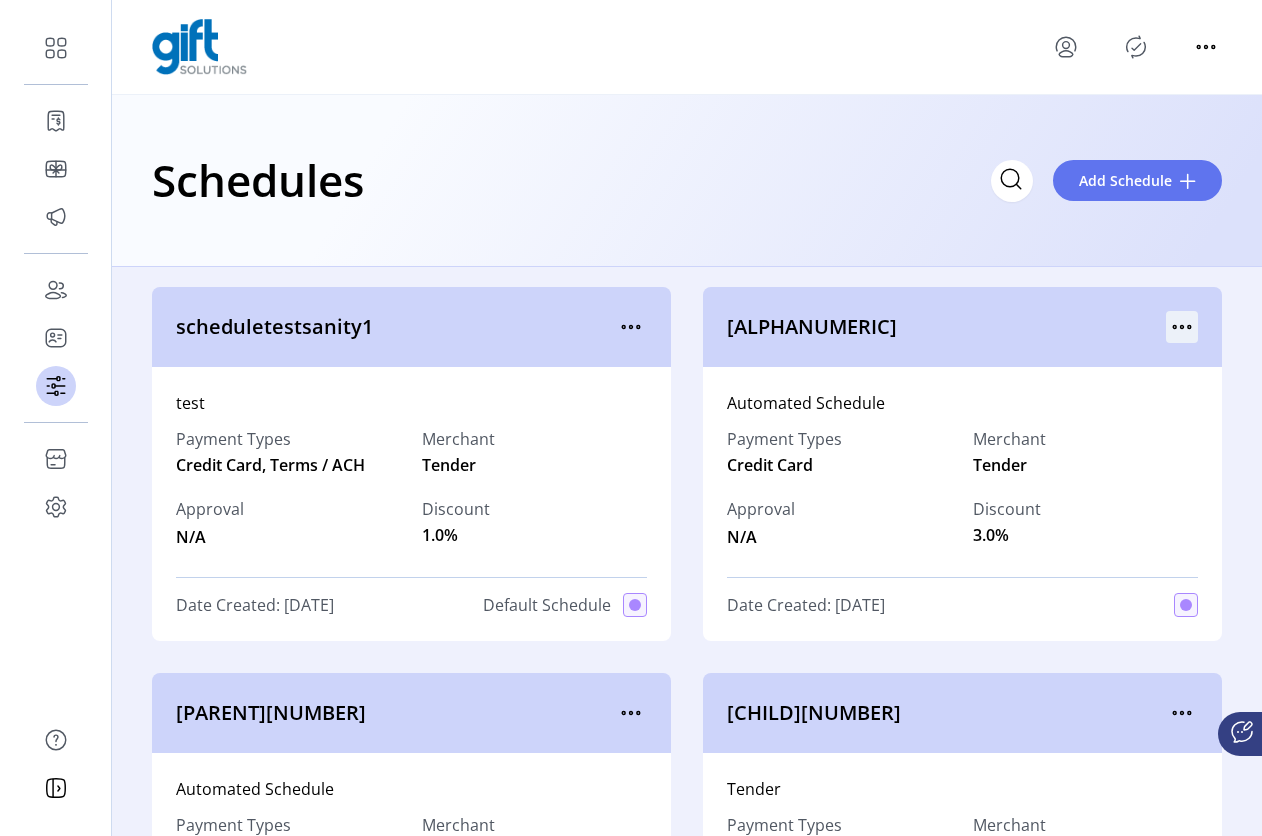 click 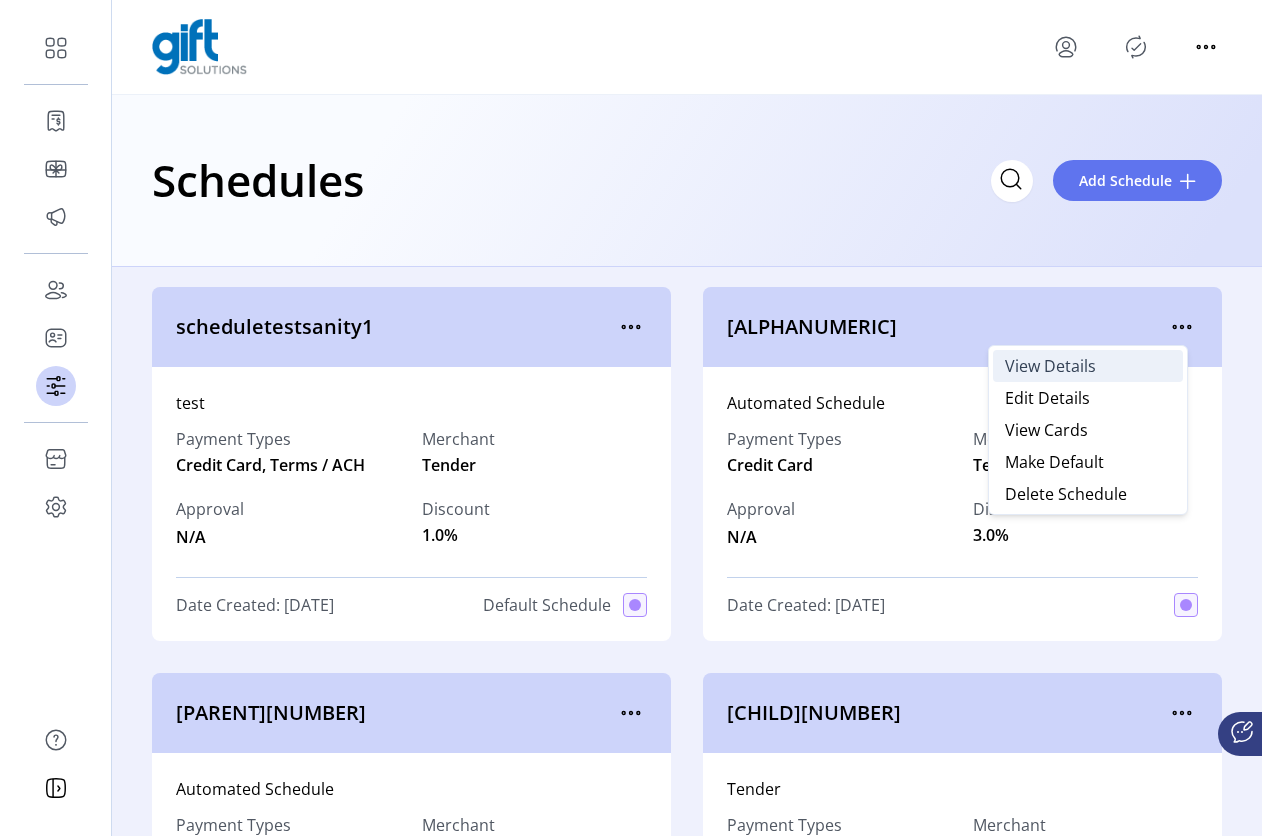 click on "View Details" at bounding box center [1050, 366] 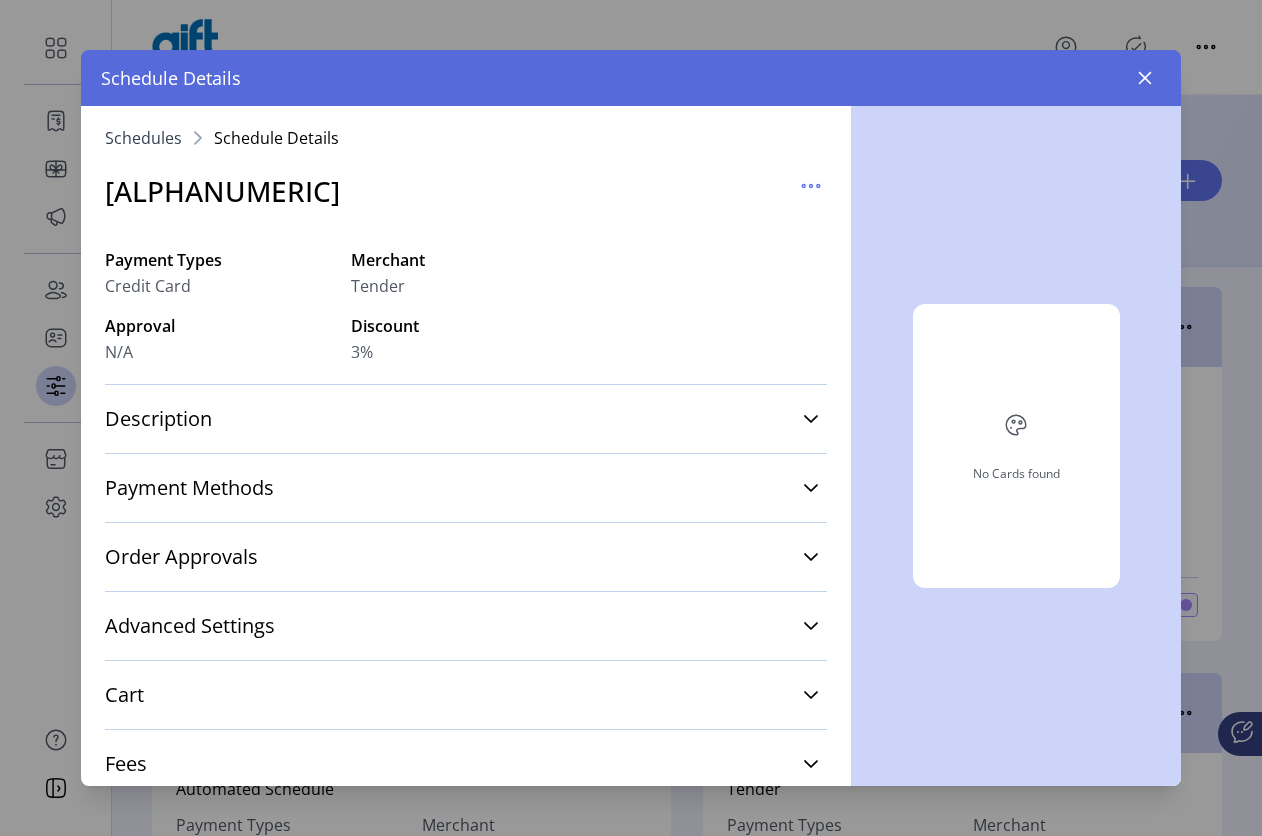 click 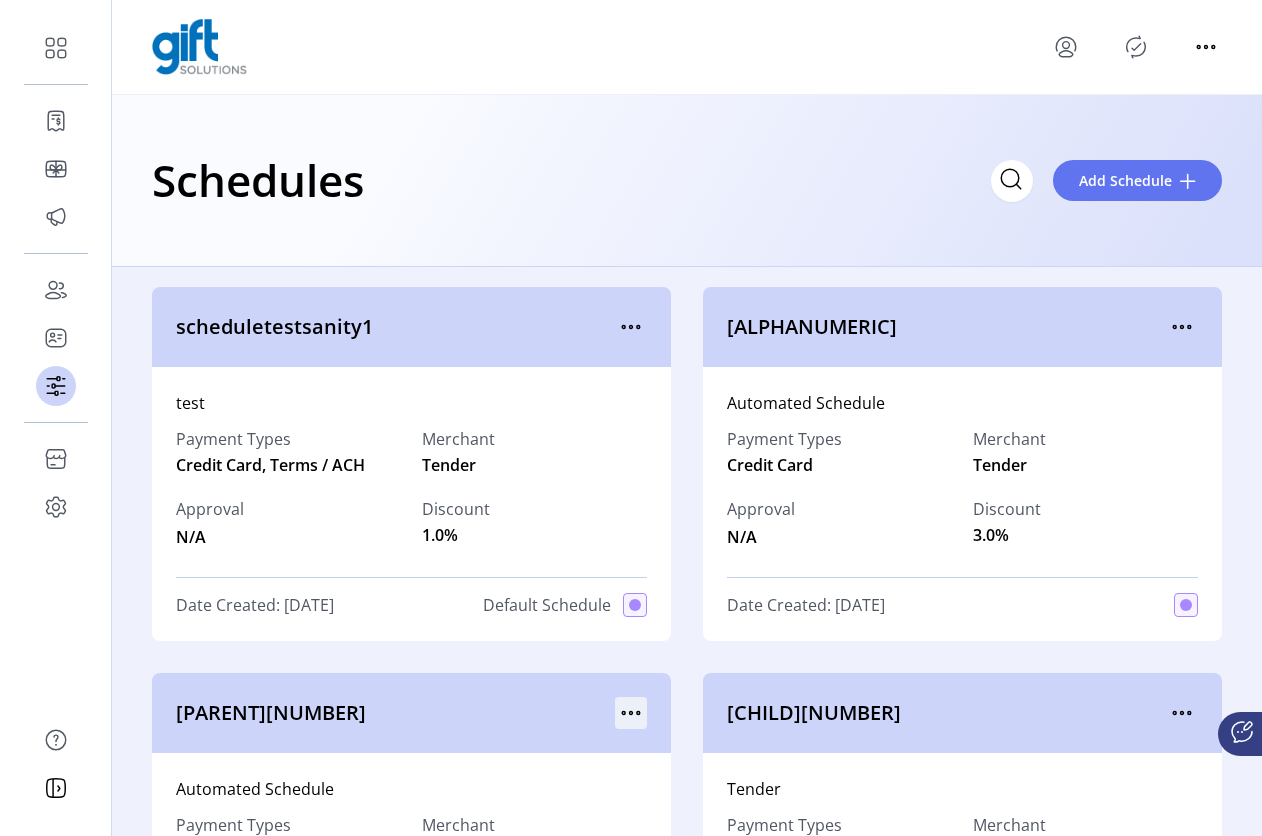 click 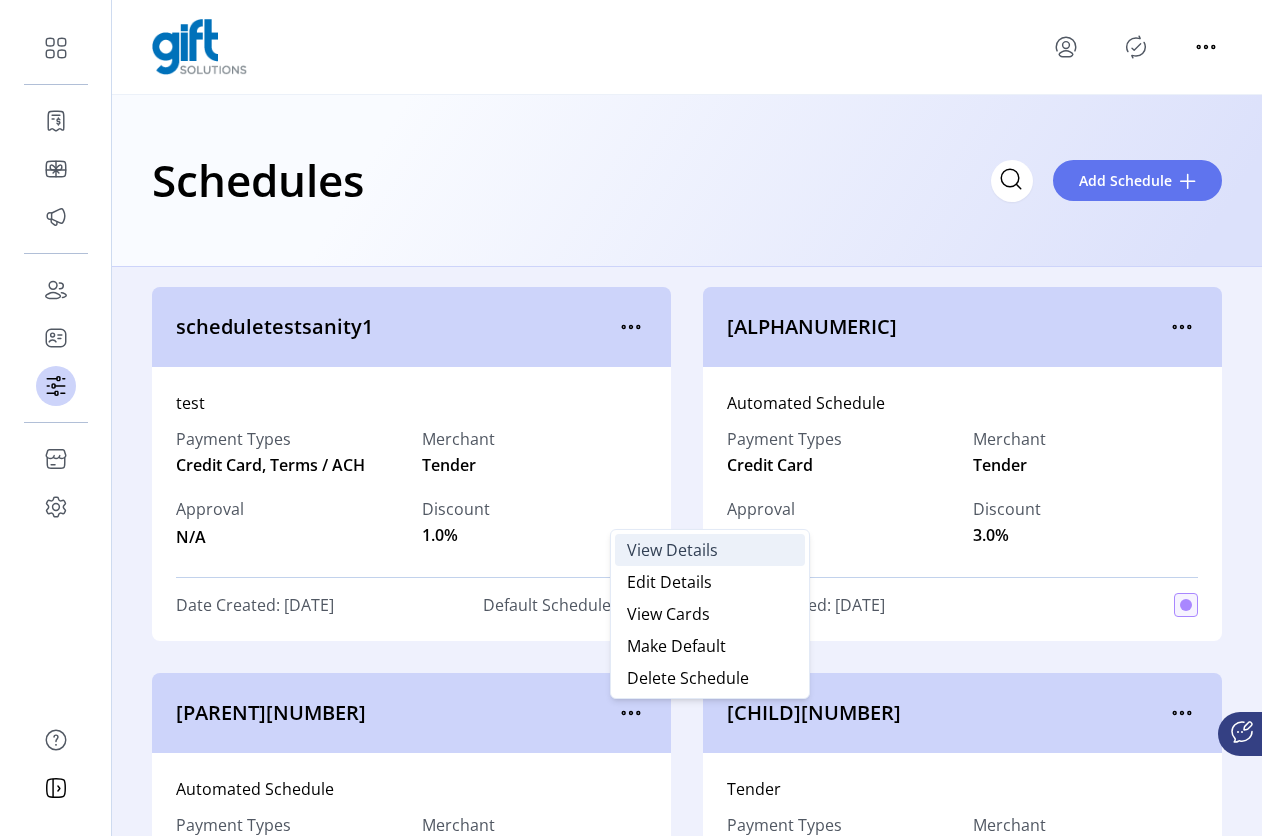 click on "View Details" at bounding box center [672, 550] 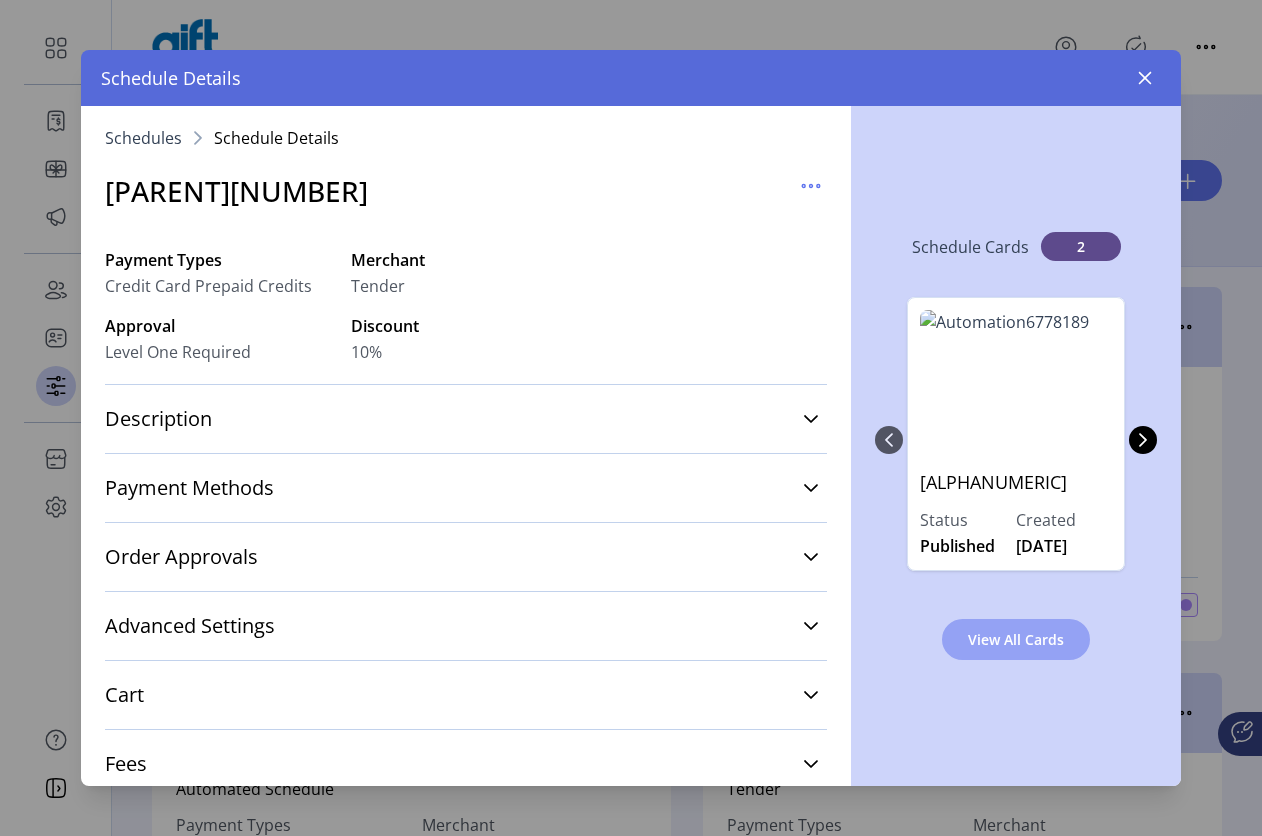 click on "View All Cards" 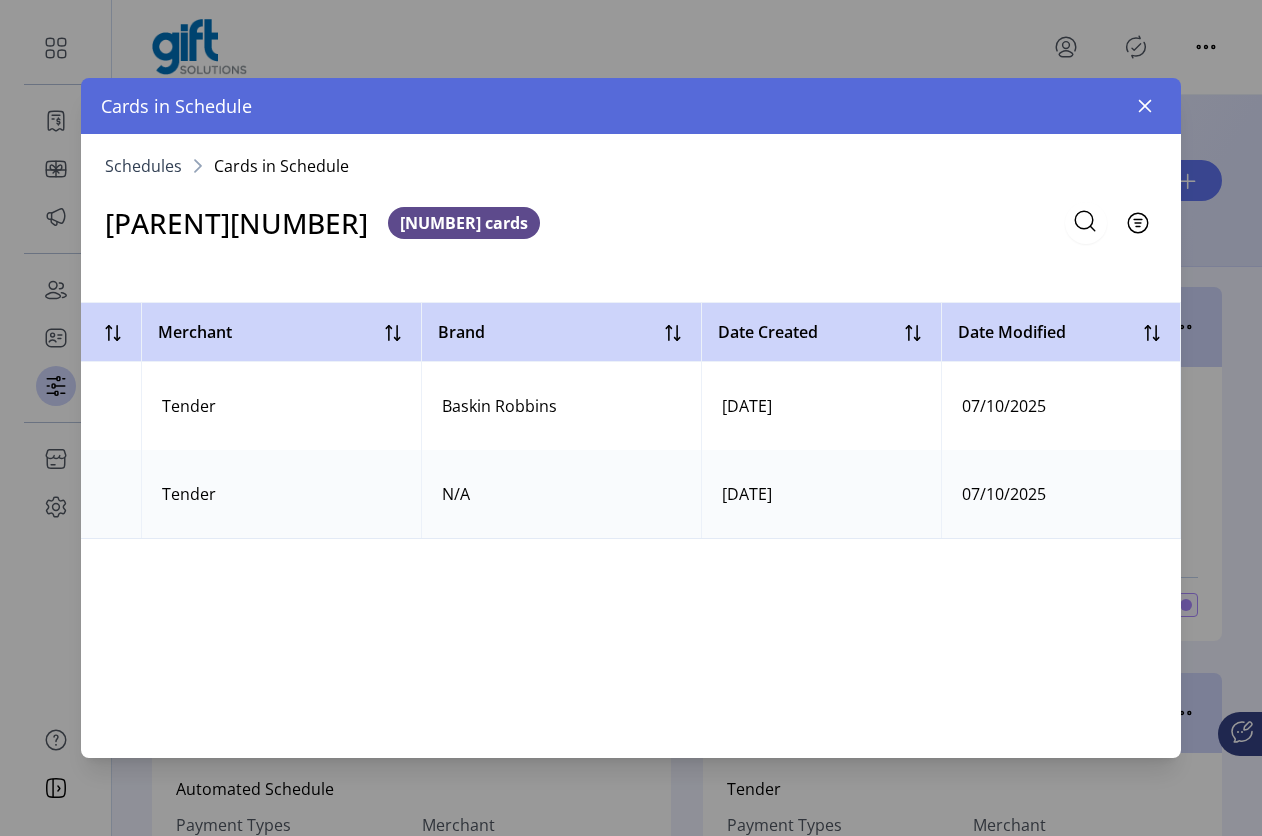 scroll, scrollTop: 0, scrollLeft: 0, axis: both 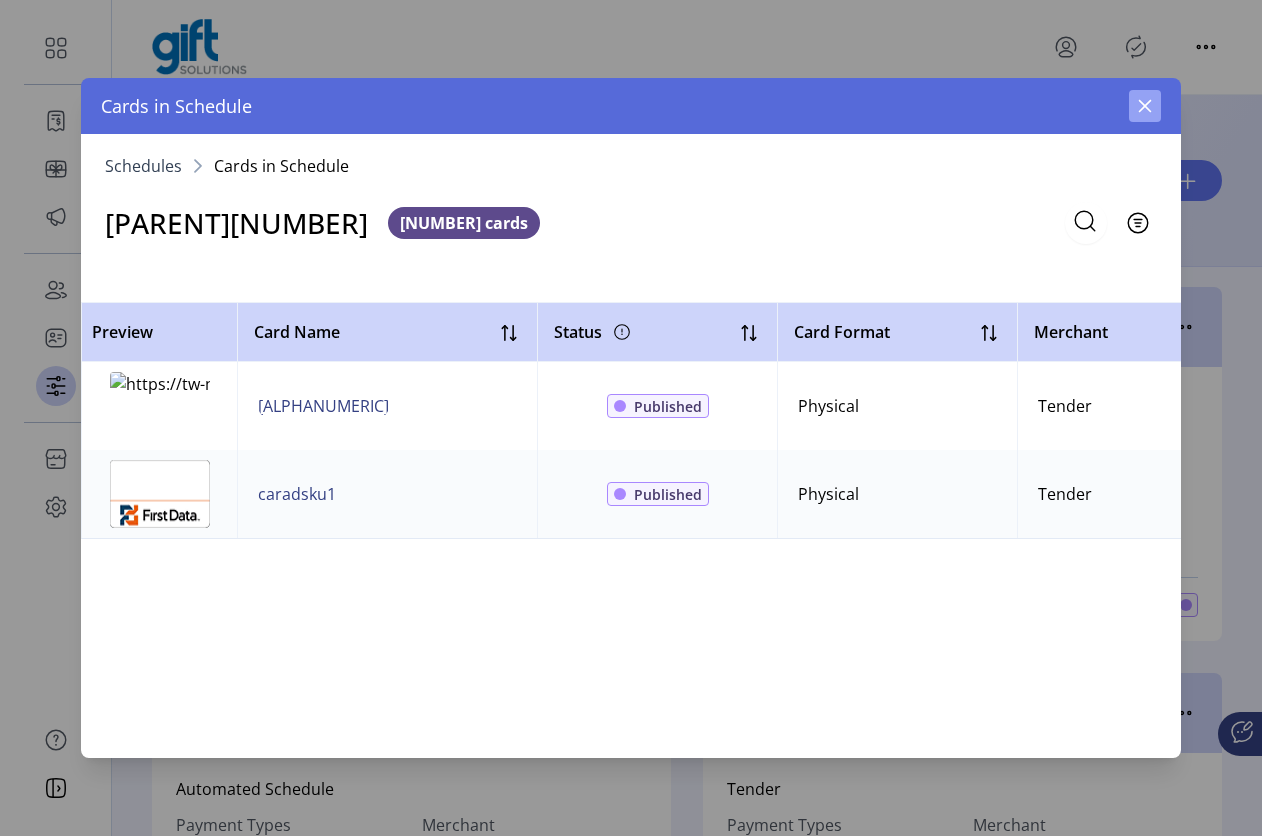 click 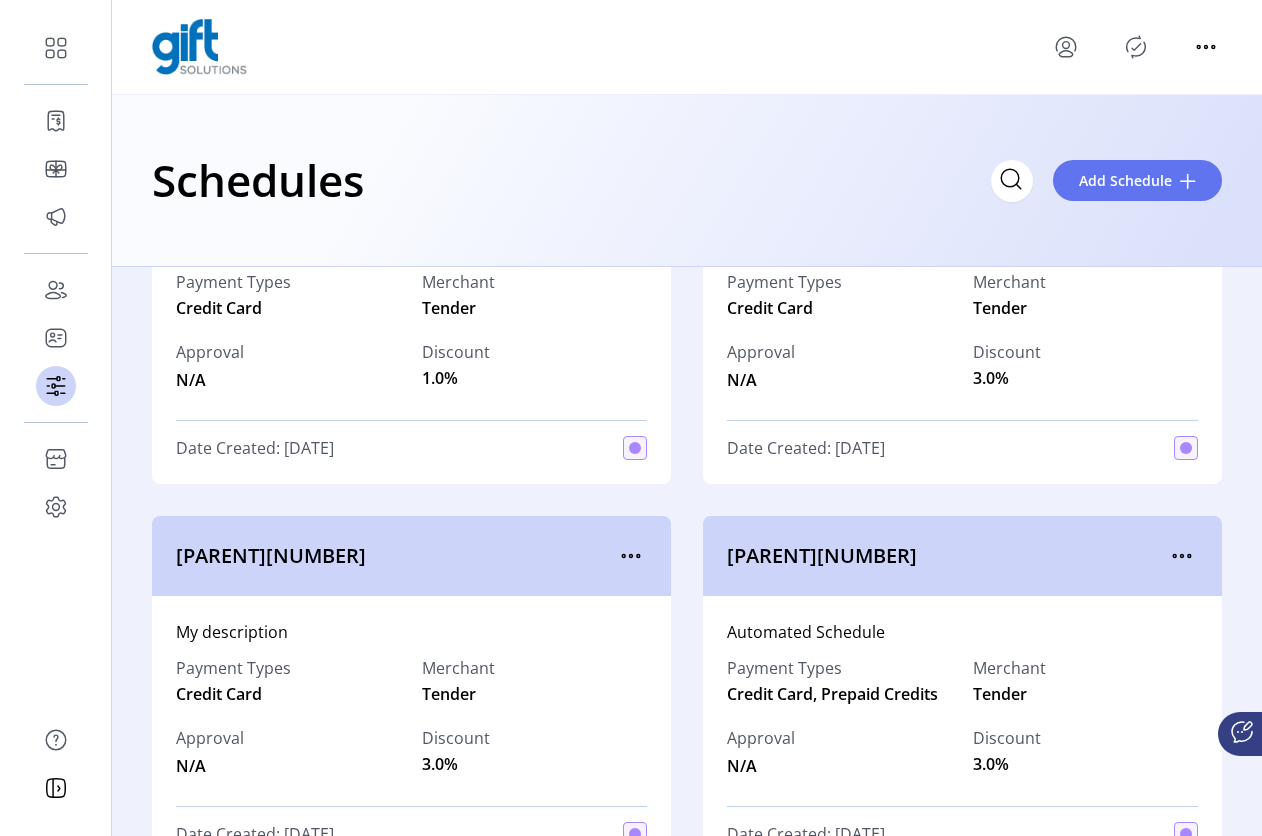 scroll, scrollTop: 1170, scrollLeft: 0, axis: vertical 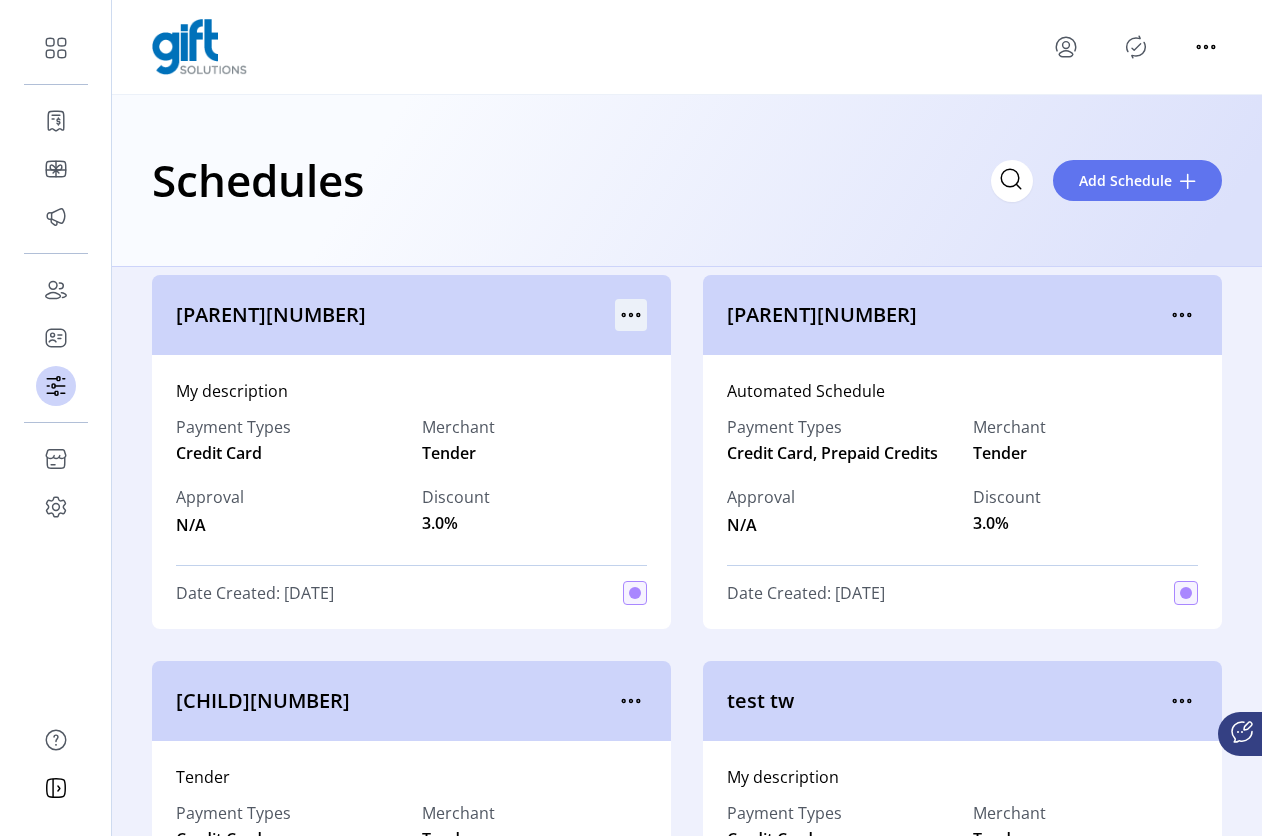 click 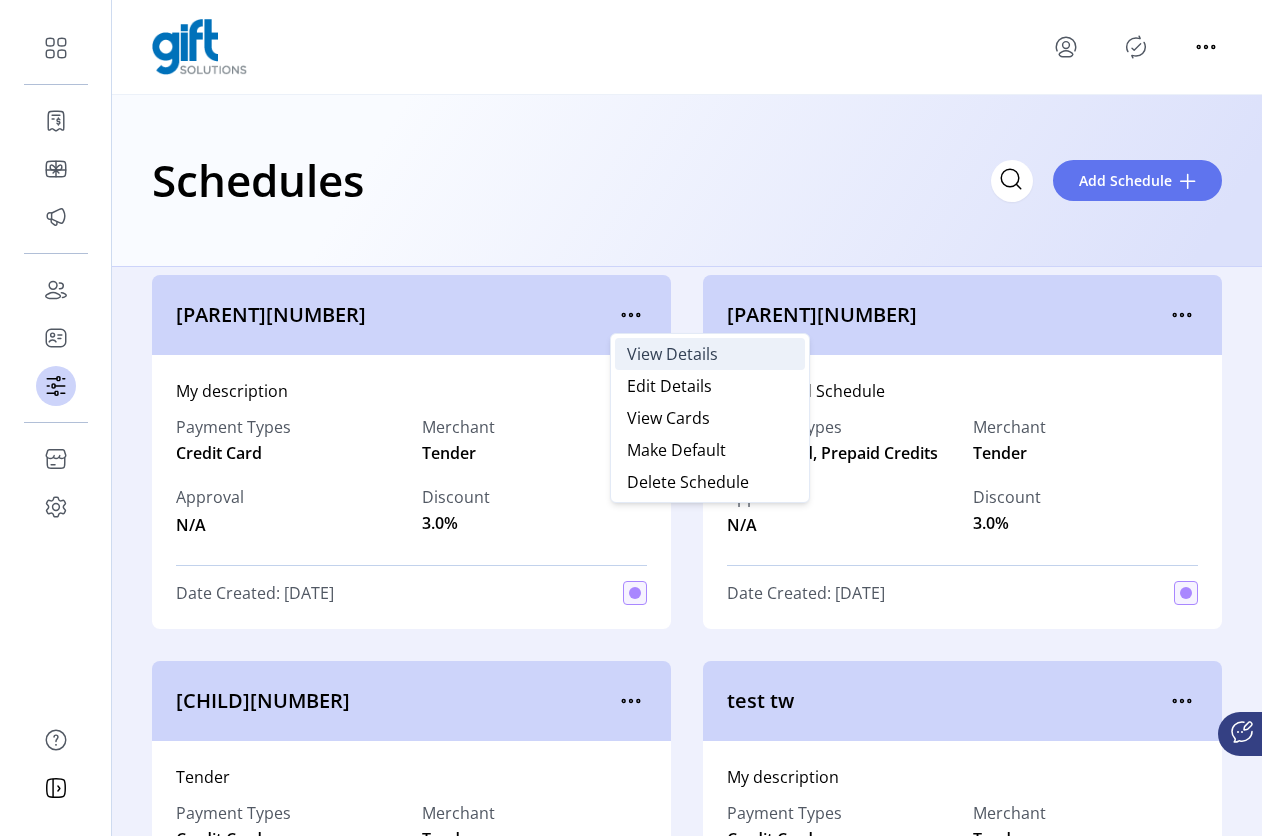 click on "View Details" at bounding box center [672, 354] 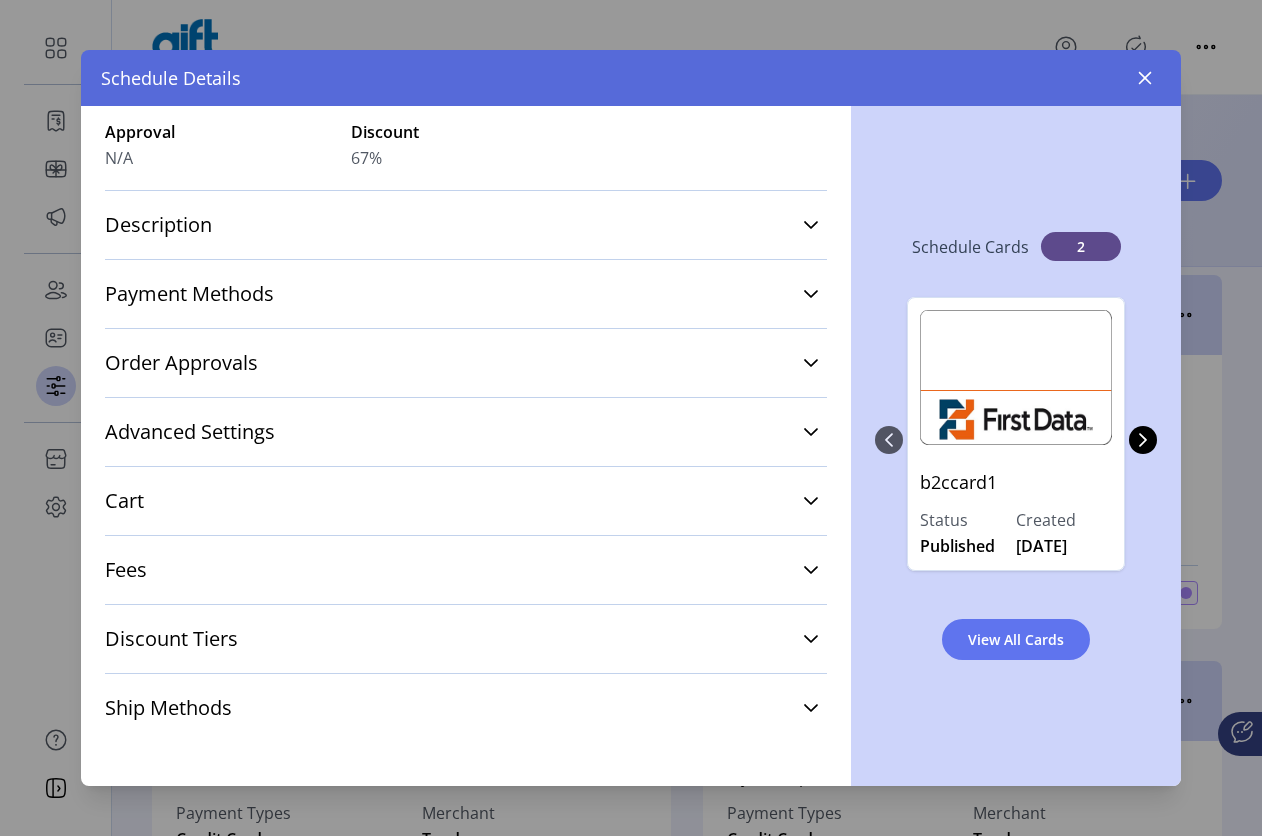 scroll, scrollTop: 0, scrollLeft: 0, axis: both 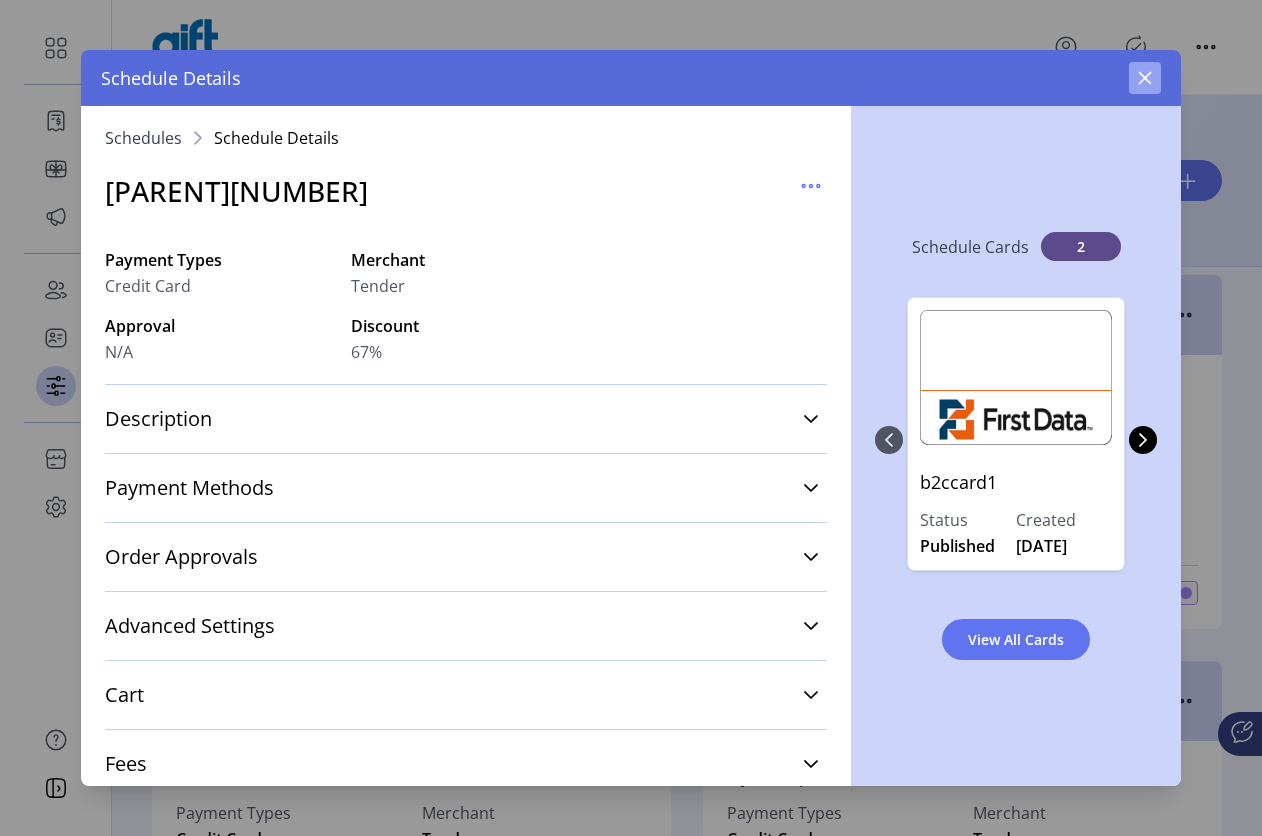 click 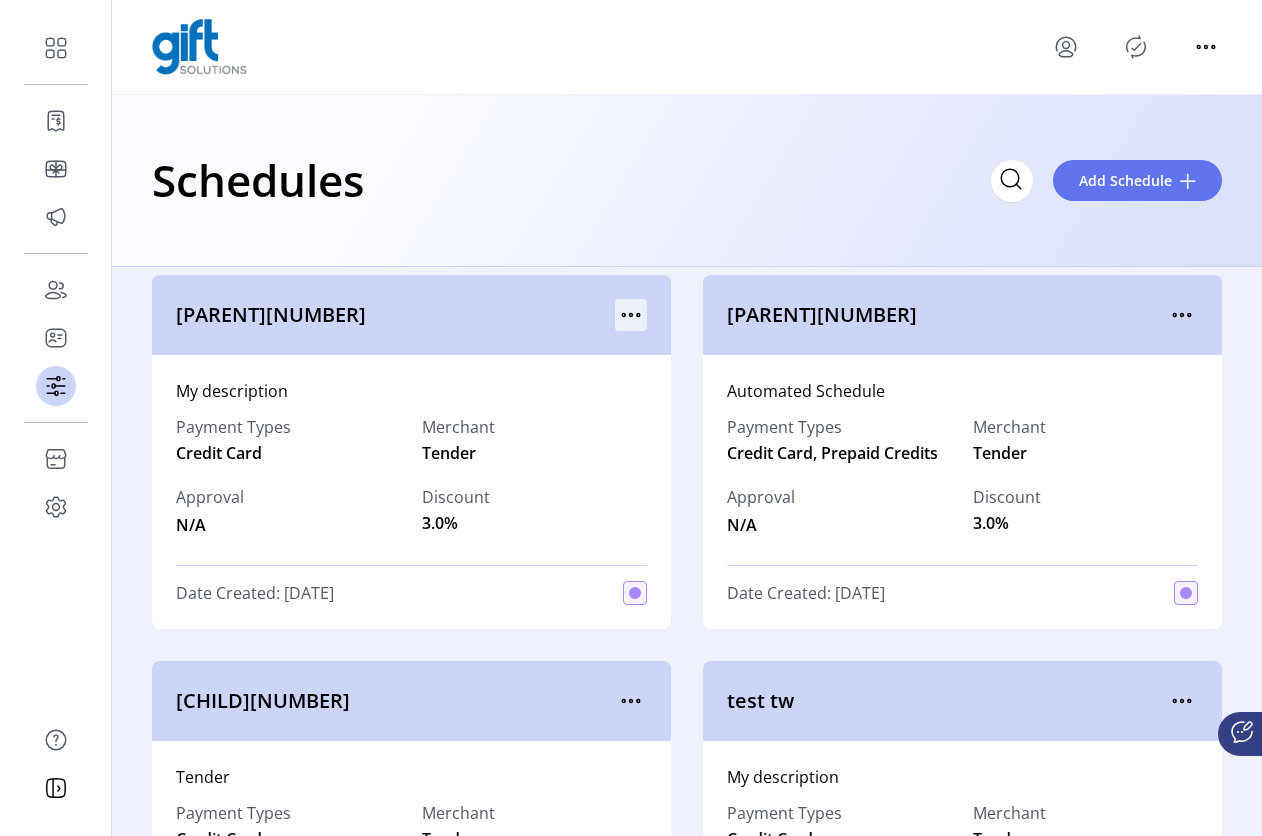 click 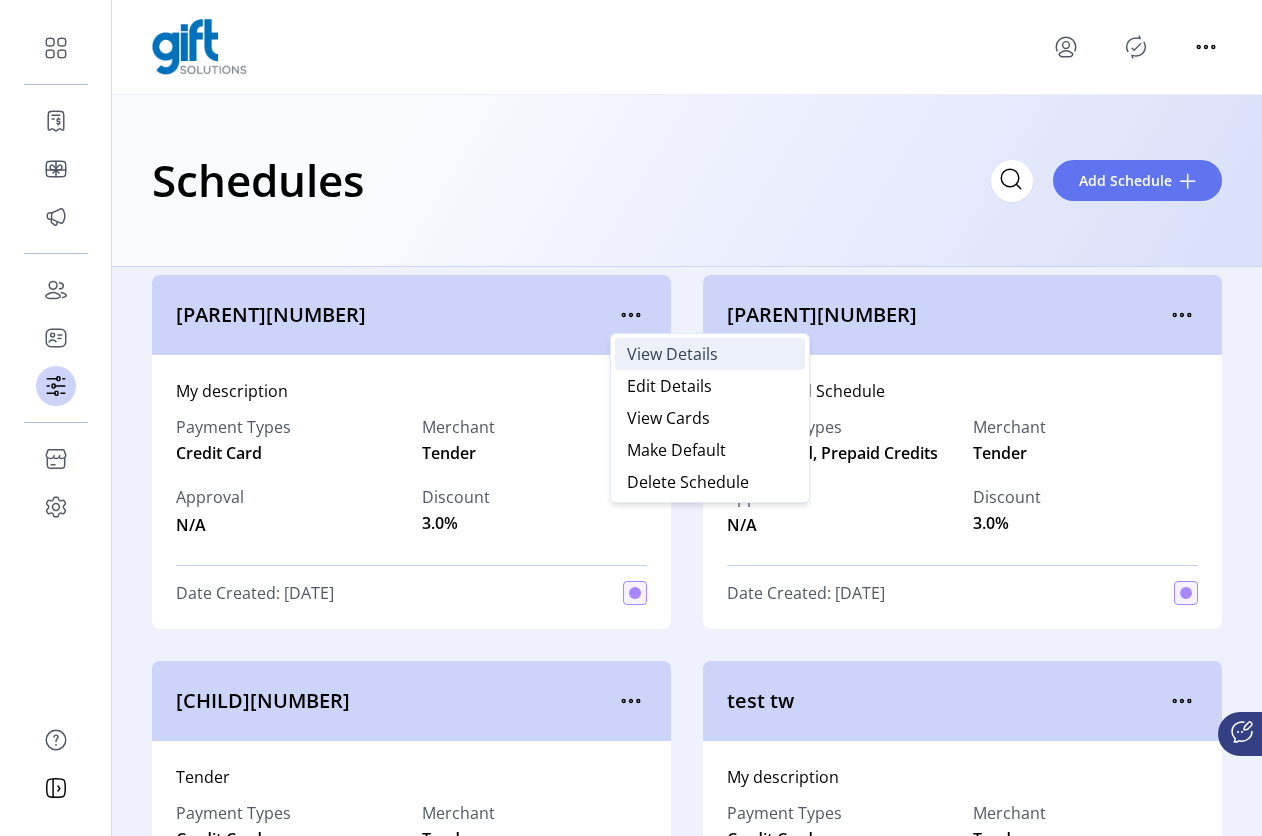 click on "View Details" at bounding box center (672, 354) 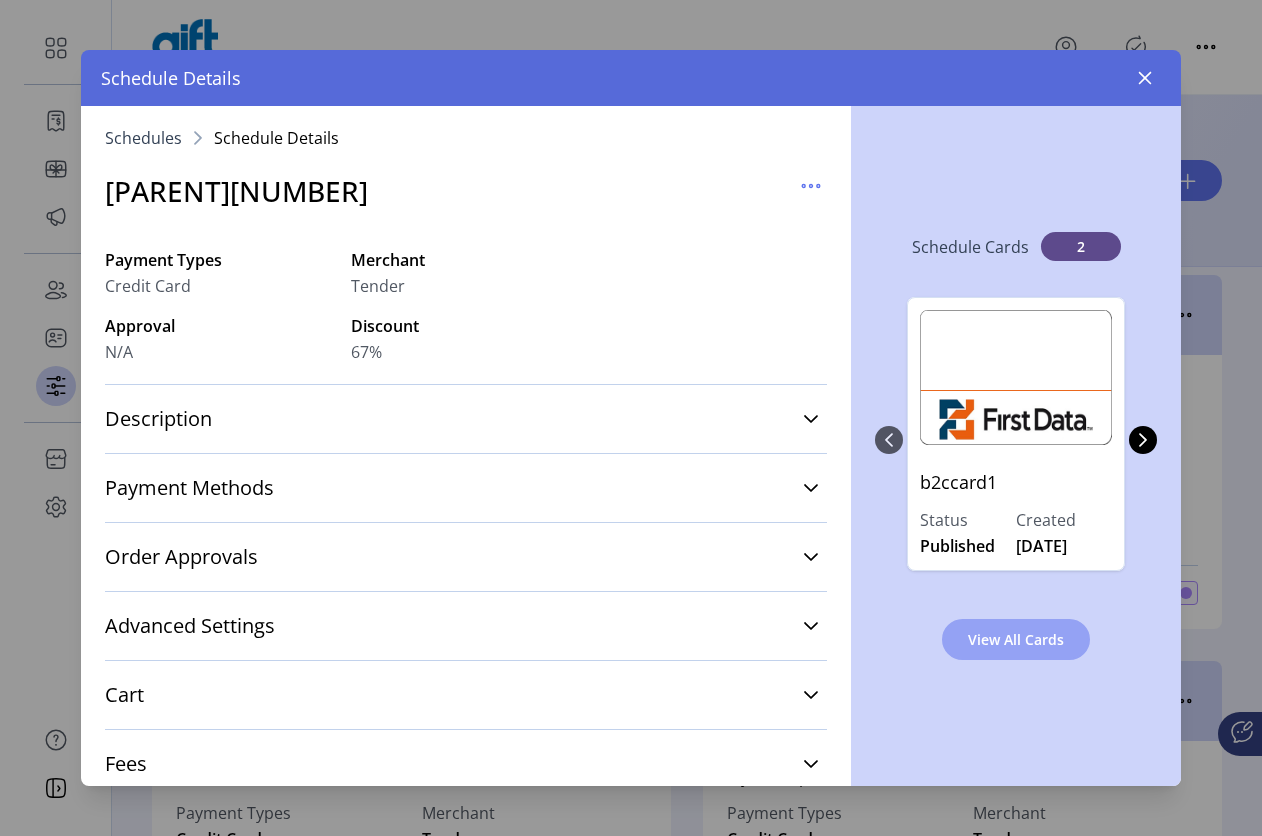 click on "View All Cards" 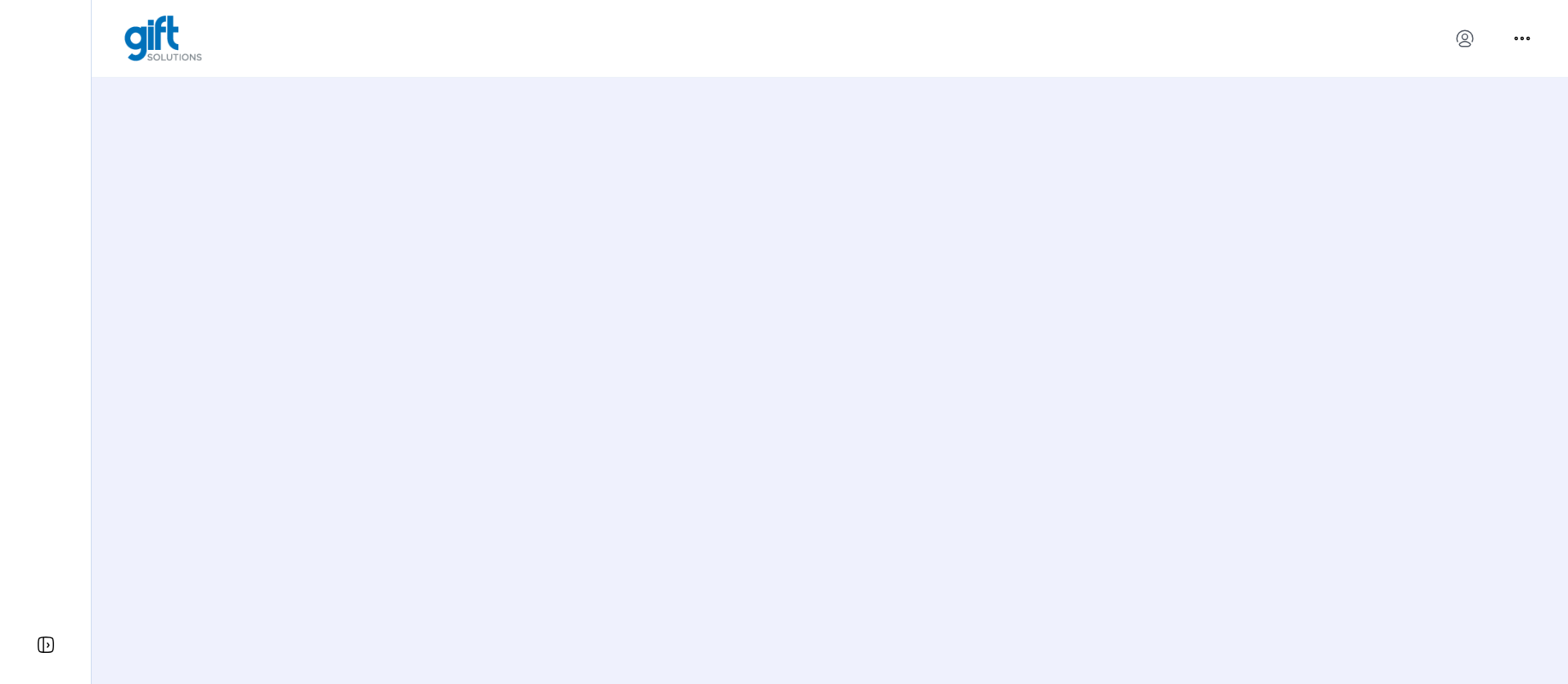 scroll, scrollTop: 0, scrollLeft: 0, axis: both 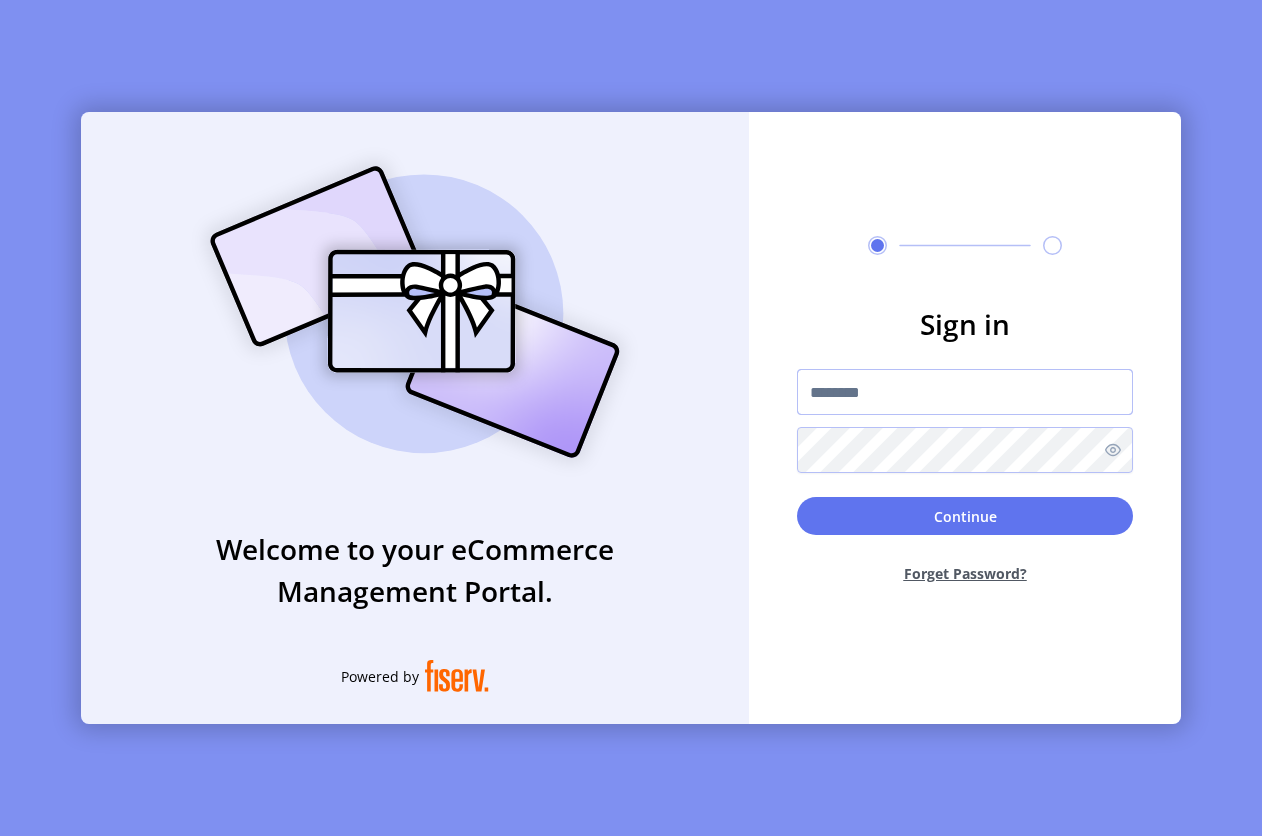 type on "**********" 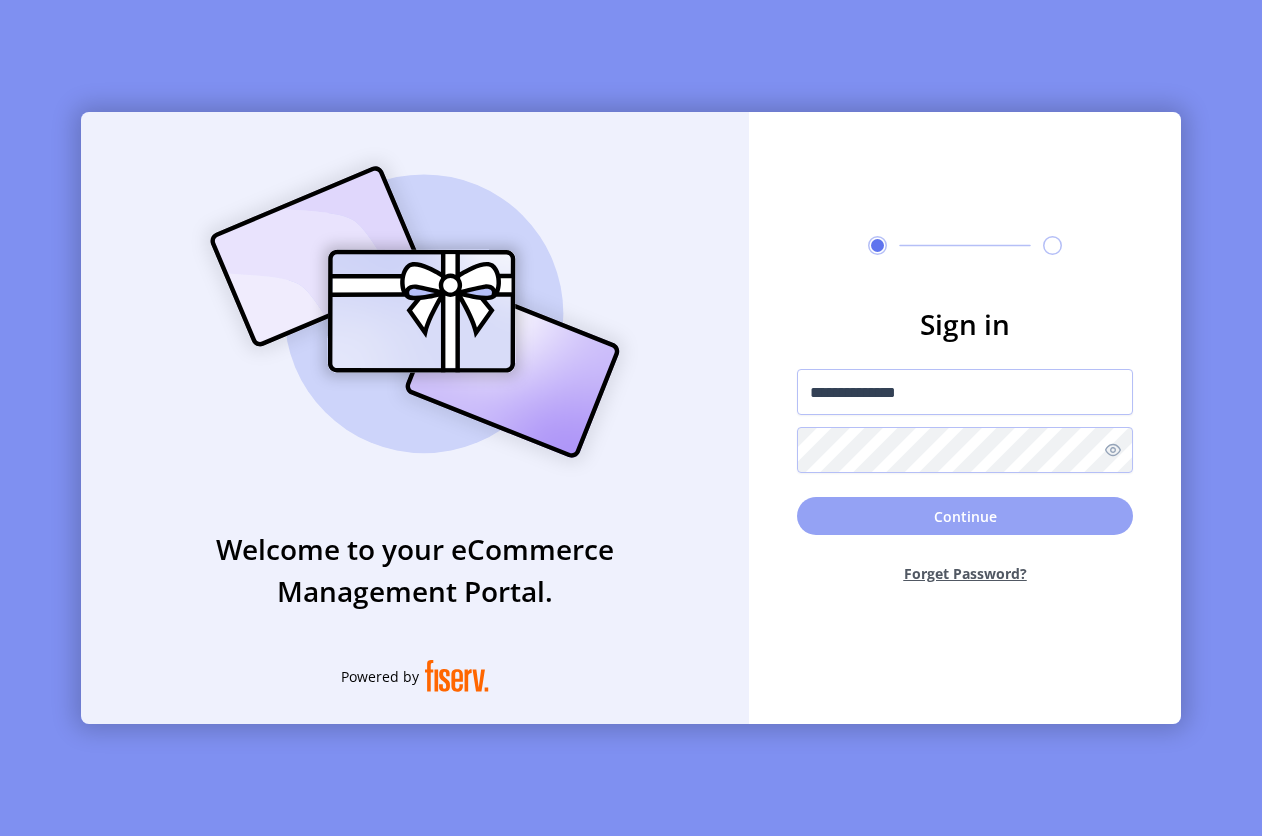 click on "Continue" 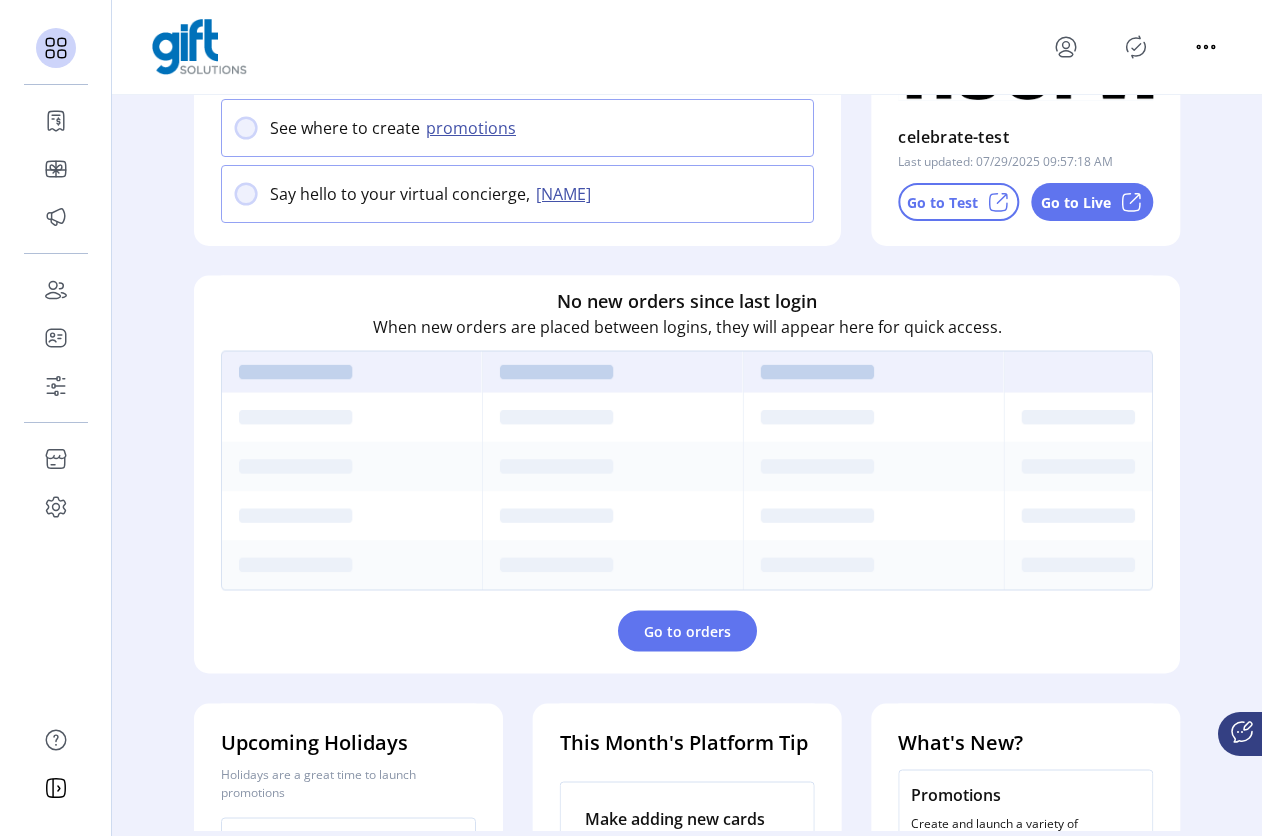 scroll, scrollTop: 0, scrollLeft: 0, axis: both 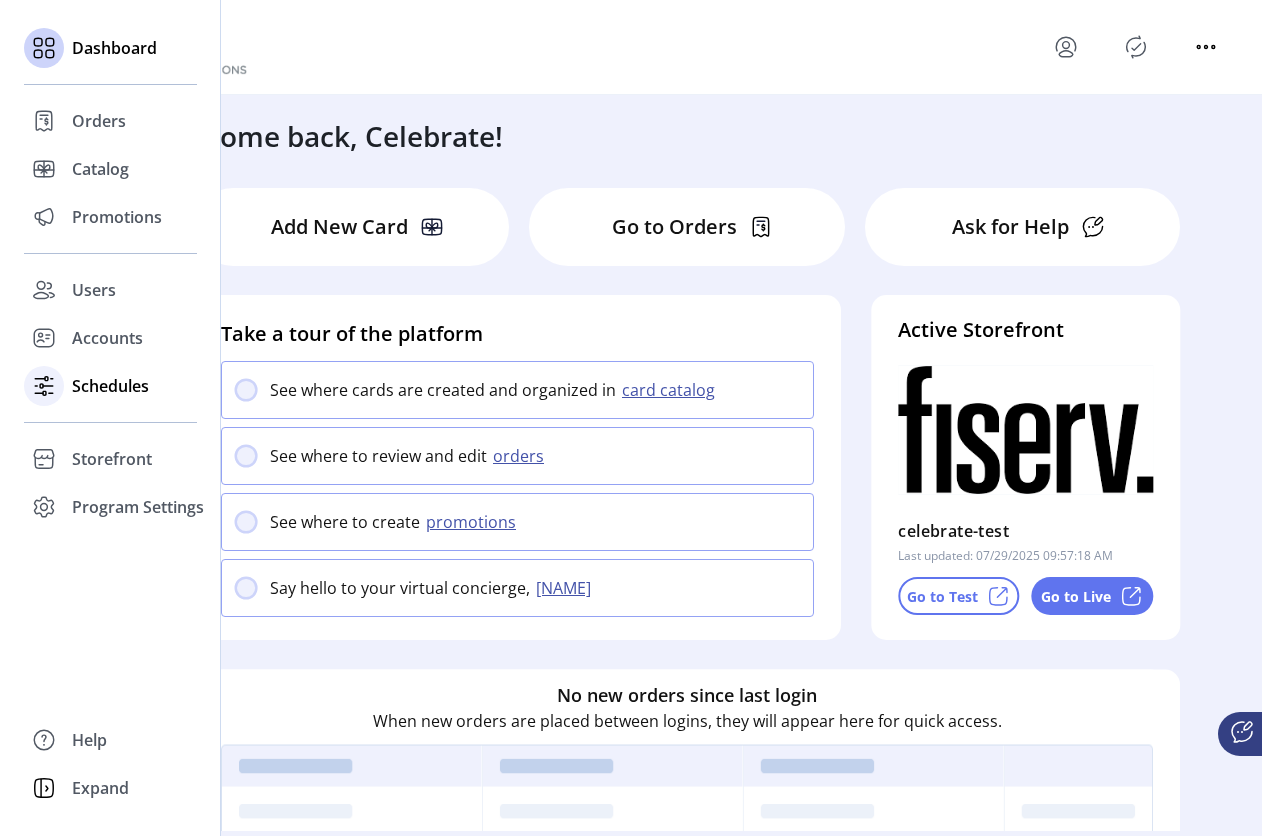 click on "Schedules" 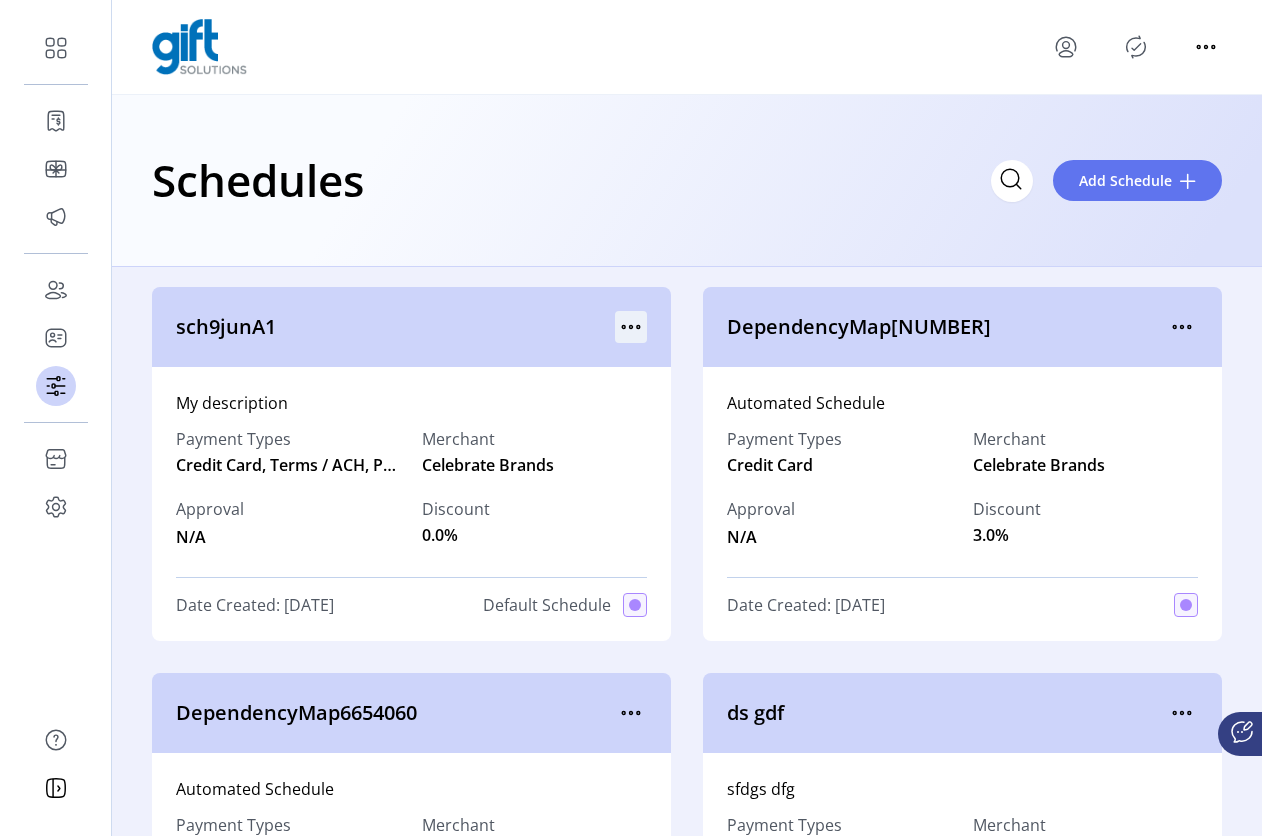 click 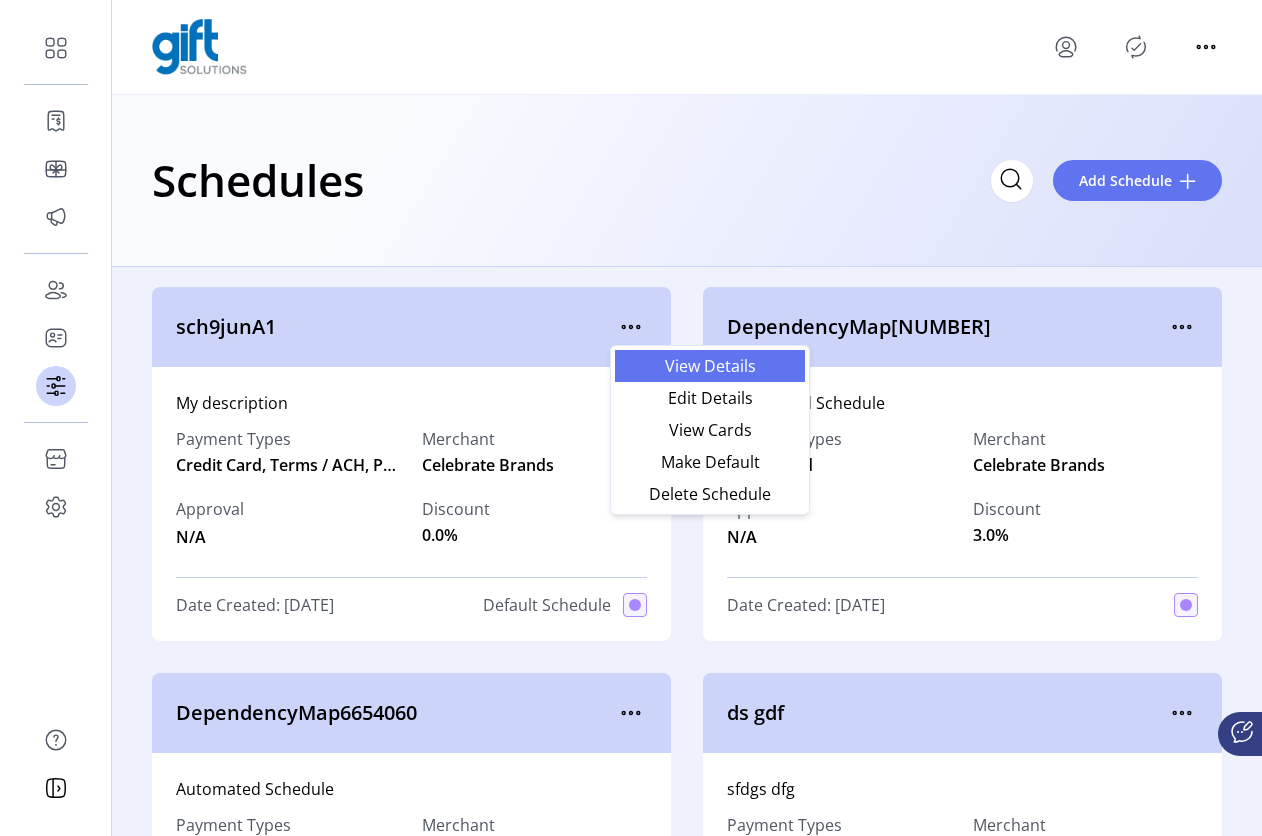 click on "View Details" at bounding box center [710, 366] 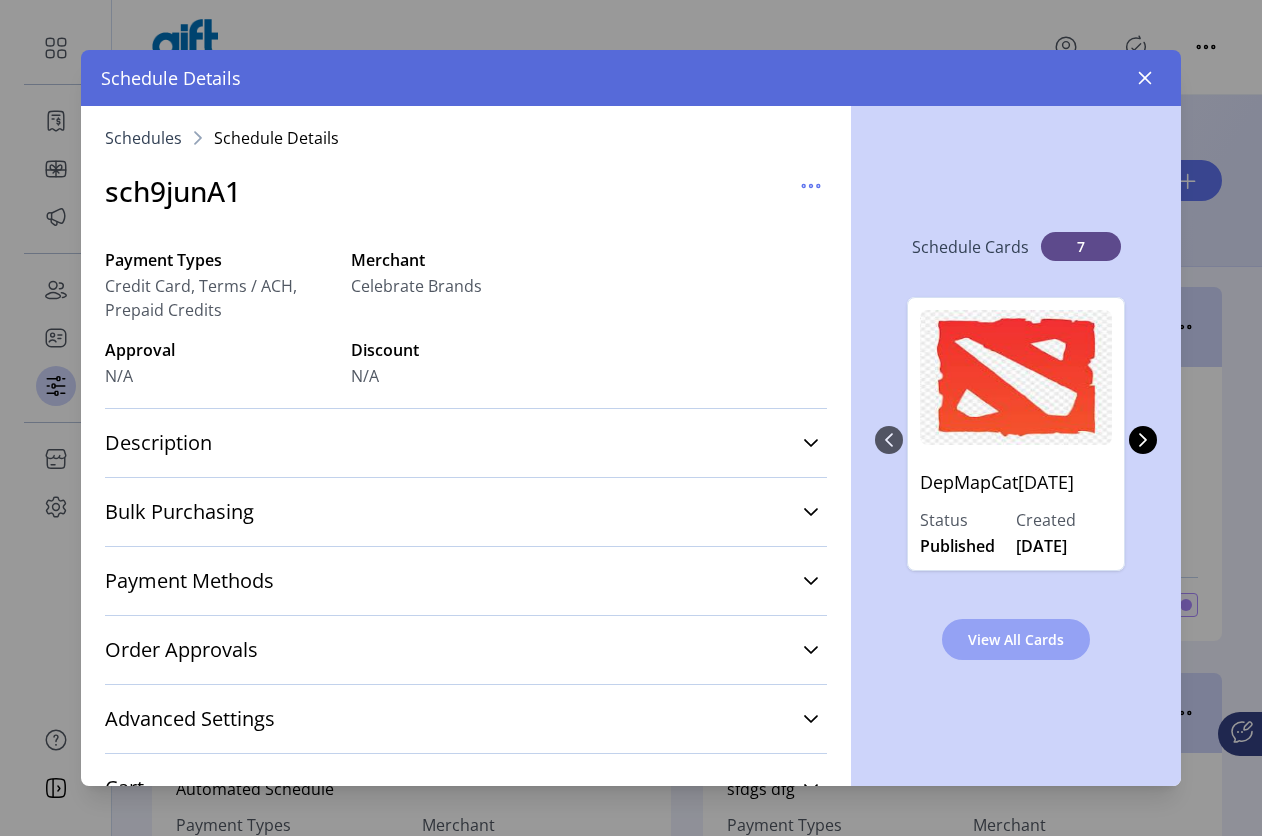 click on "View All Cards" 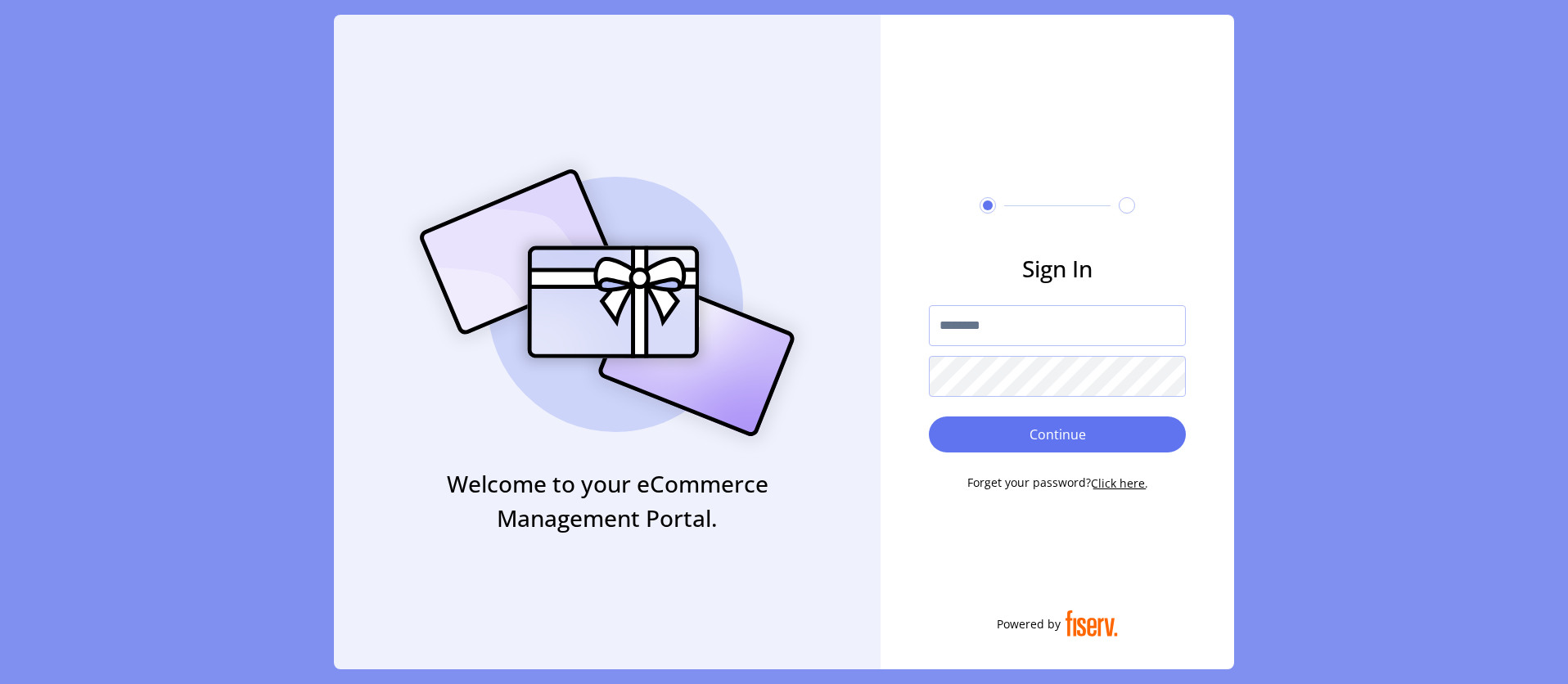 scroll, scrollTop: 0, scrollLeft: 0, axis: both 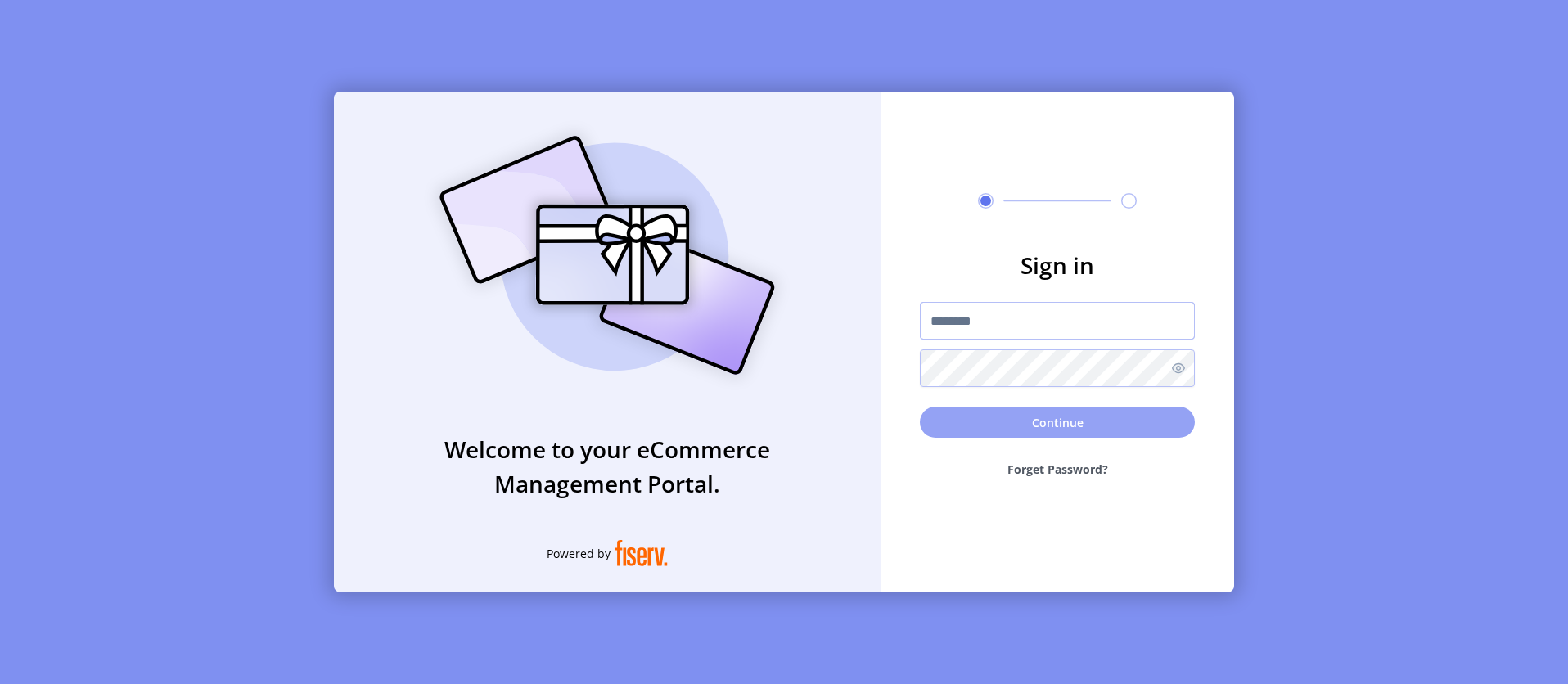 type on "**********" 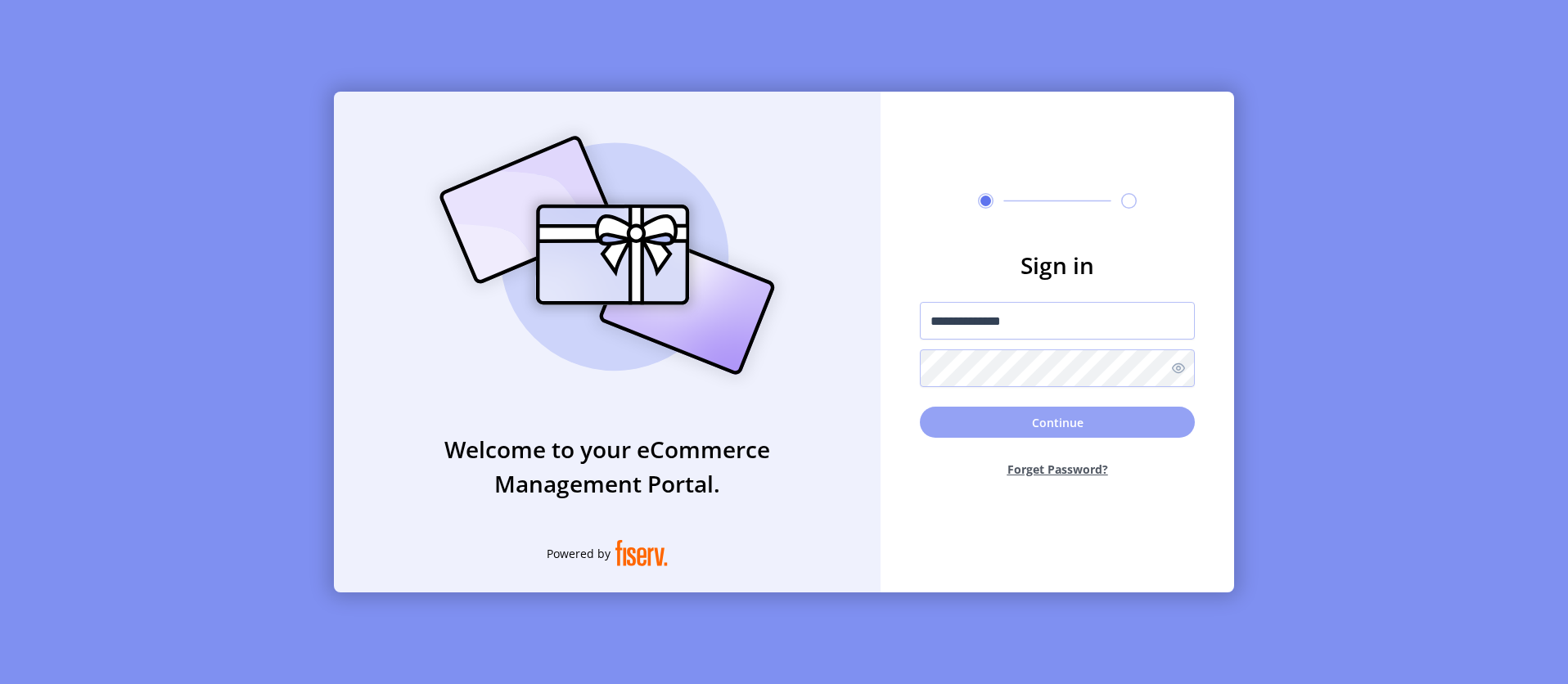 click on "Continue" 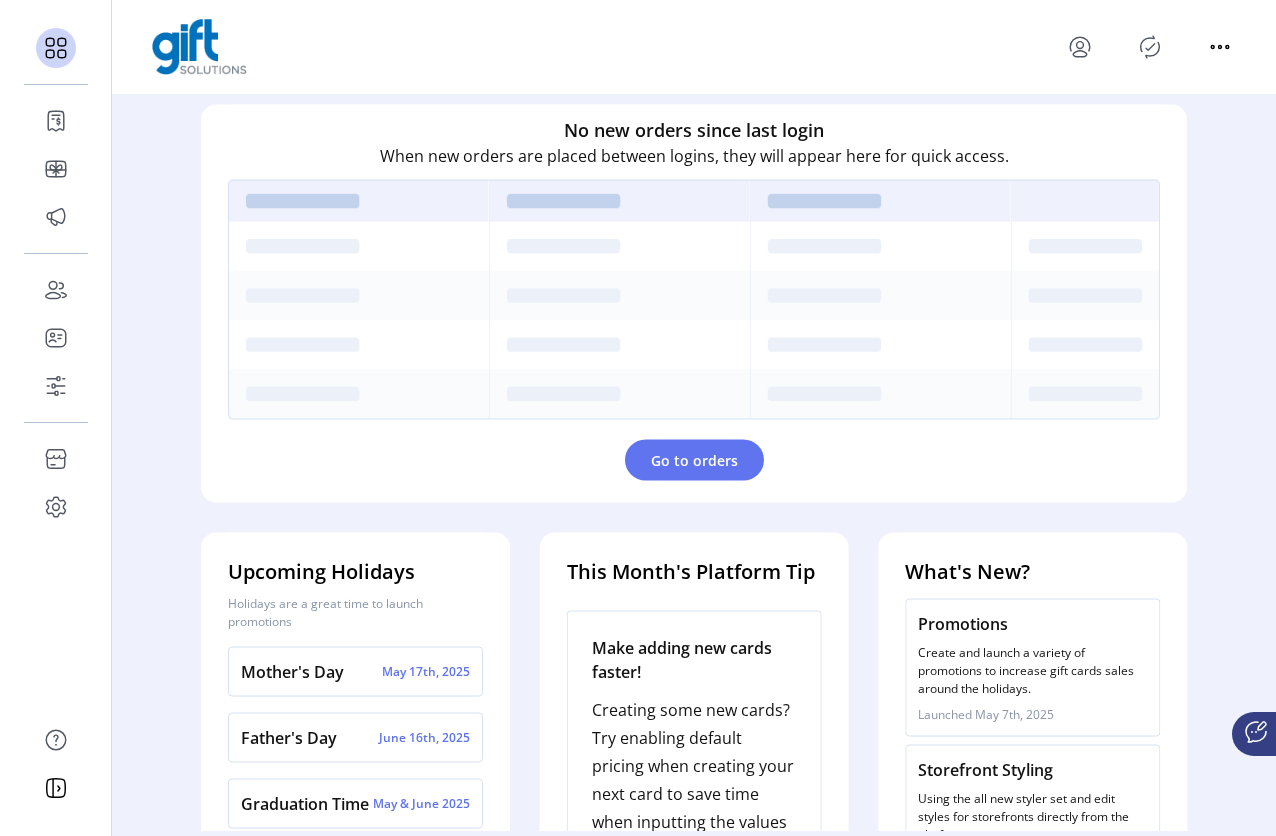 scroll, scrollTop: 0, scrollLeft: 0, axis: both 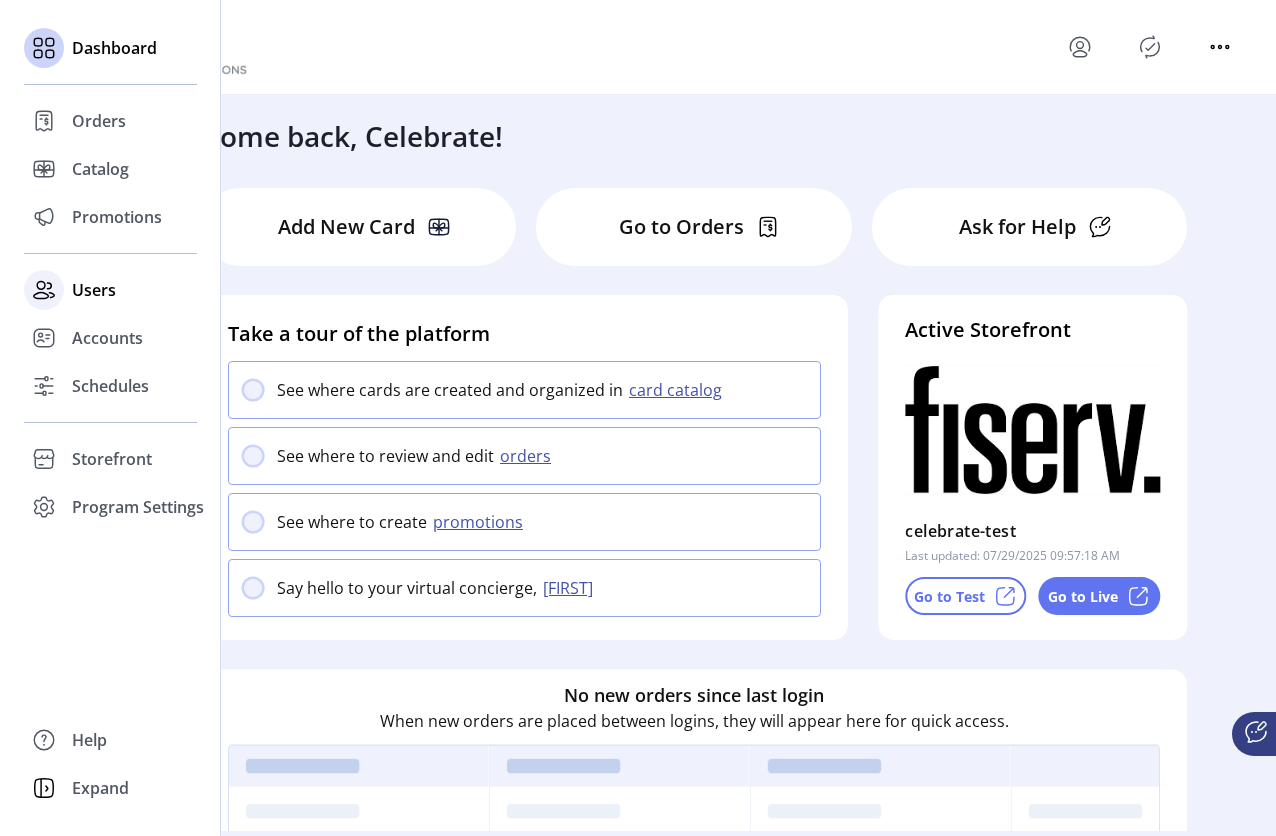 click on "Users" 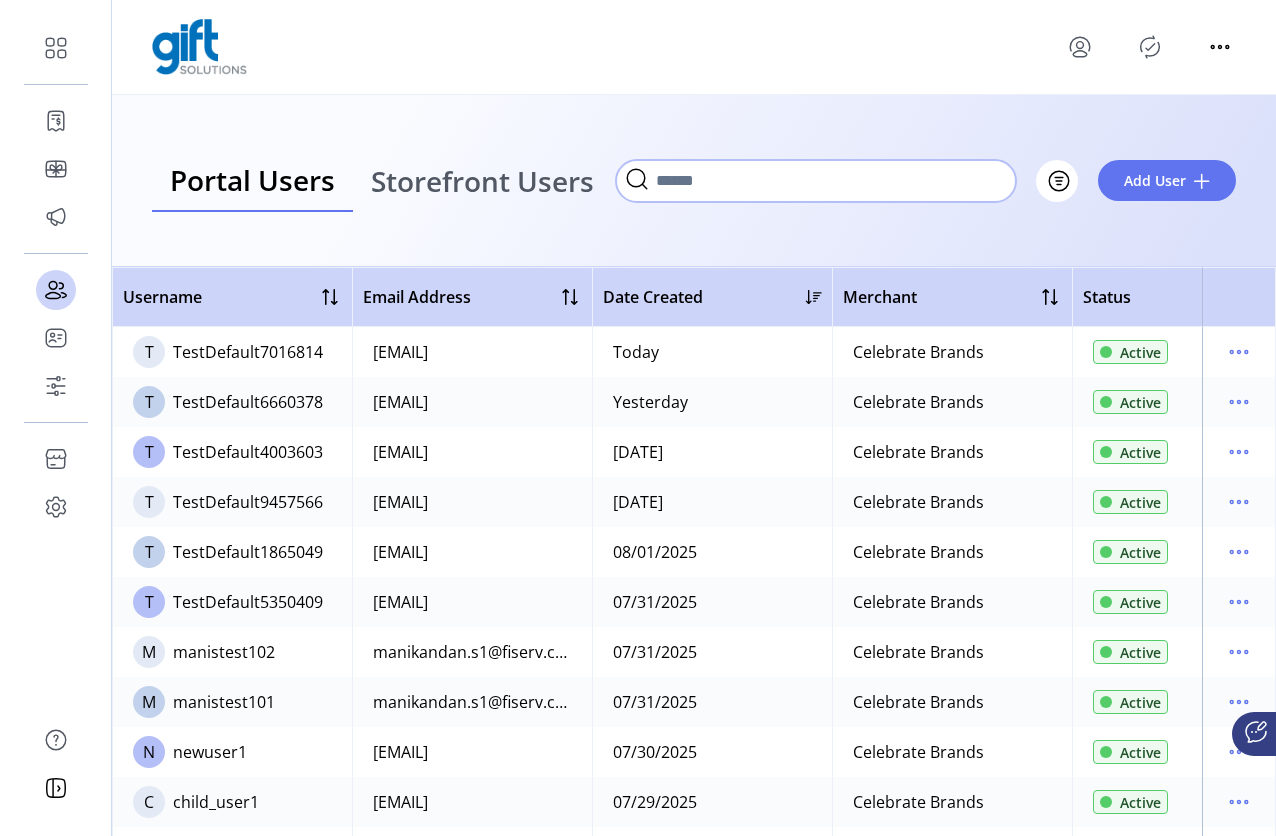 click 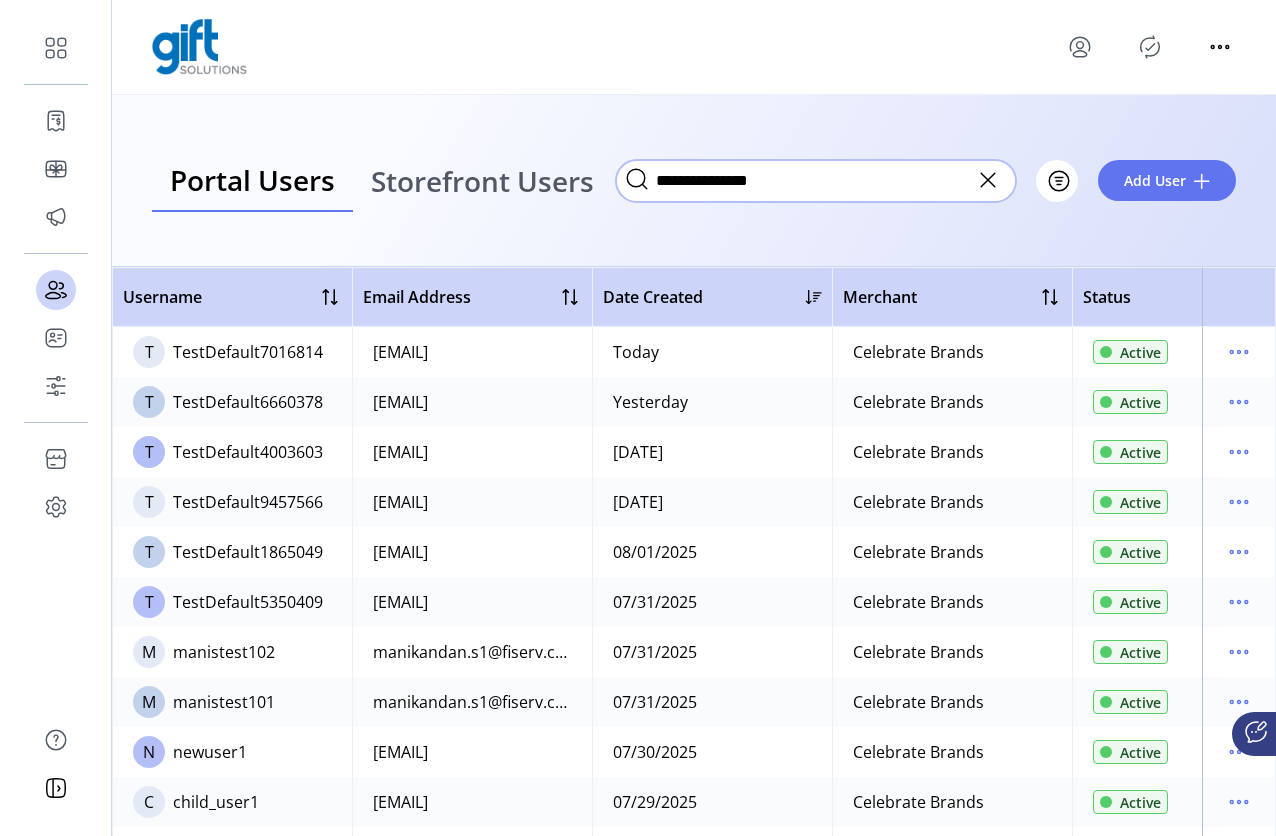 type on "**********" 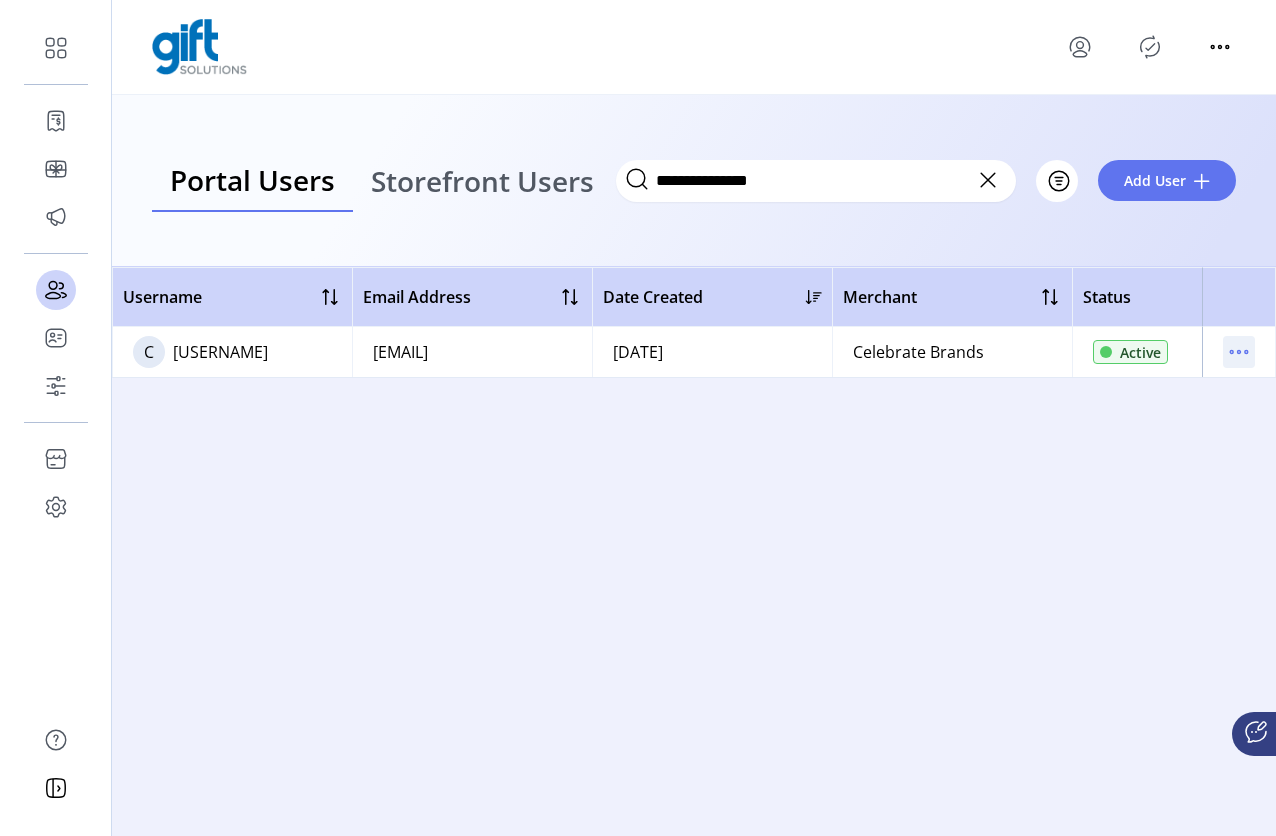 click 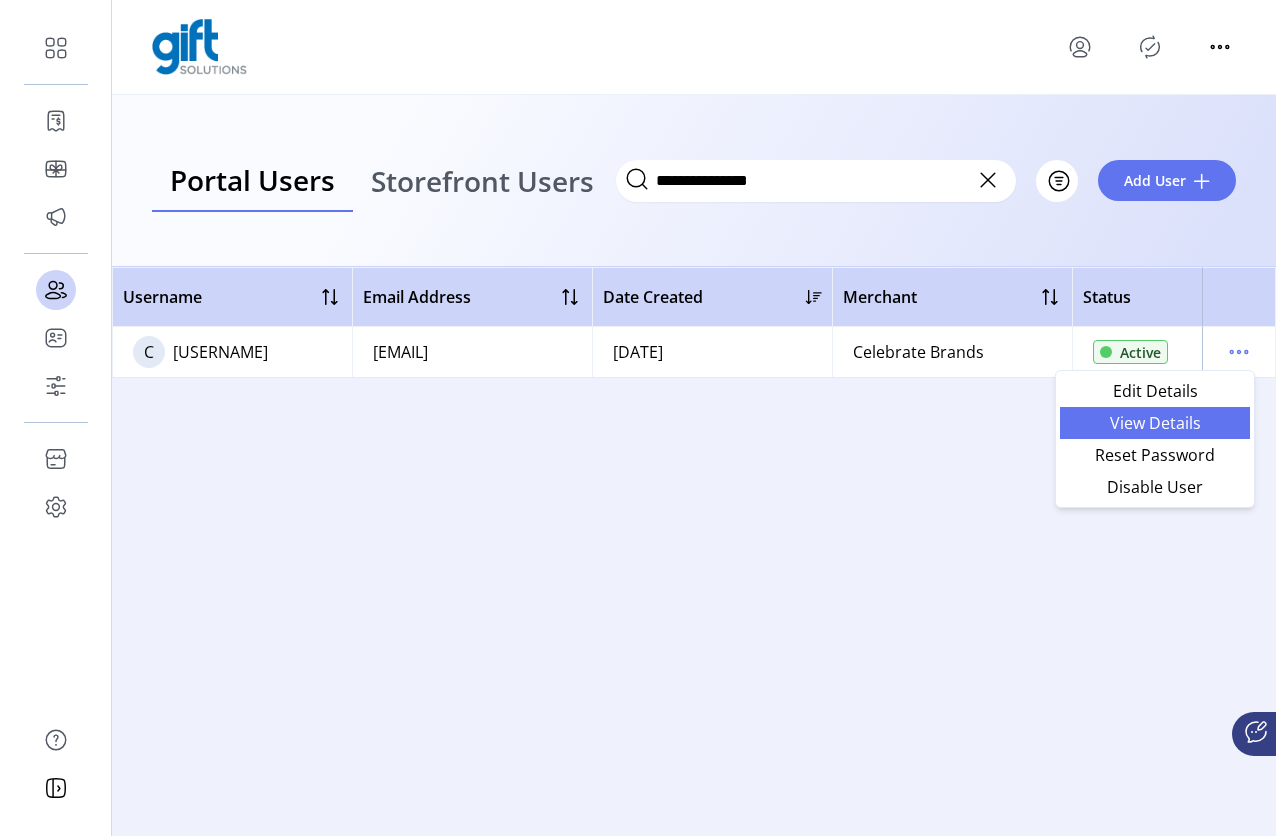 click on "View Details" at bounding box center [1155, 423] 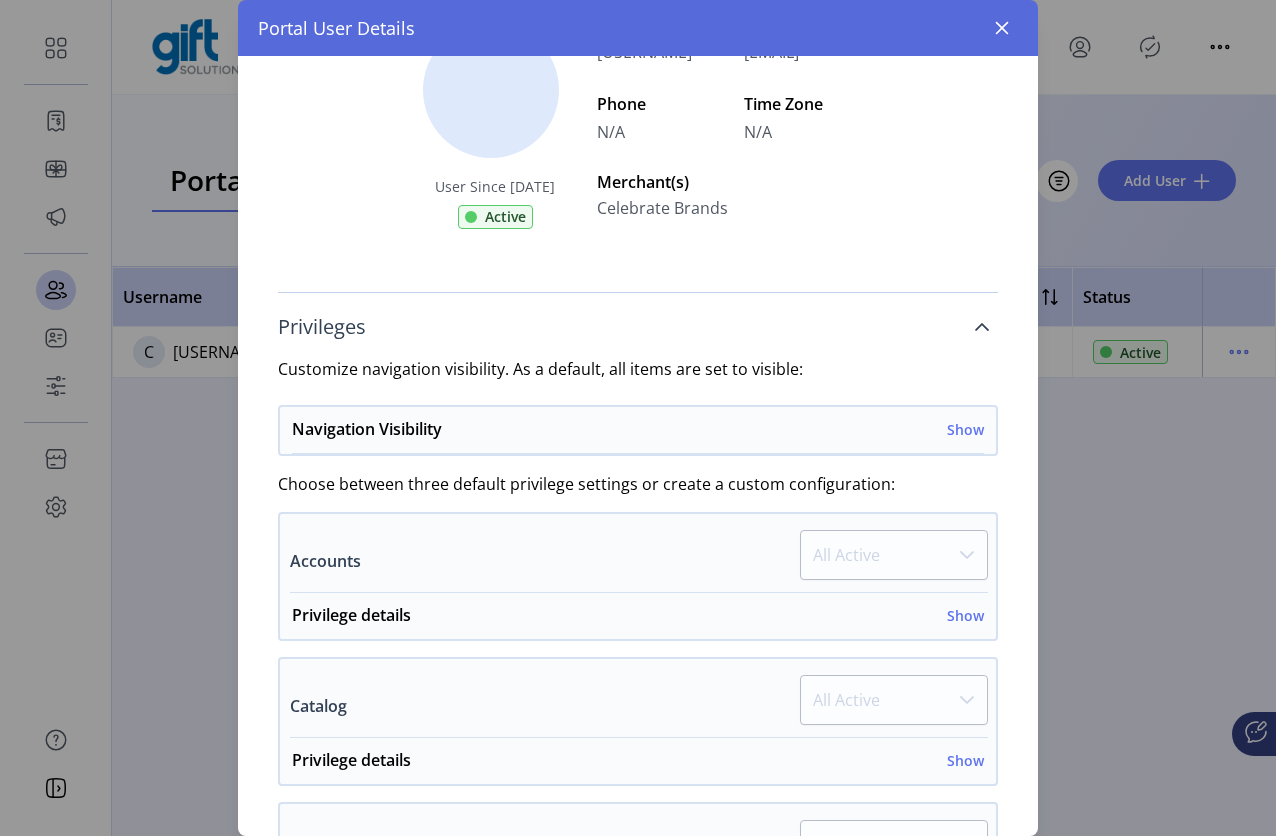 scroll, scrollTop: 230, scrollLeft: 0, axis: vertical 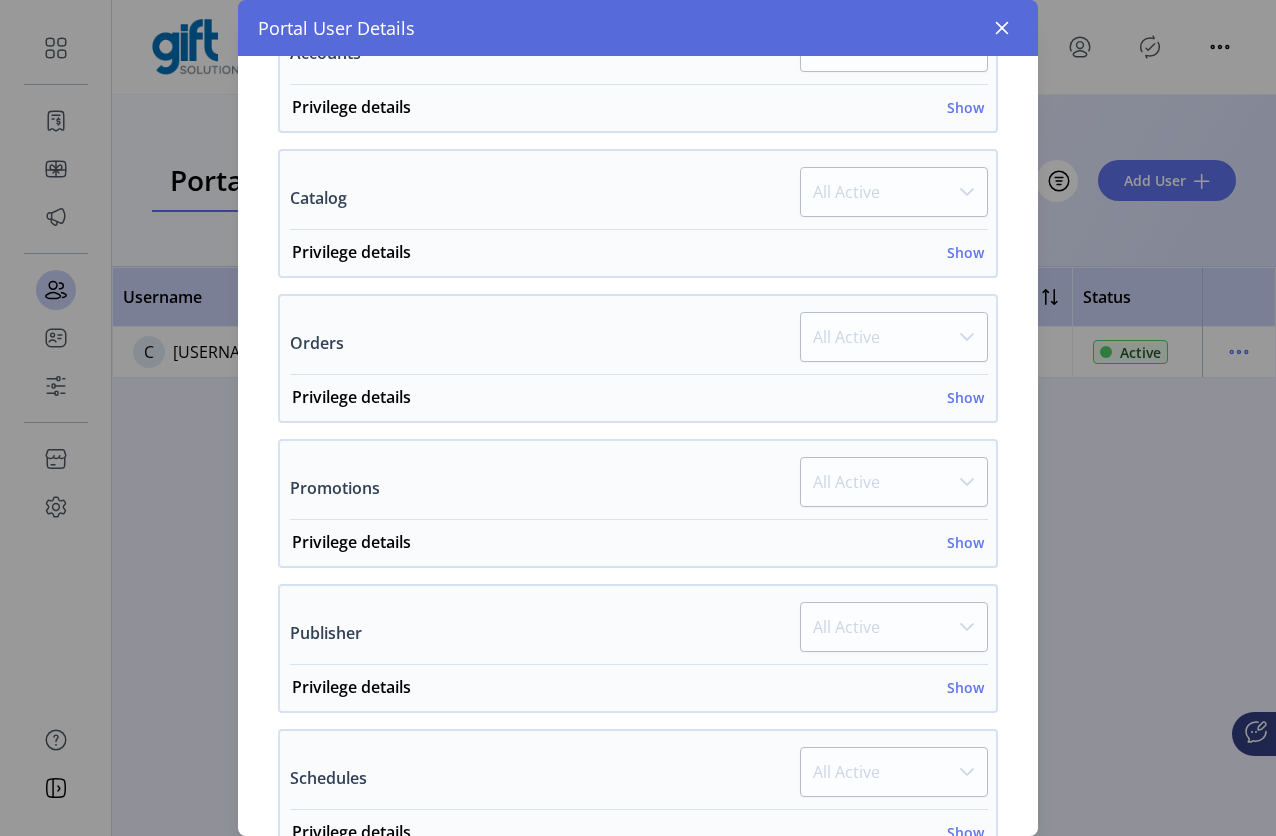 drag, startPoint x: 1000, startPoint y: 31, endPoint x: 1008, endPoint y: 52, distance: 22.472204 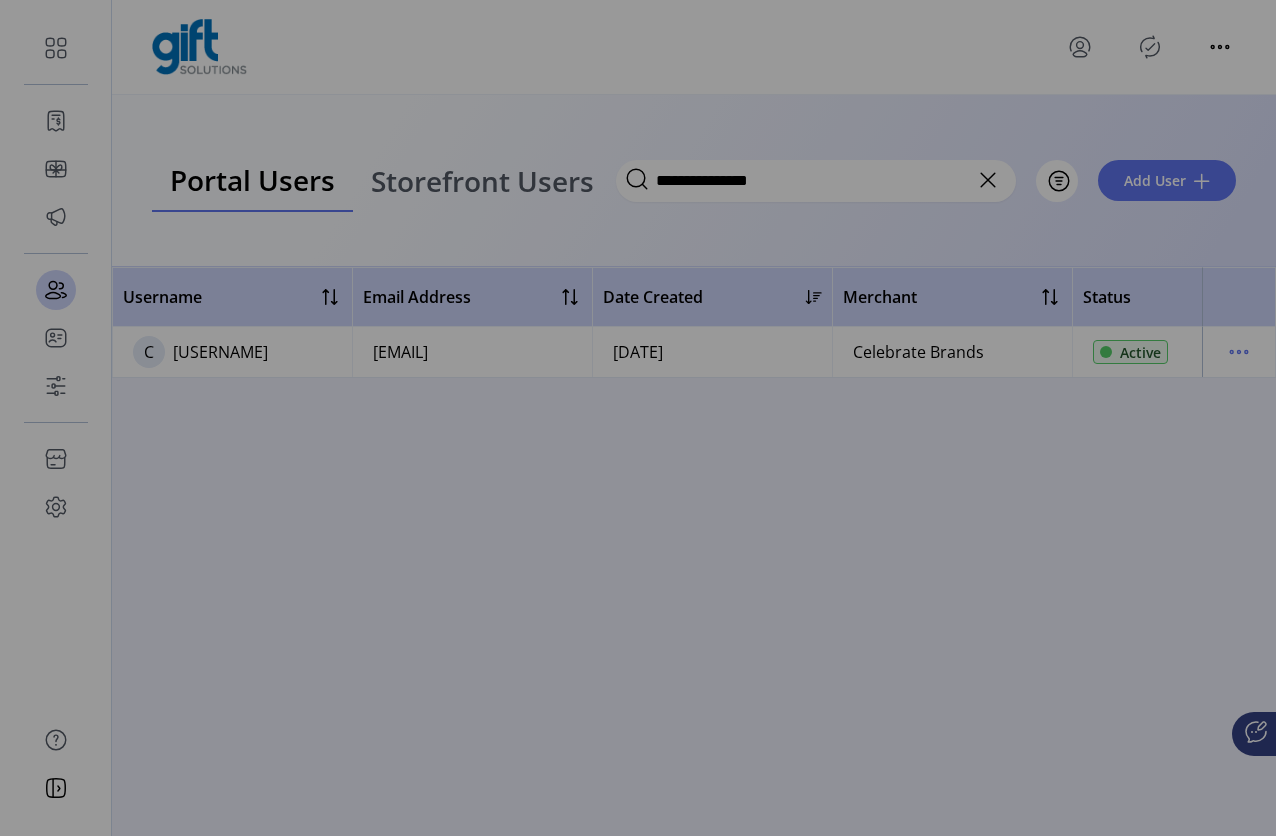 scroll, scrollTop: 1086, scrollLeft: 0, axis: vertical 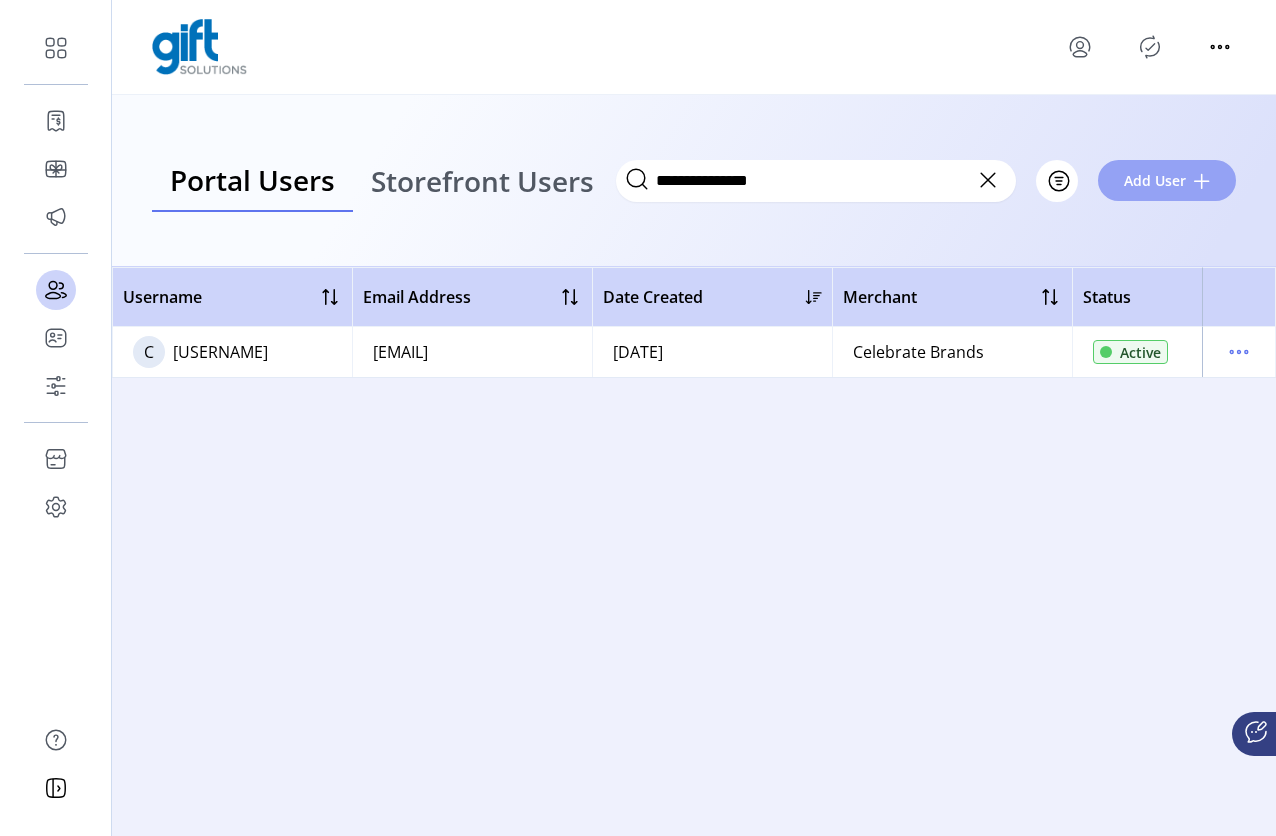 click on "Add User" 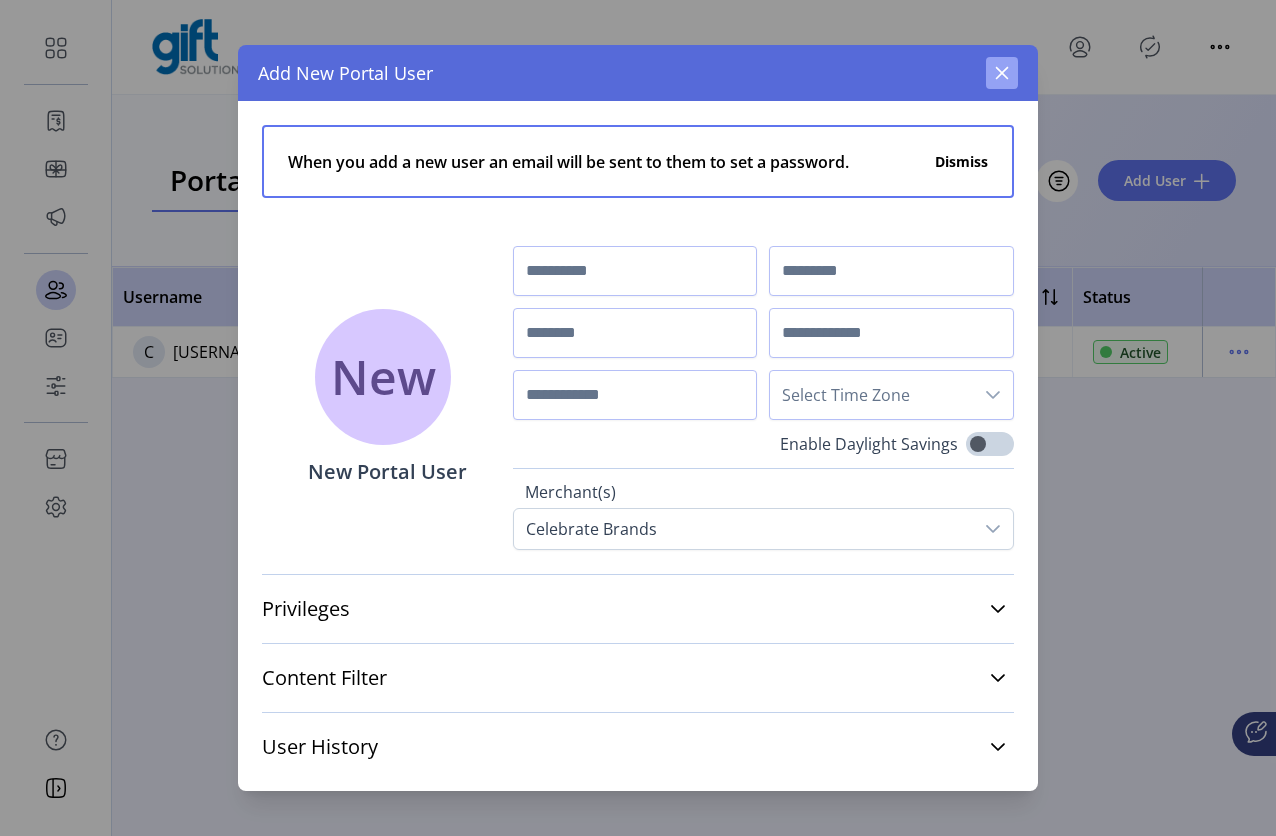 click 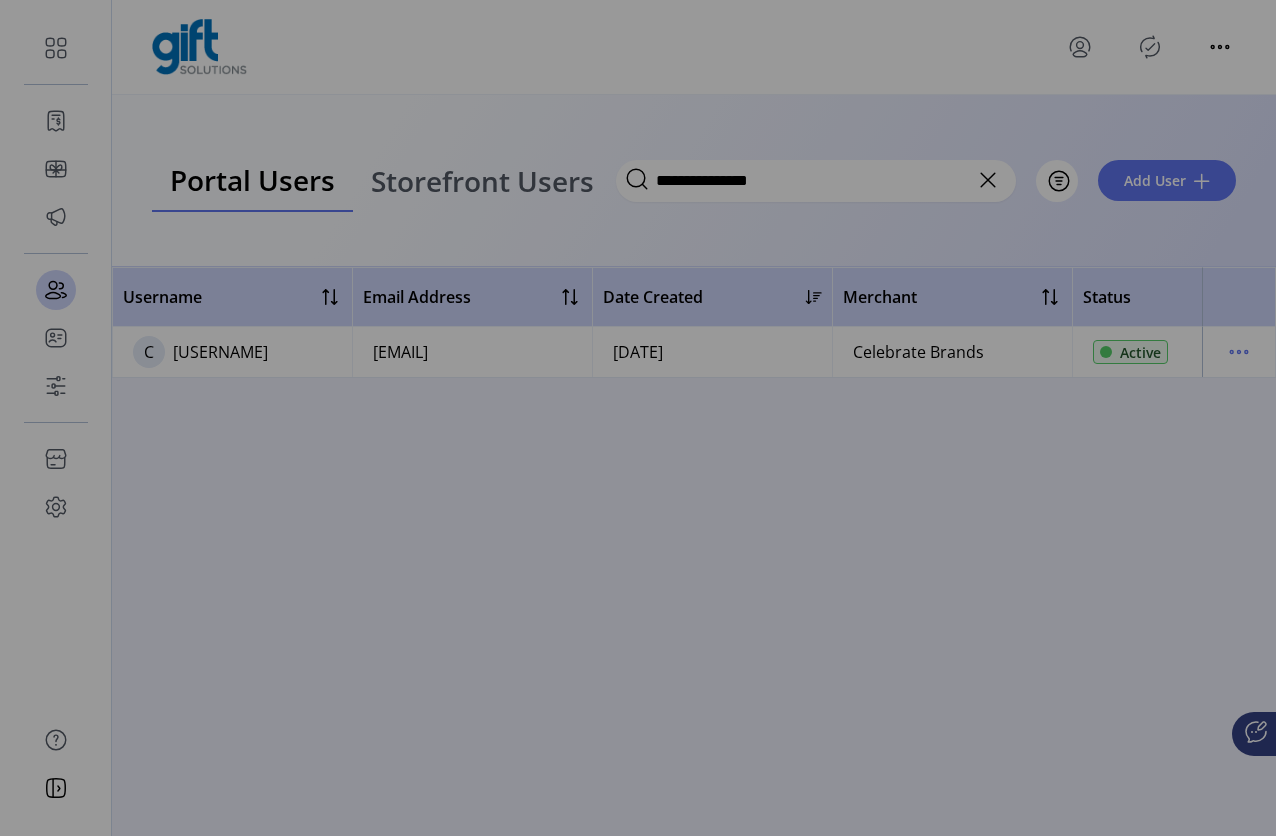 type 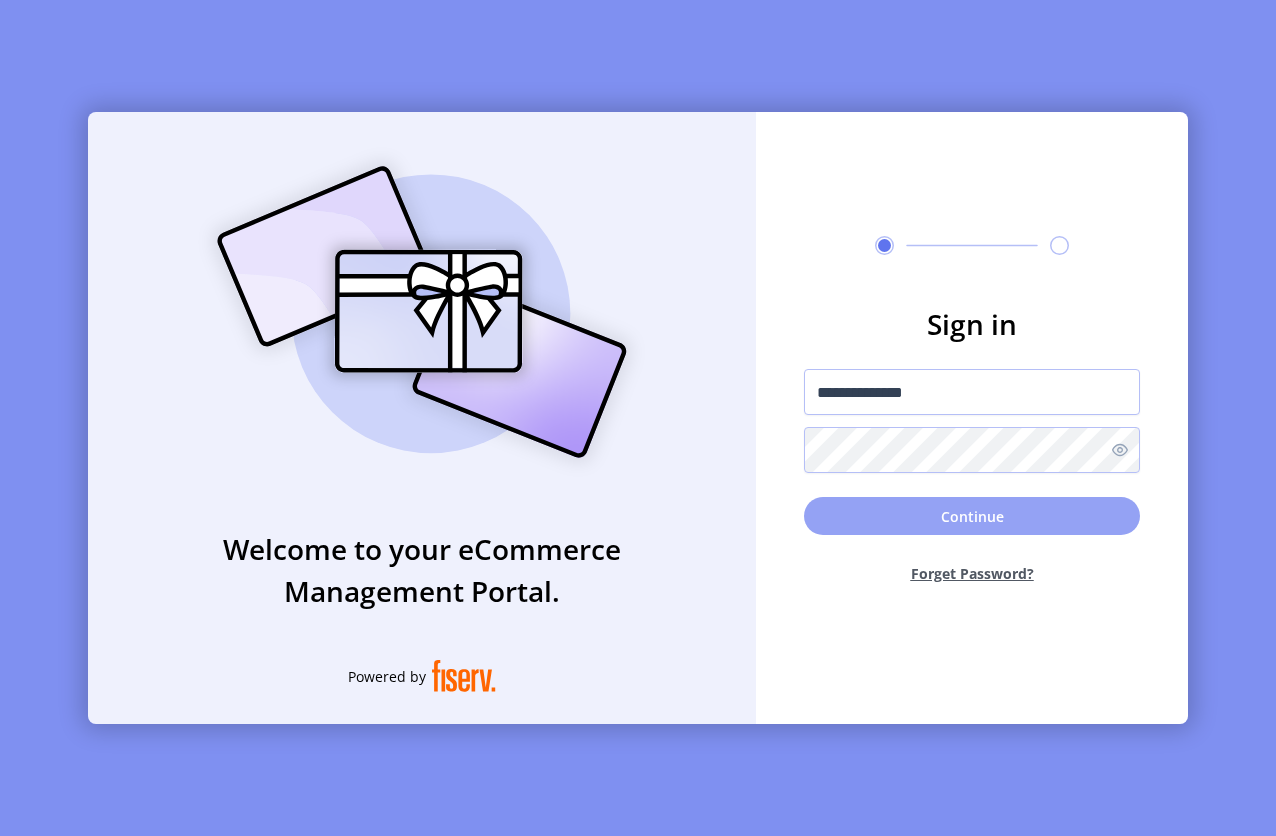 click on "Continue" 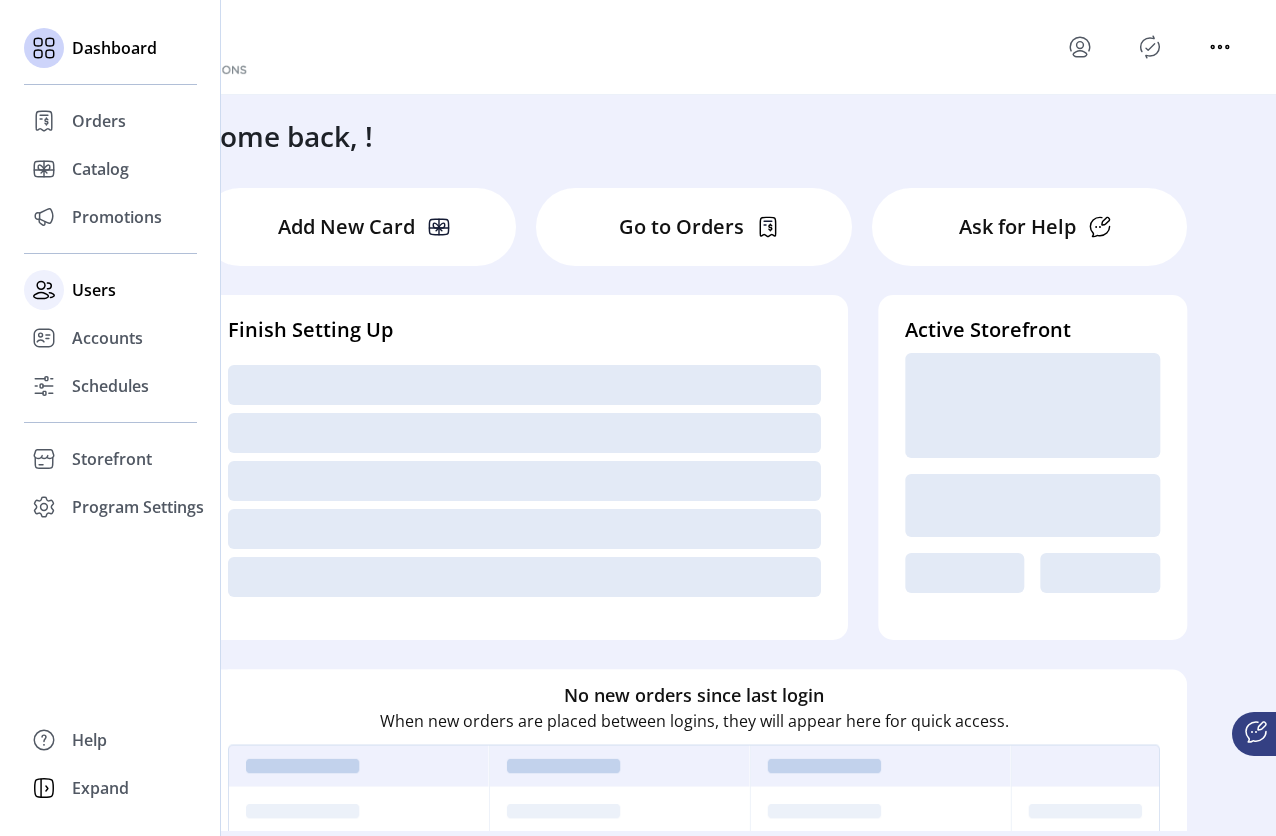 click on "Users" 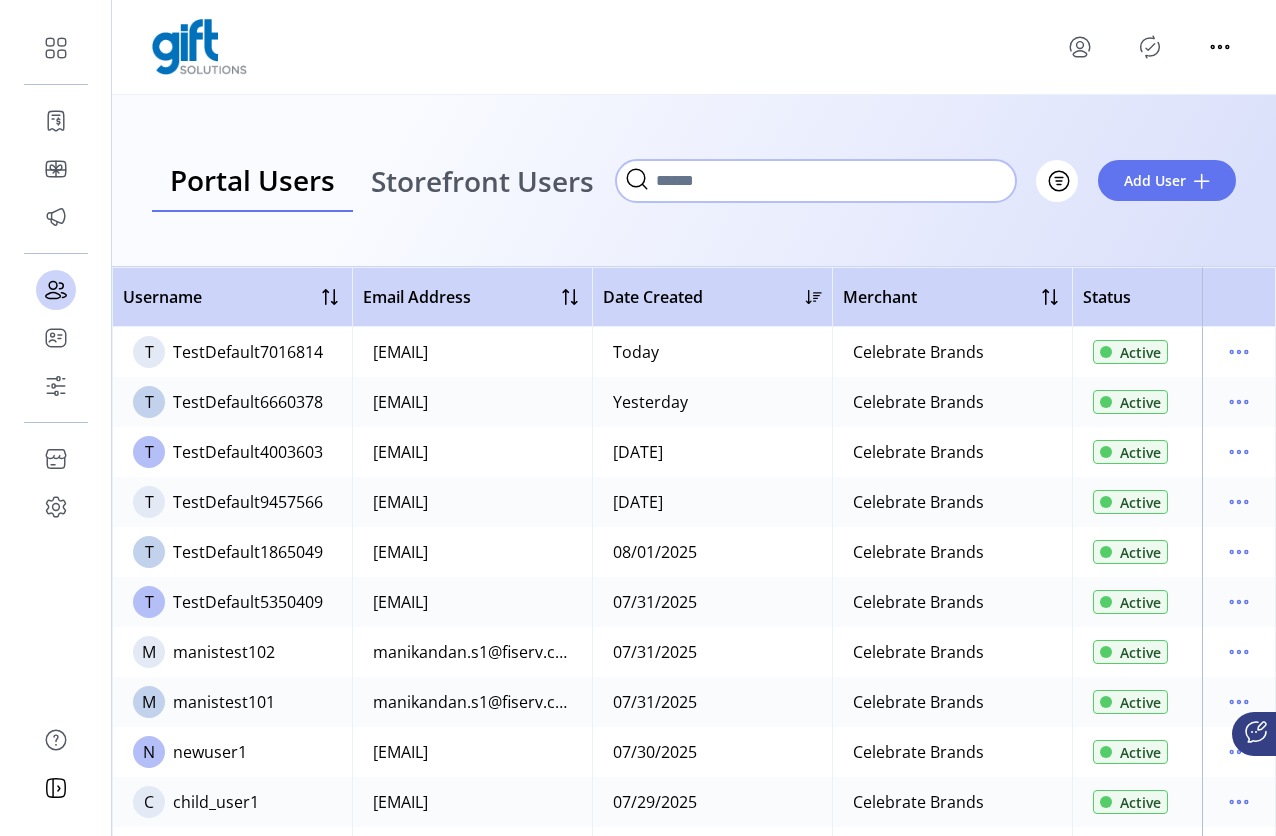 click 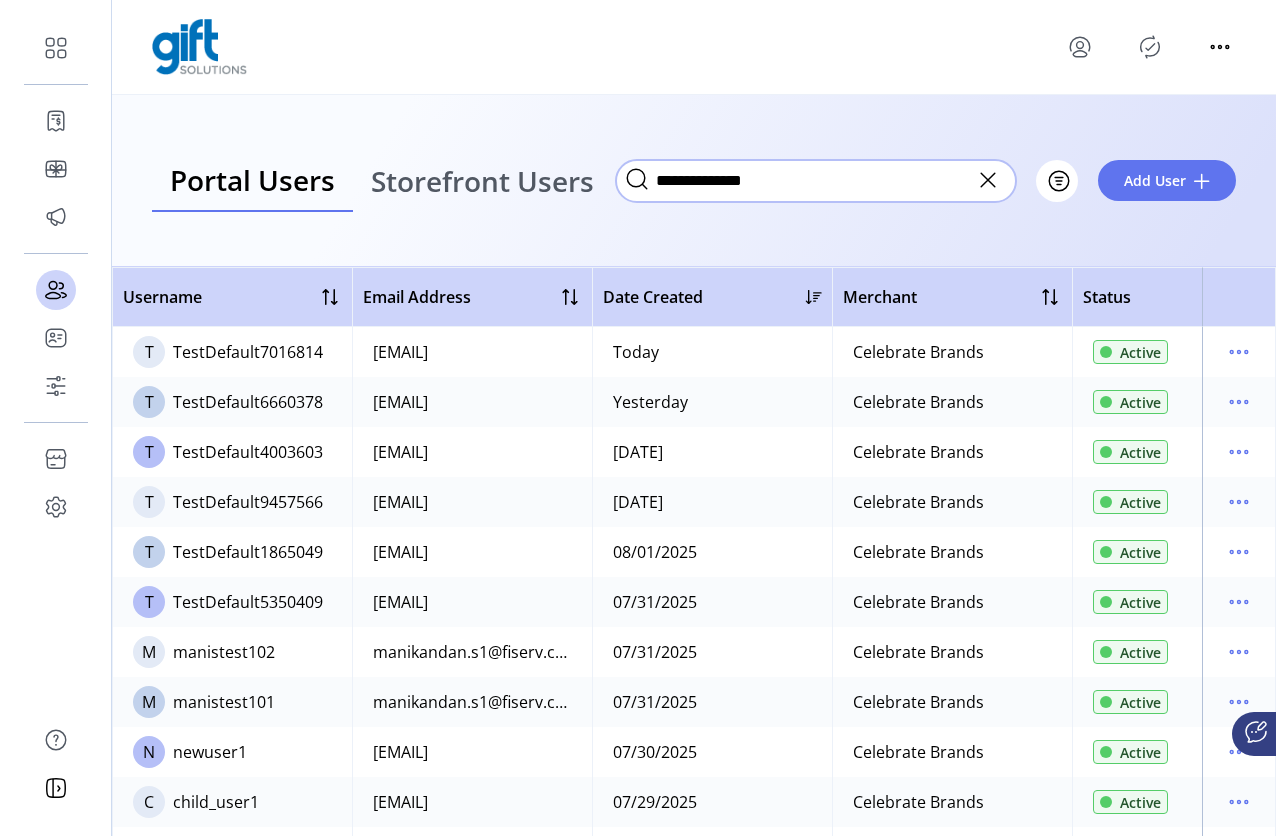 type on "**********" 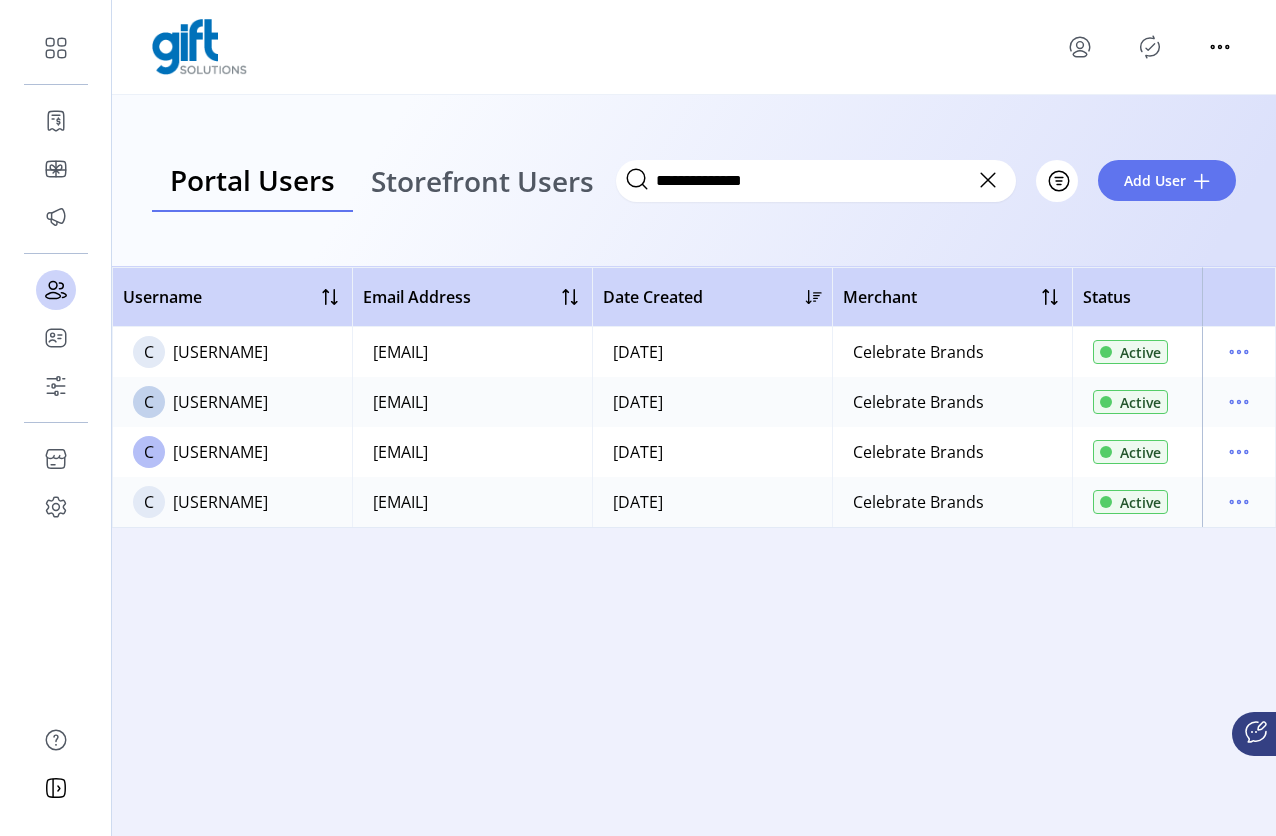 click 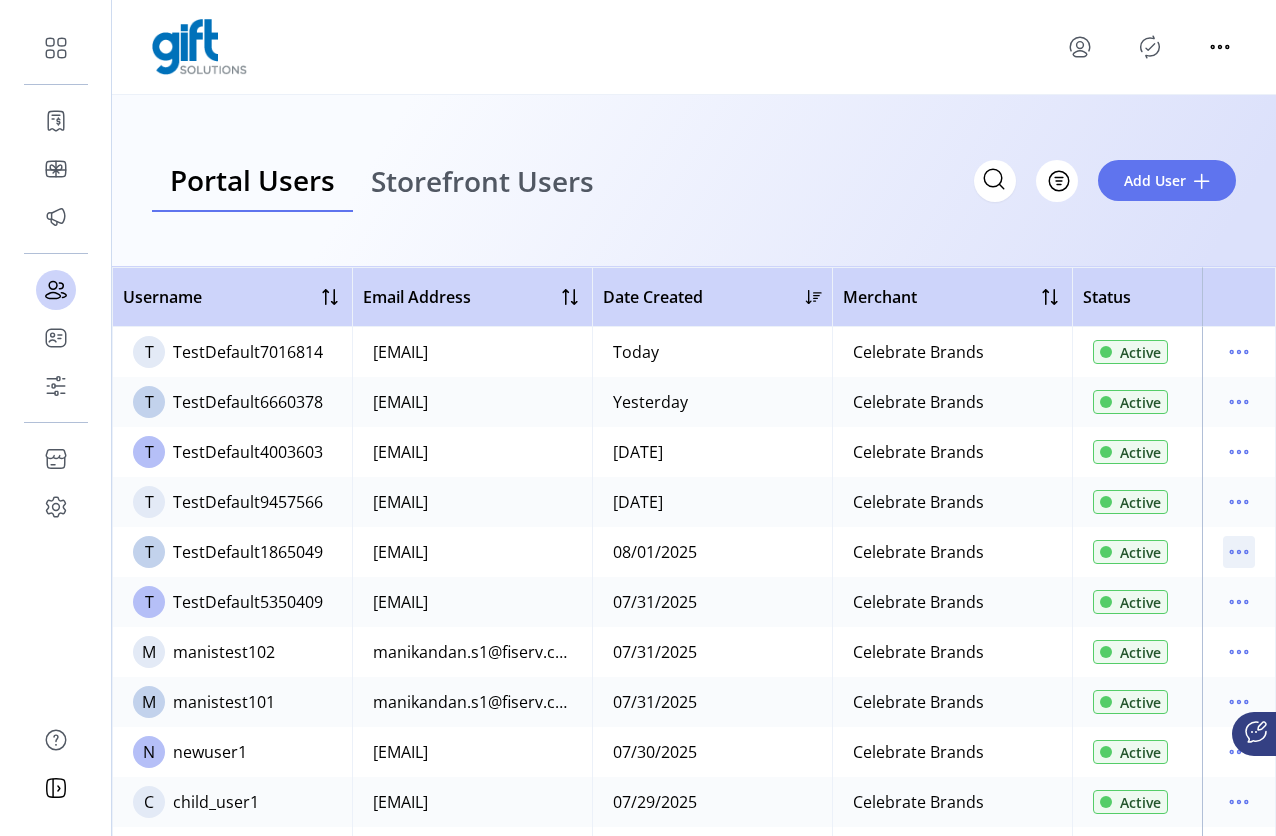 click 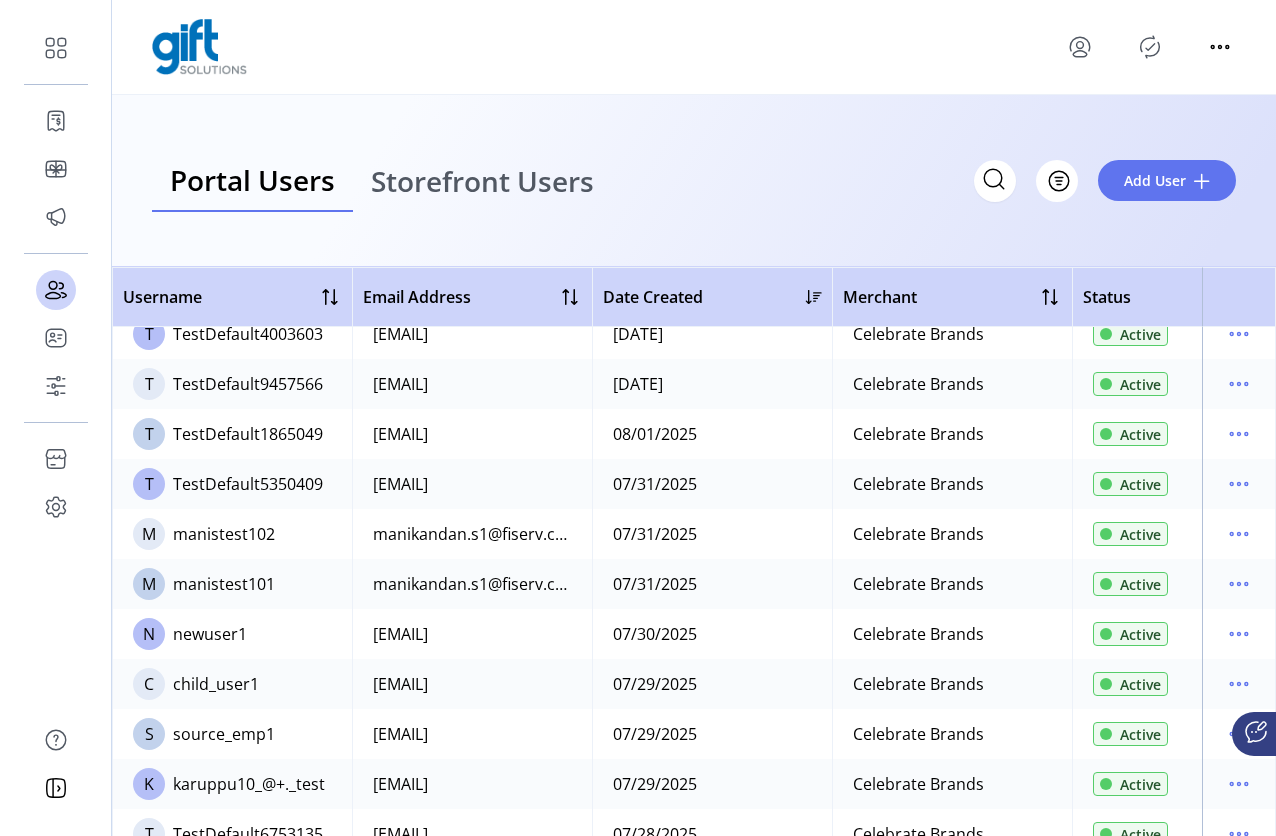 scroll, scrollTop: 117, scrollLeft: 0, axis: vertical 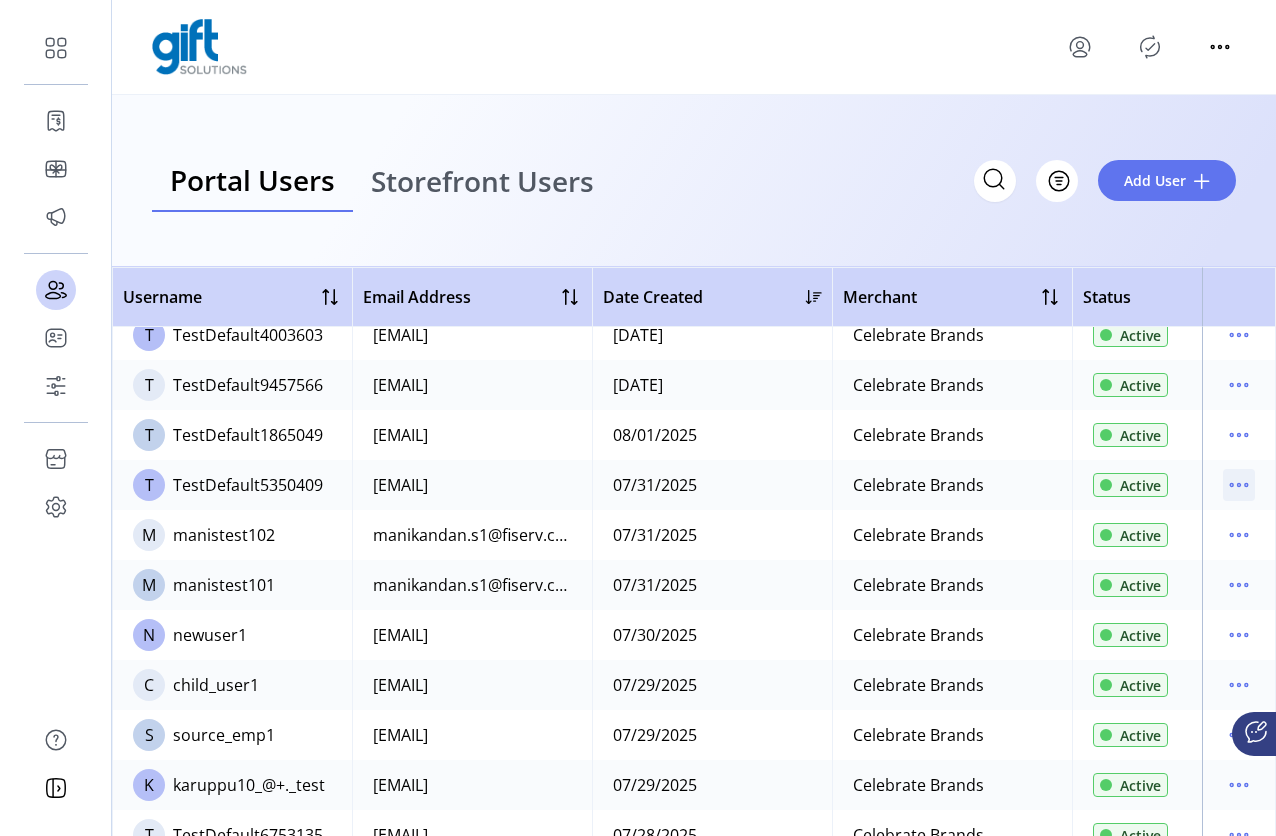click 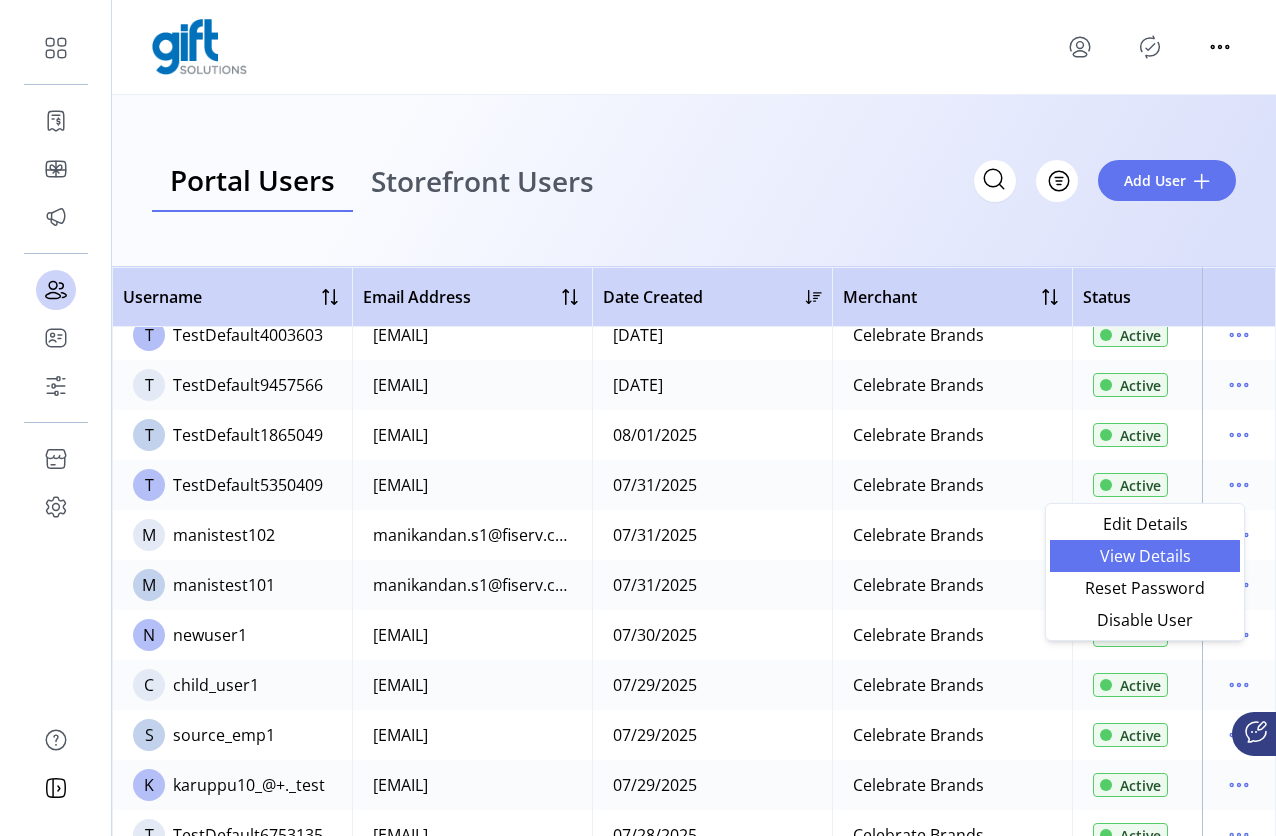 click on "View Details" at bounding box center [1145, 556] 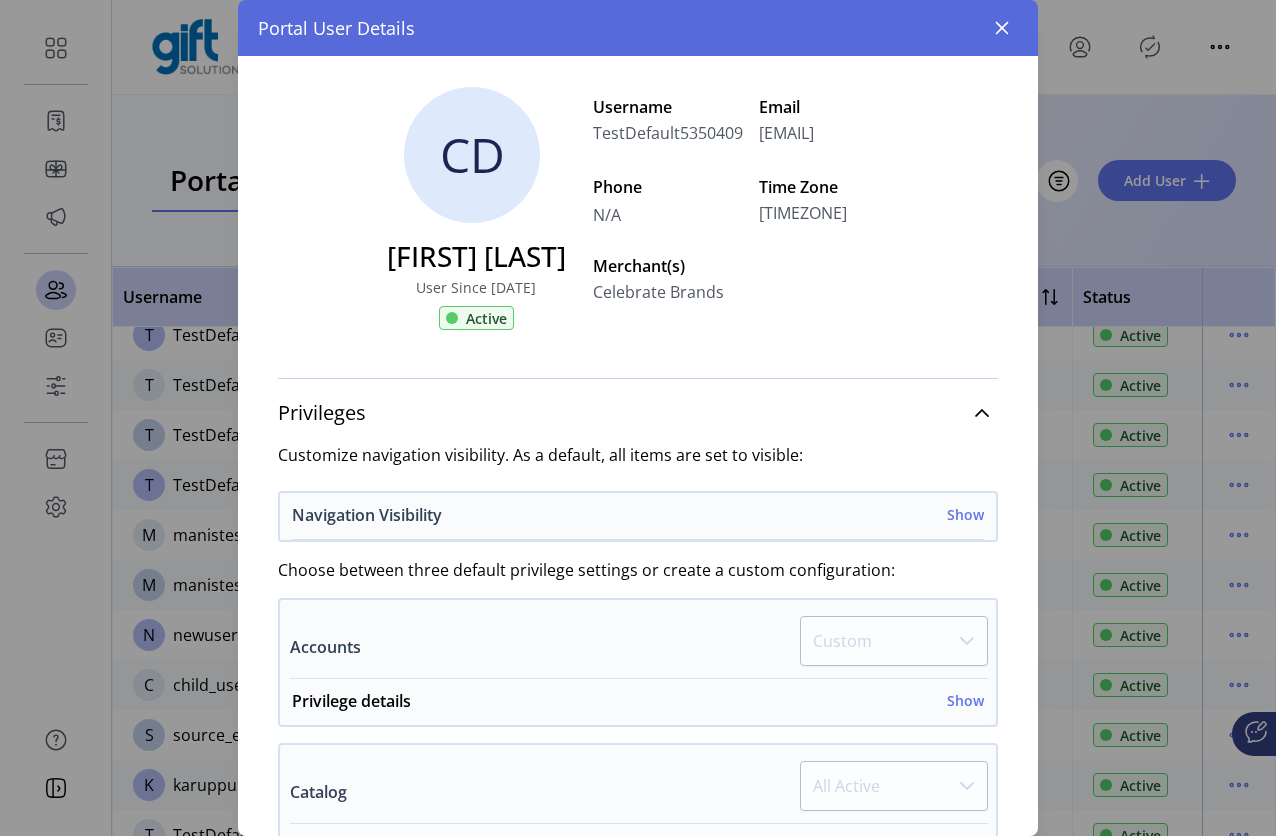scroll, scrollTop: 28, scrollLeft: 0, axis: vertical 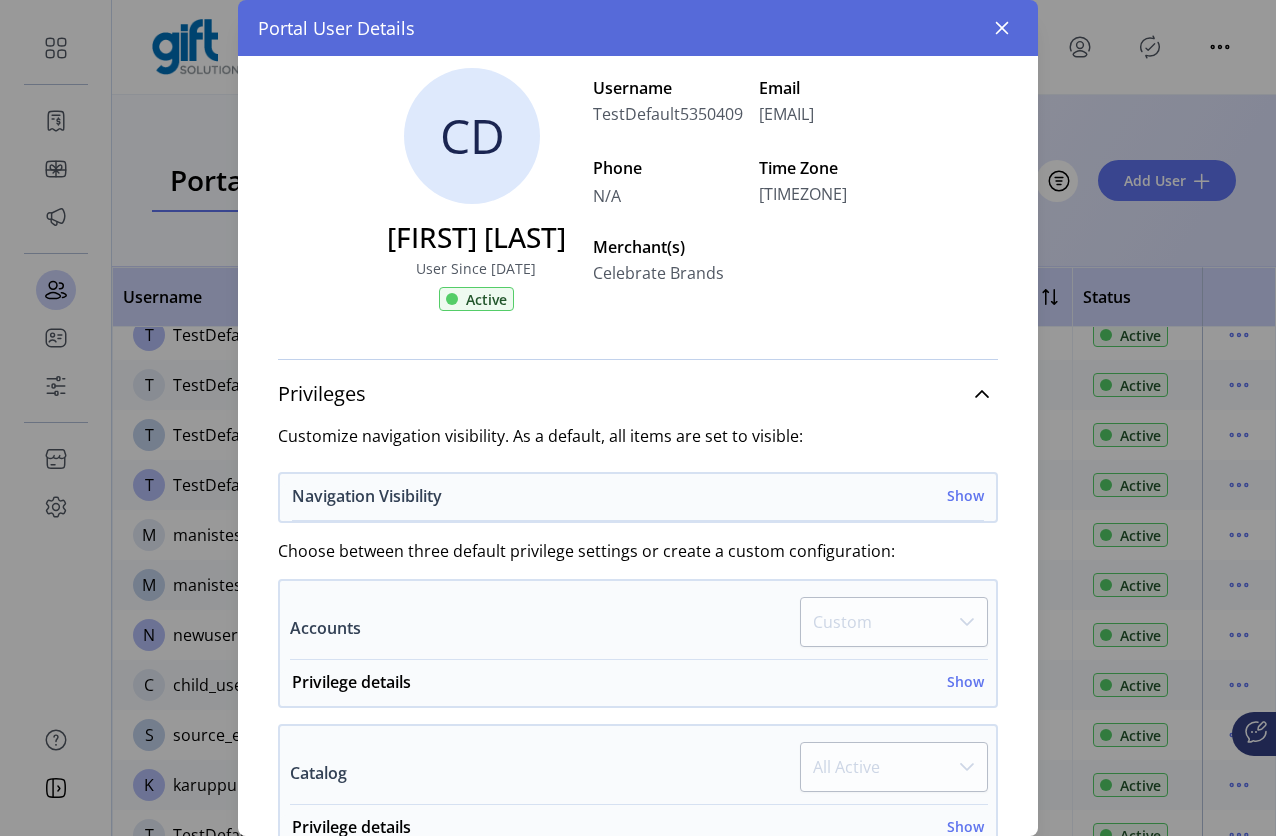 click on "Show" at bounding box center (965, 495) 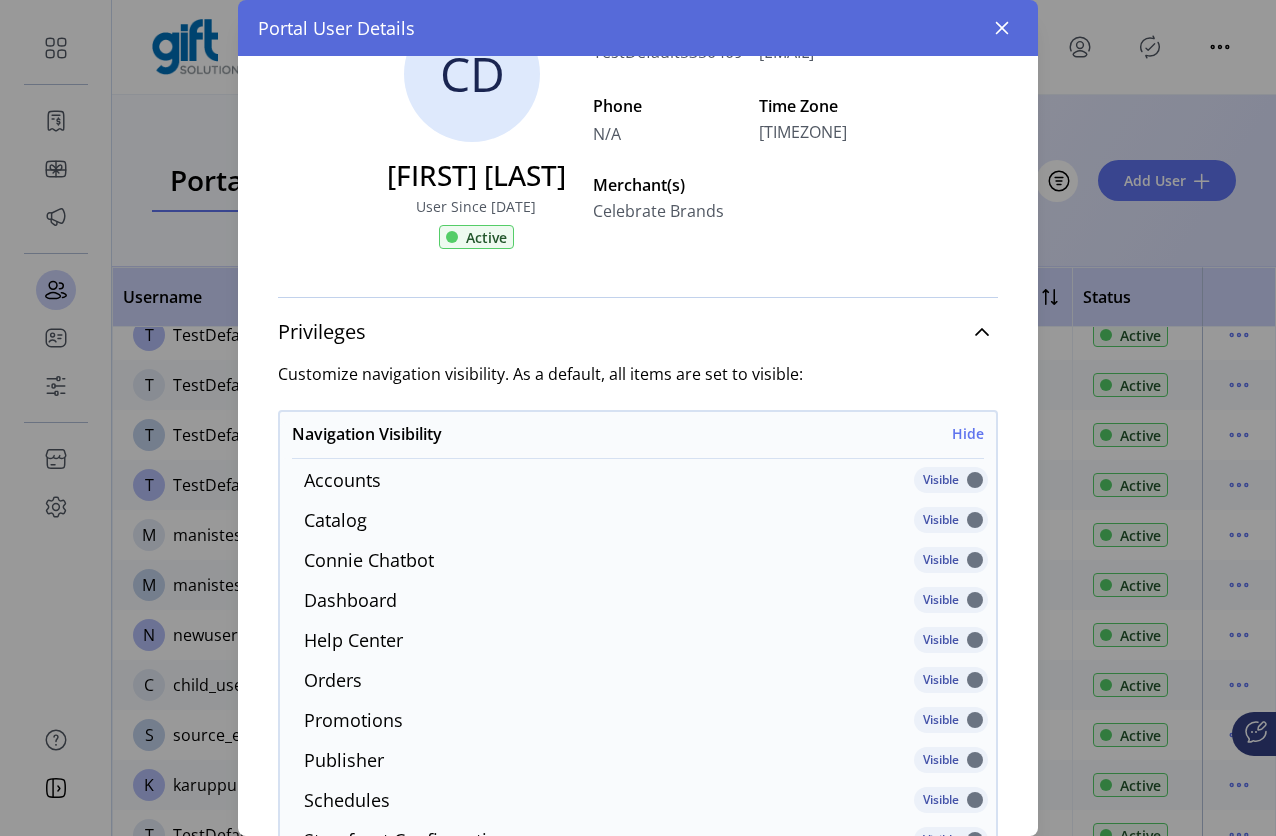 scroll, scrollTop: 0, scrollLeft: 0, axis: both 